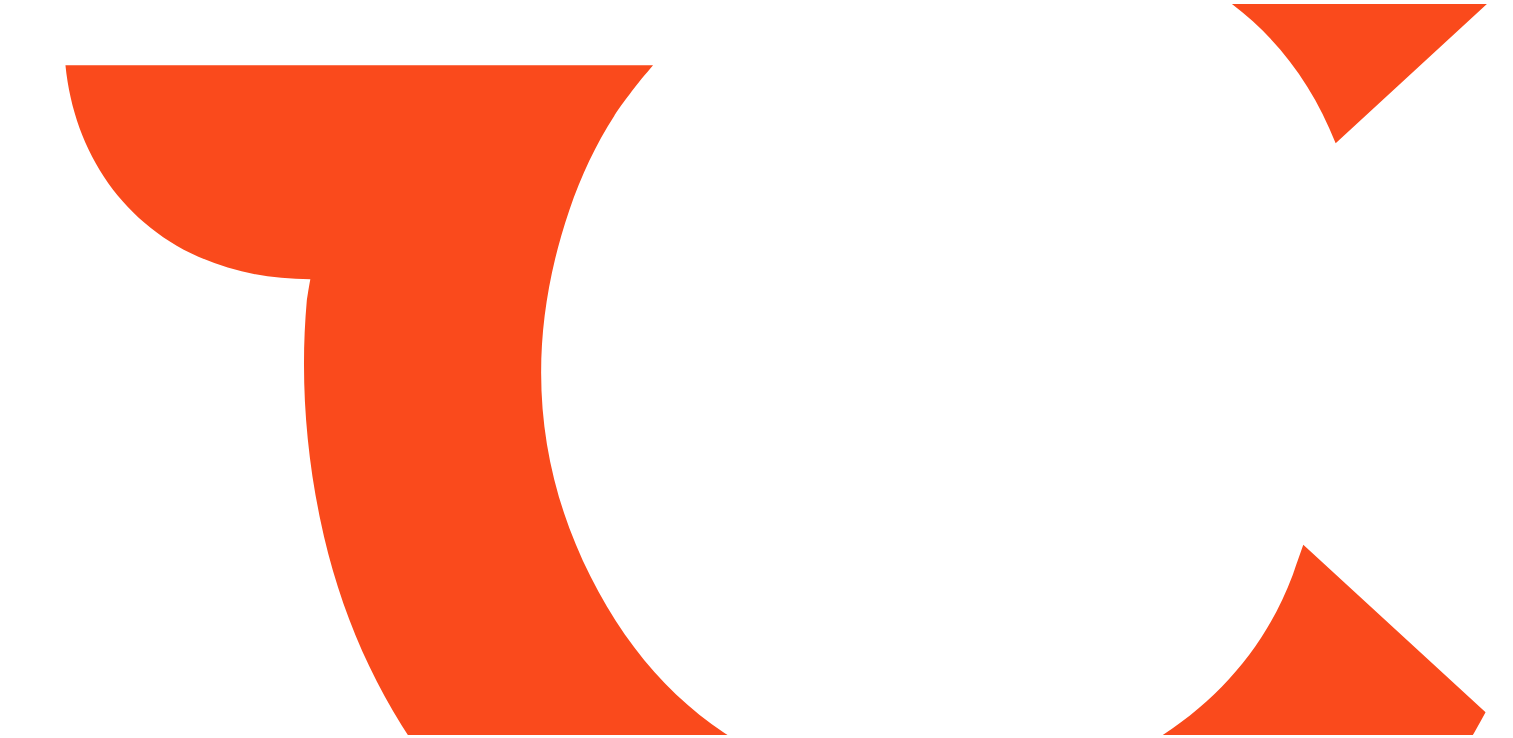 scroll, scrollTop: 0, scrollLeft: 0, axis: both 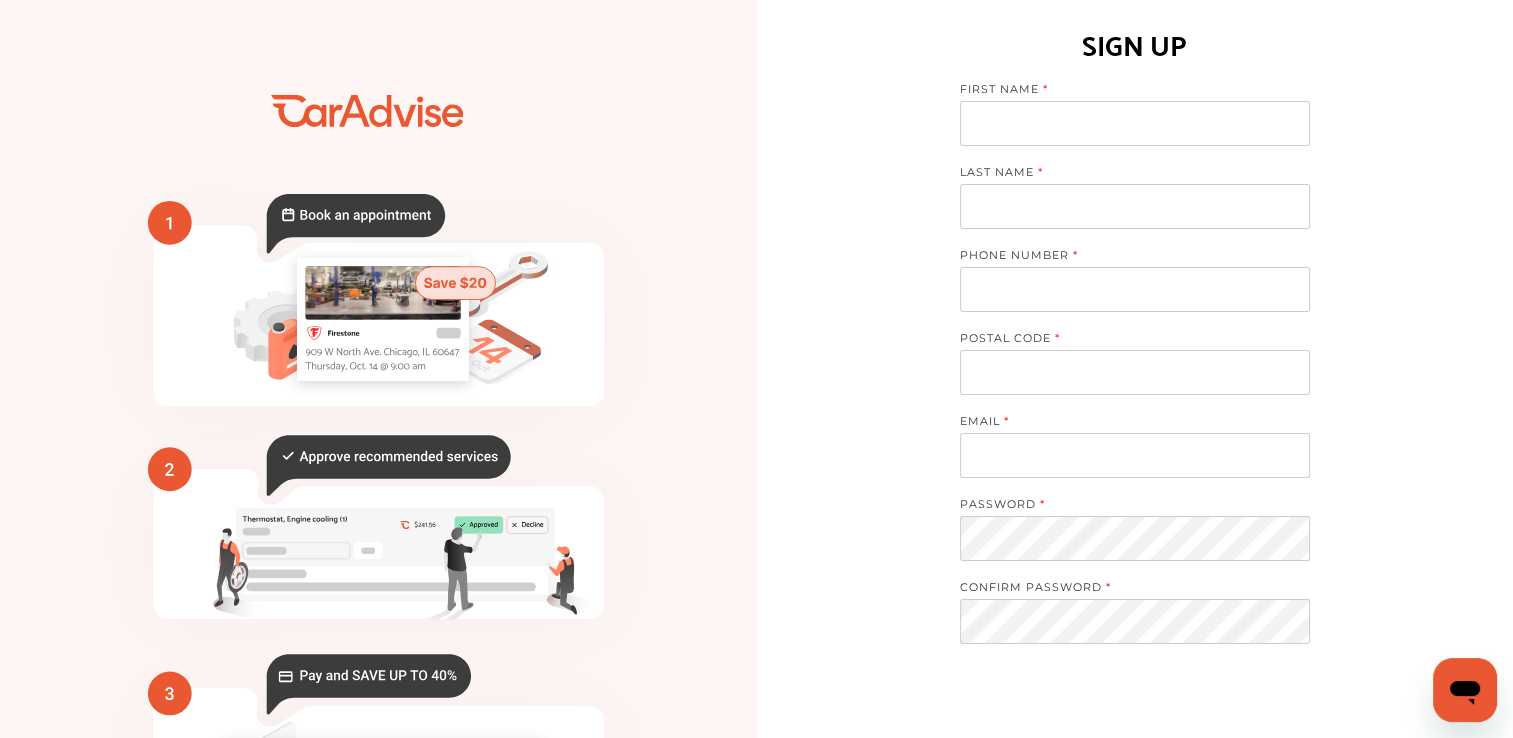 click at bounding box center (1135, 123) 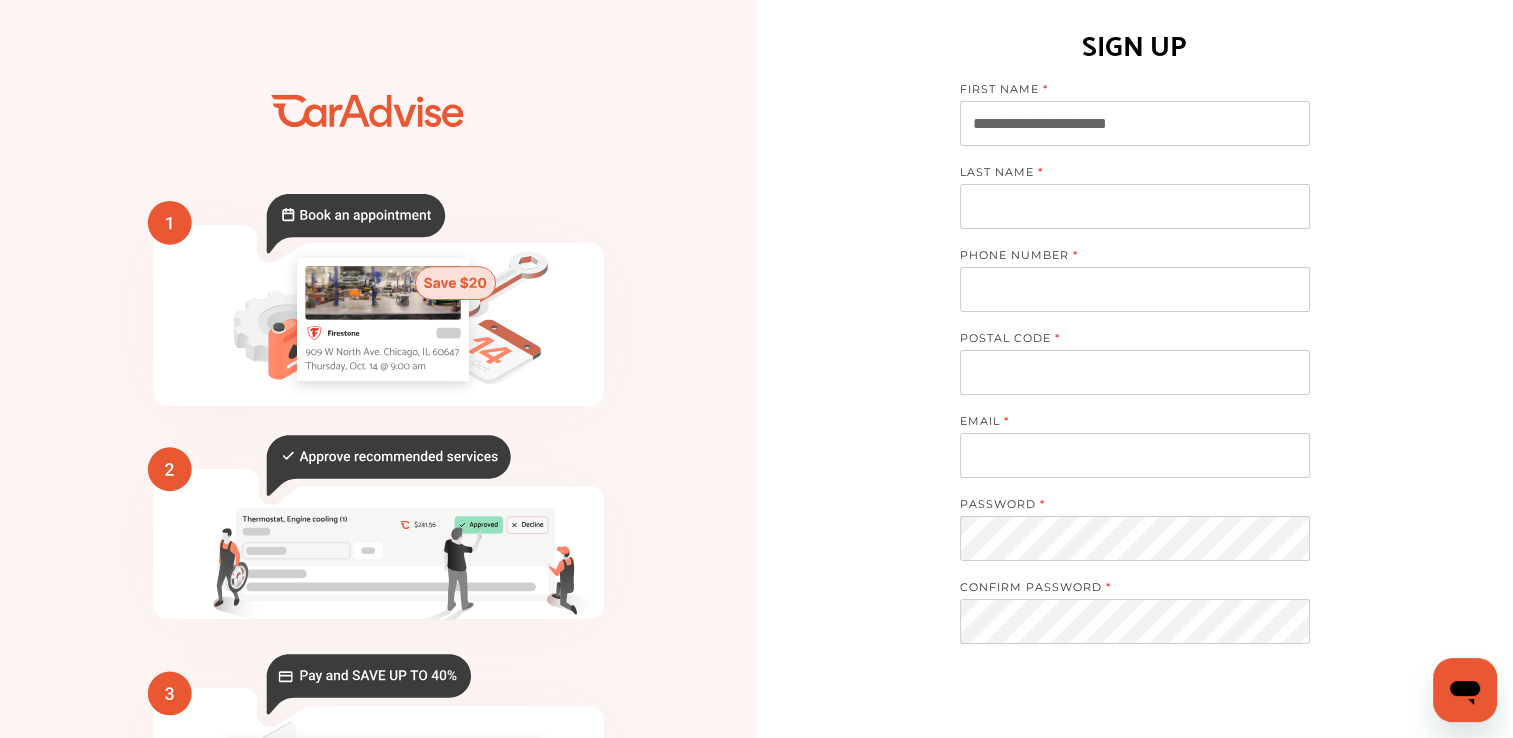 type on "**********" 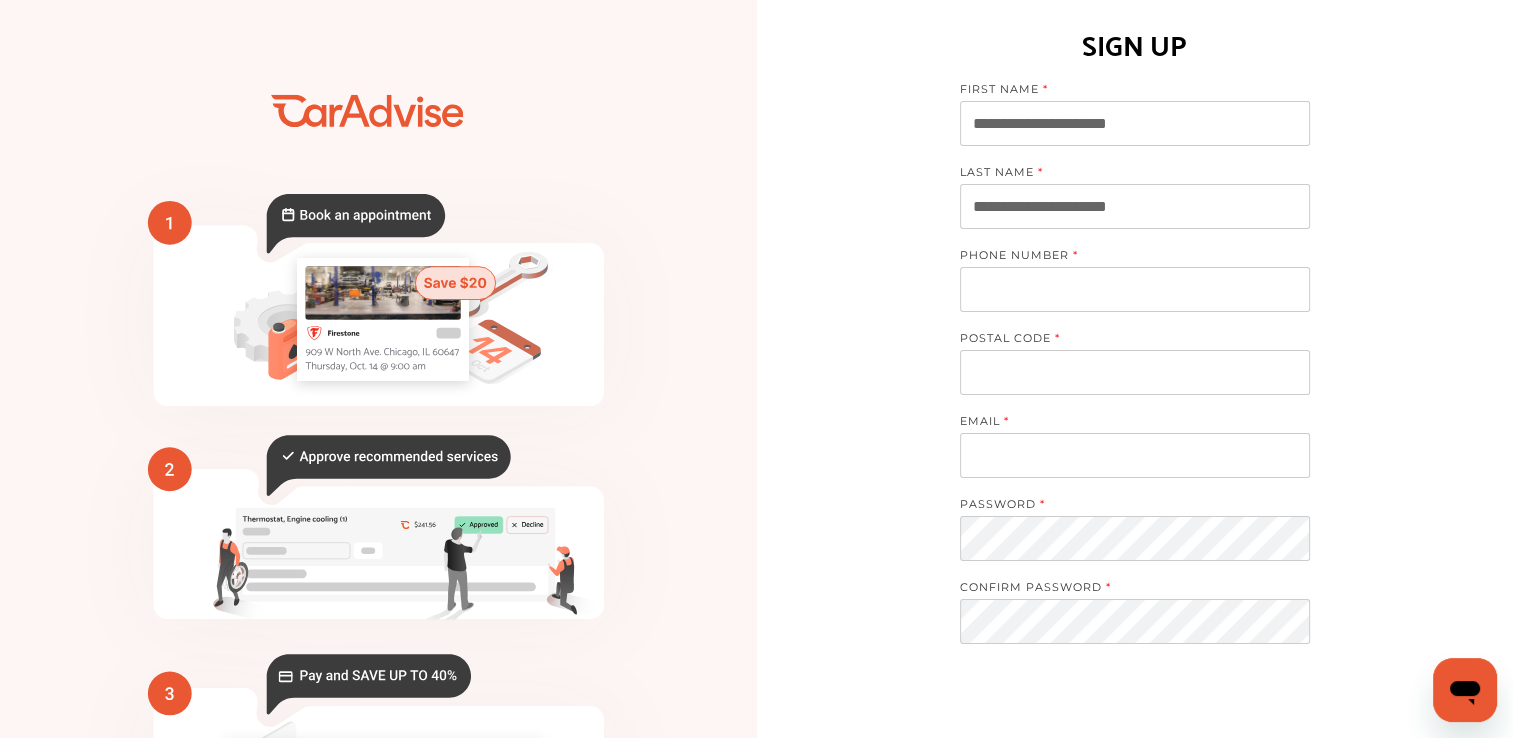 type on "**********" 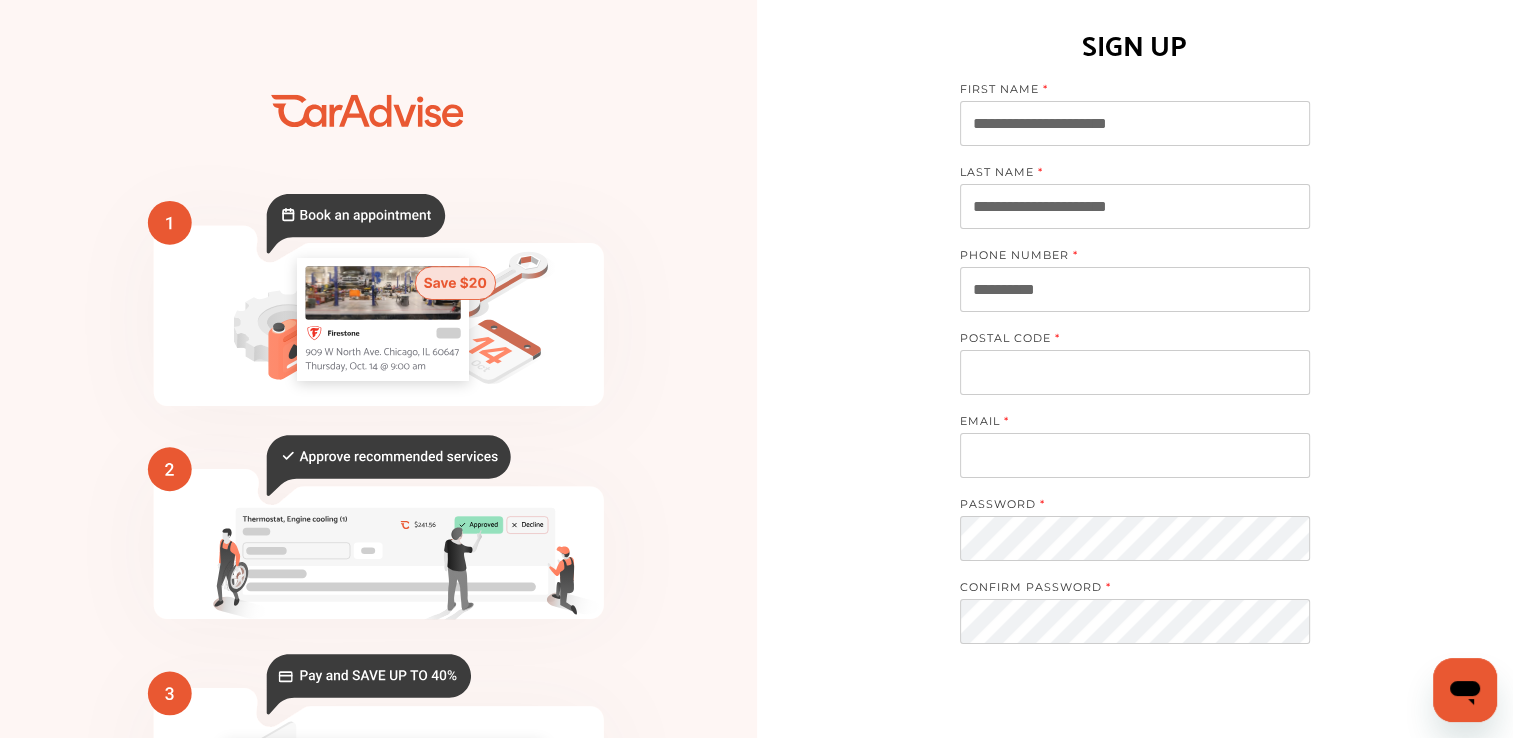 type on "*****" 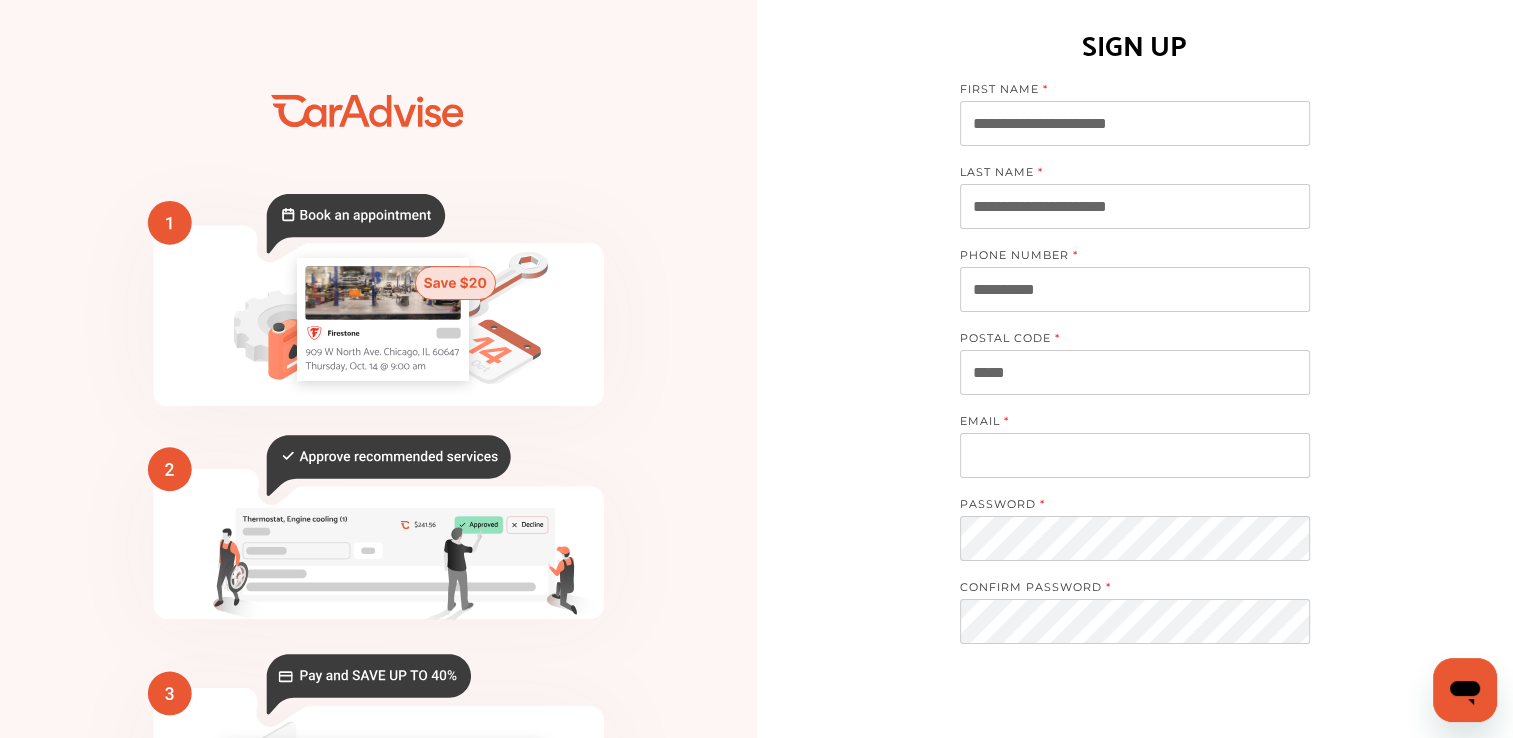 type on "**********" 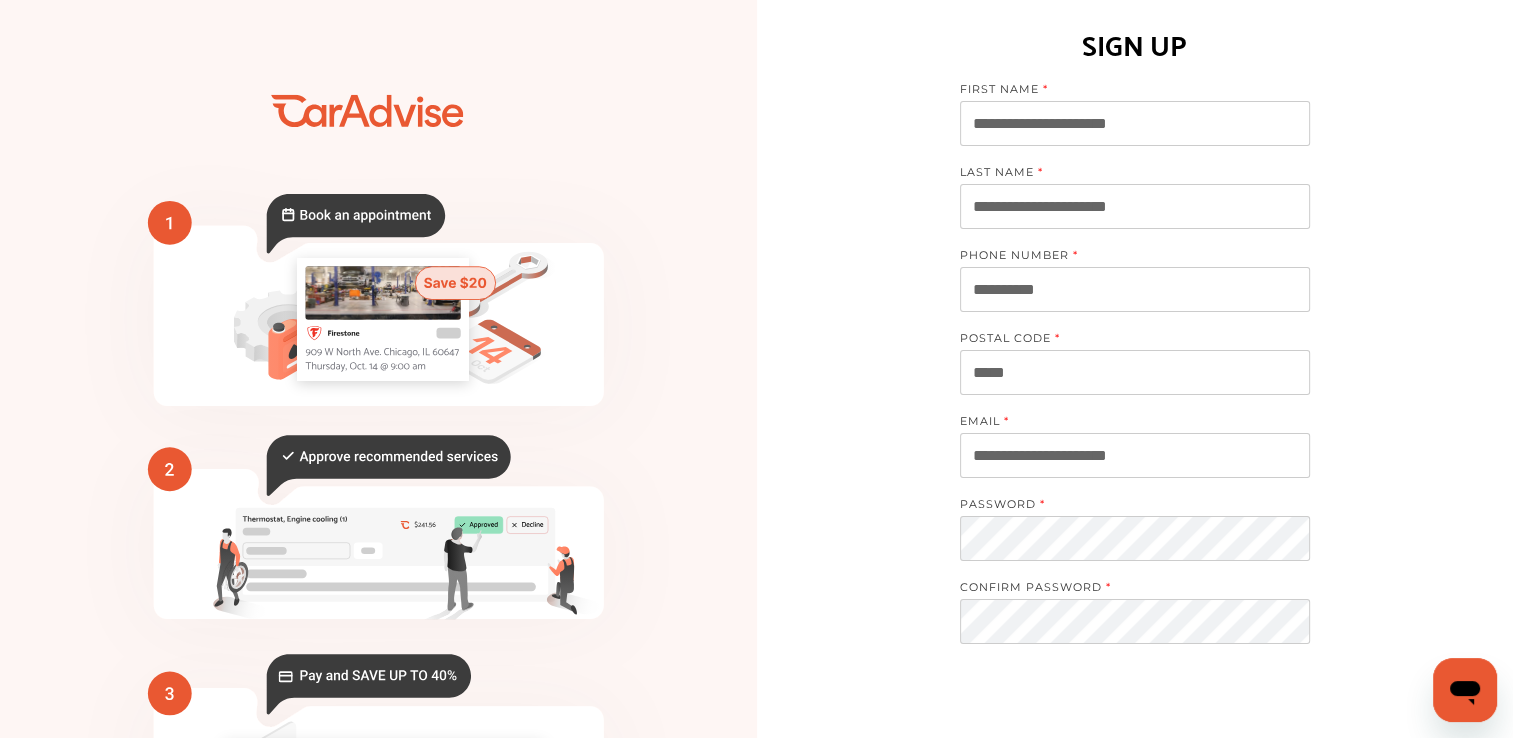 click on "**********" at bounding box center (1135, 123) 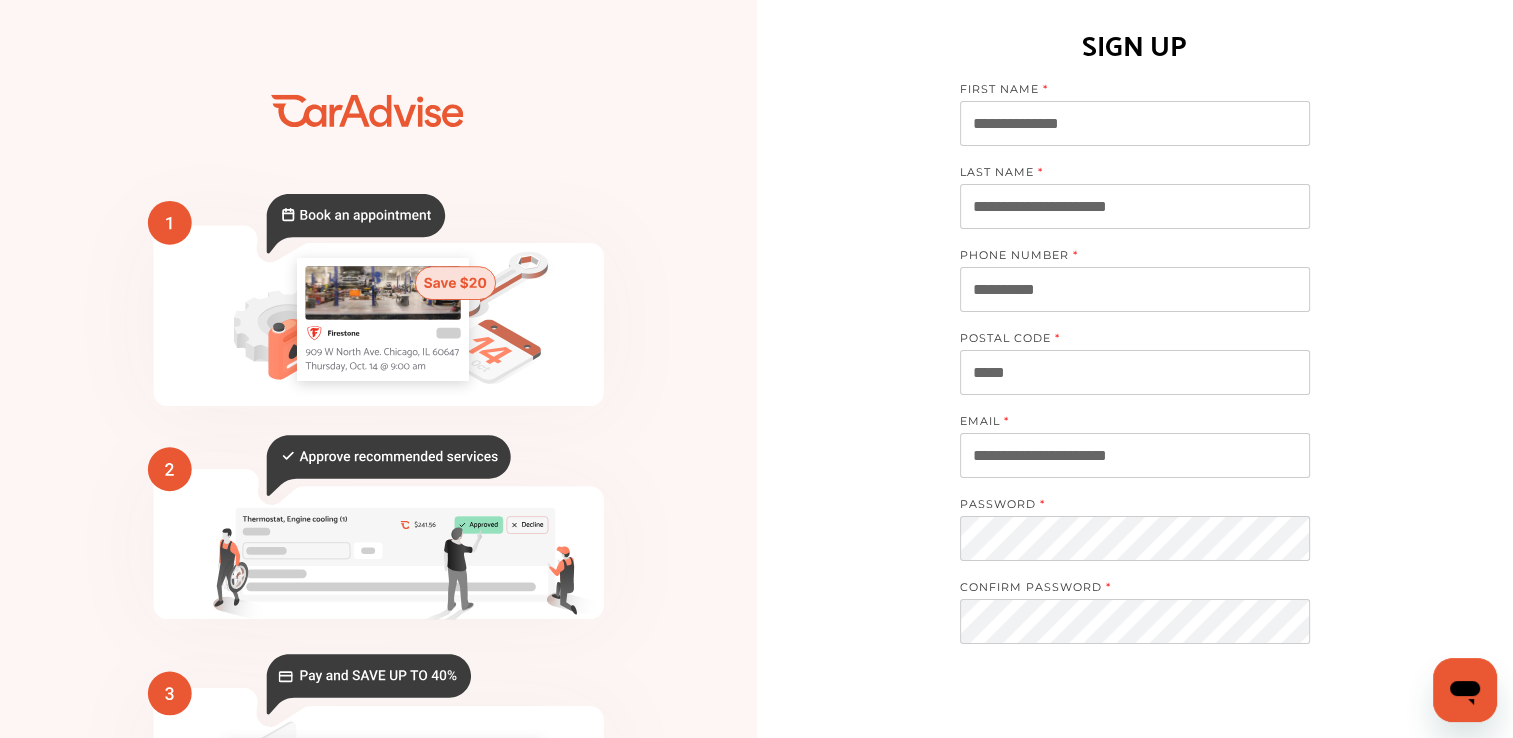 drag, startPoint x: 1156, startPoint y: 208, endPoint x: 920, endPoint y: 208, distance: 236 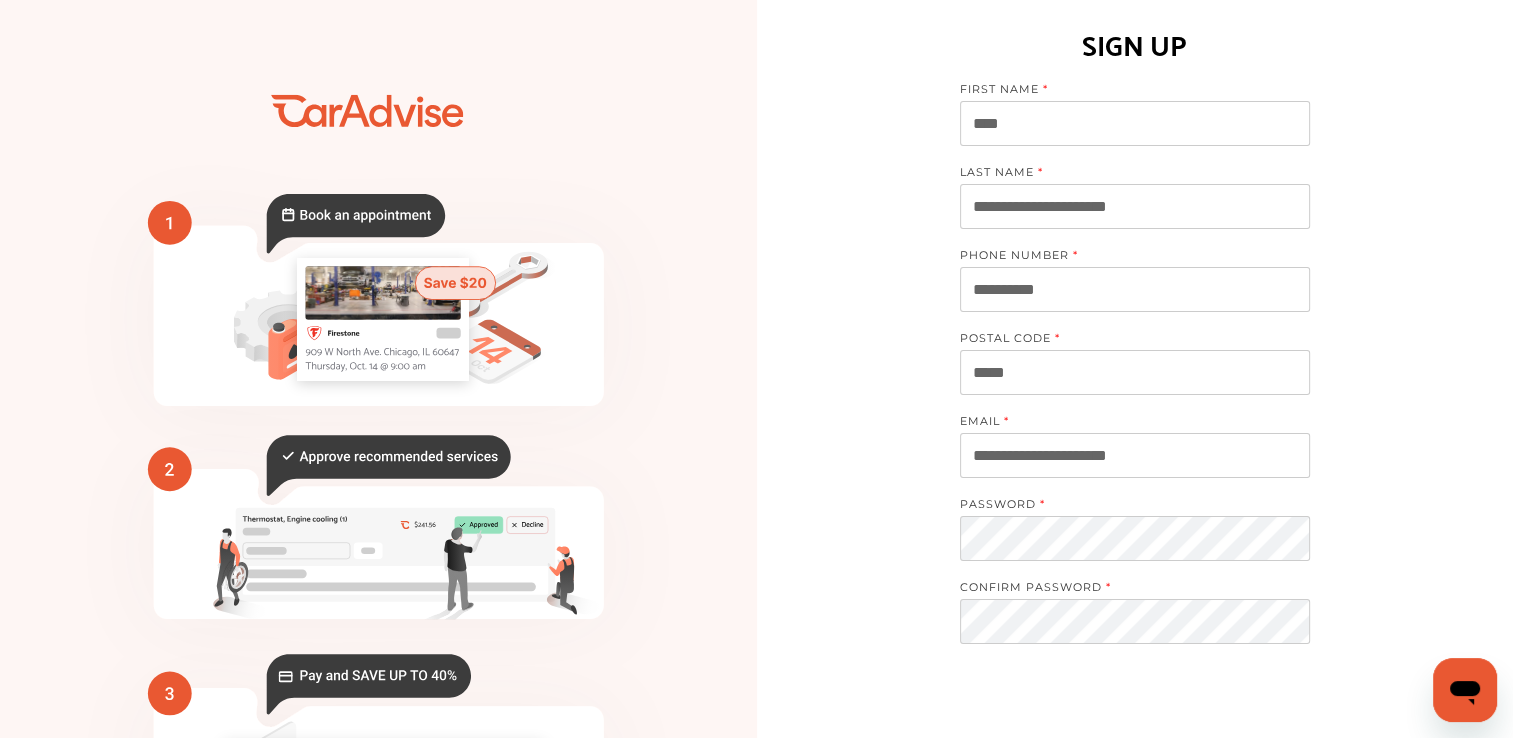 type on "****" 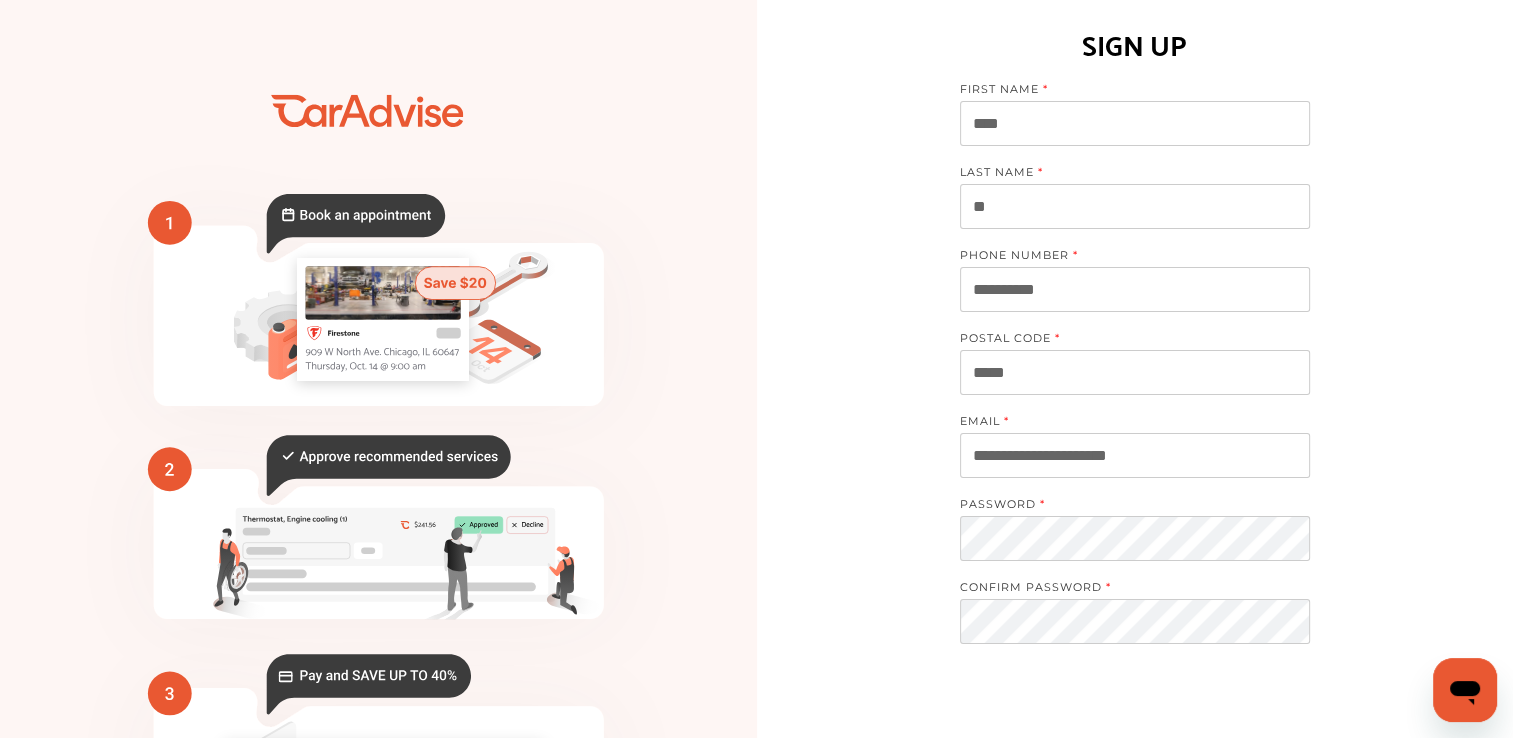 type on "*" 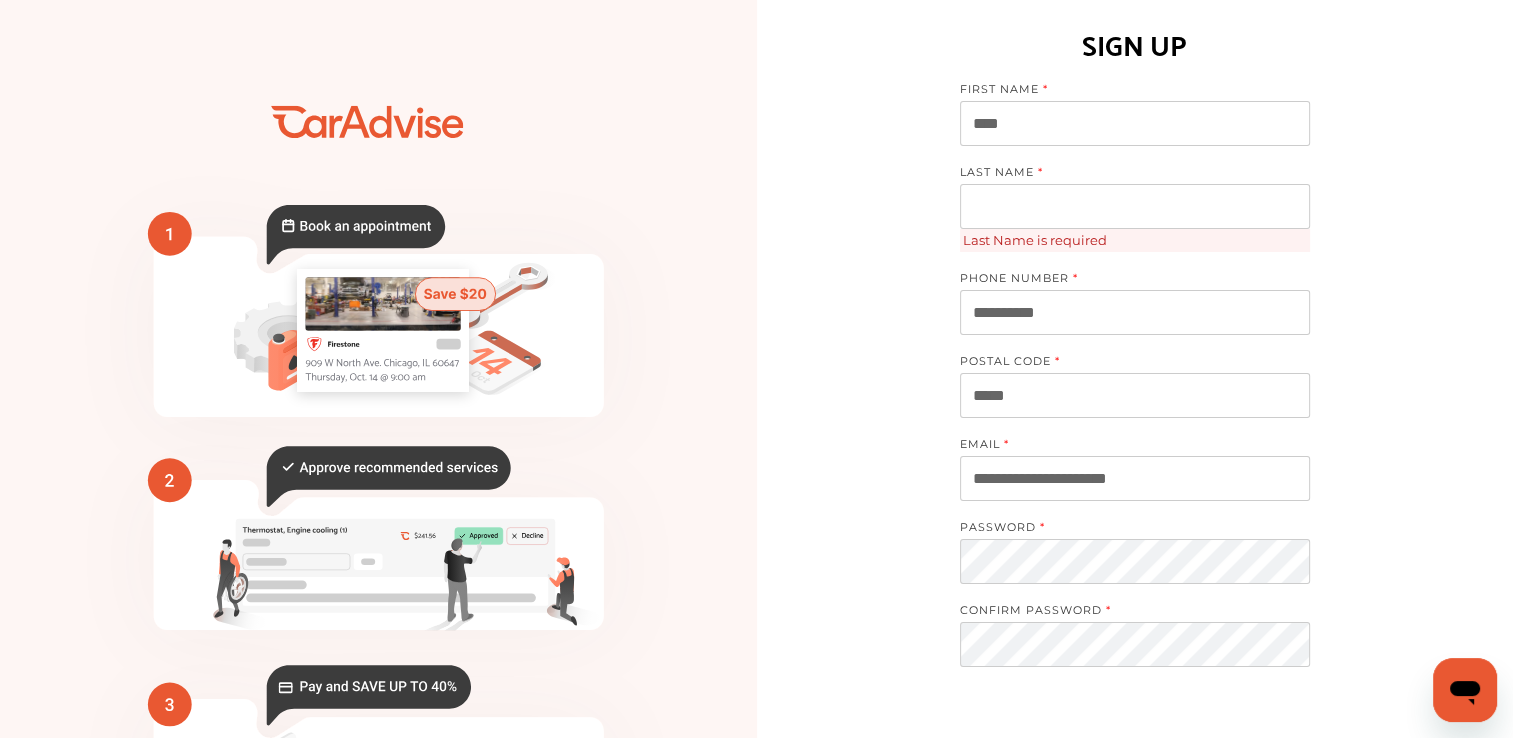 click at bounding box center [1135, 206] 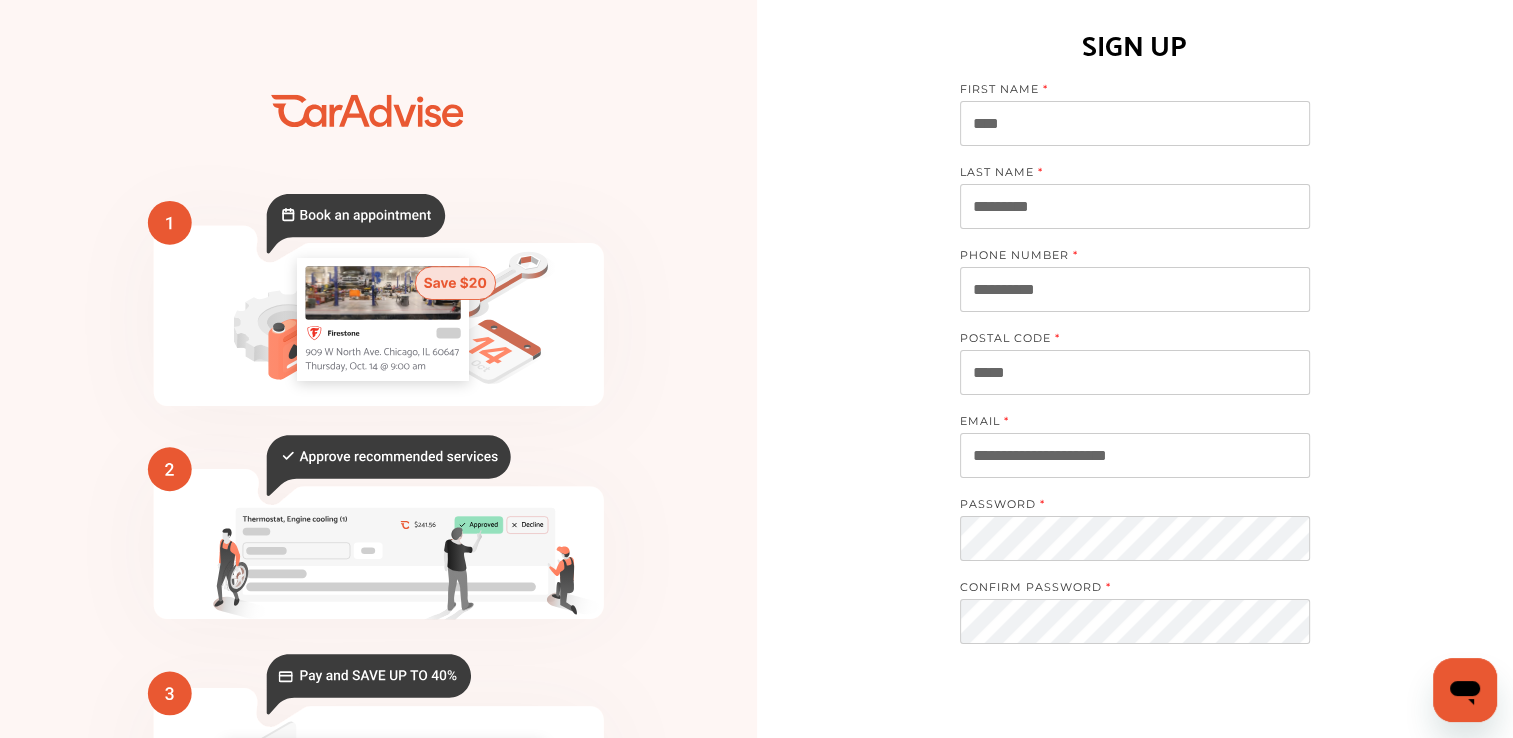 type on "*********" 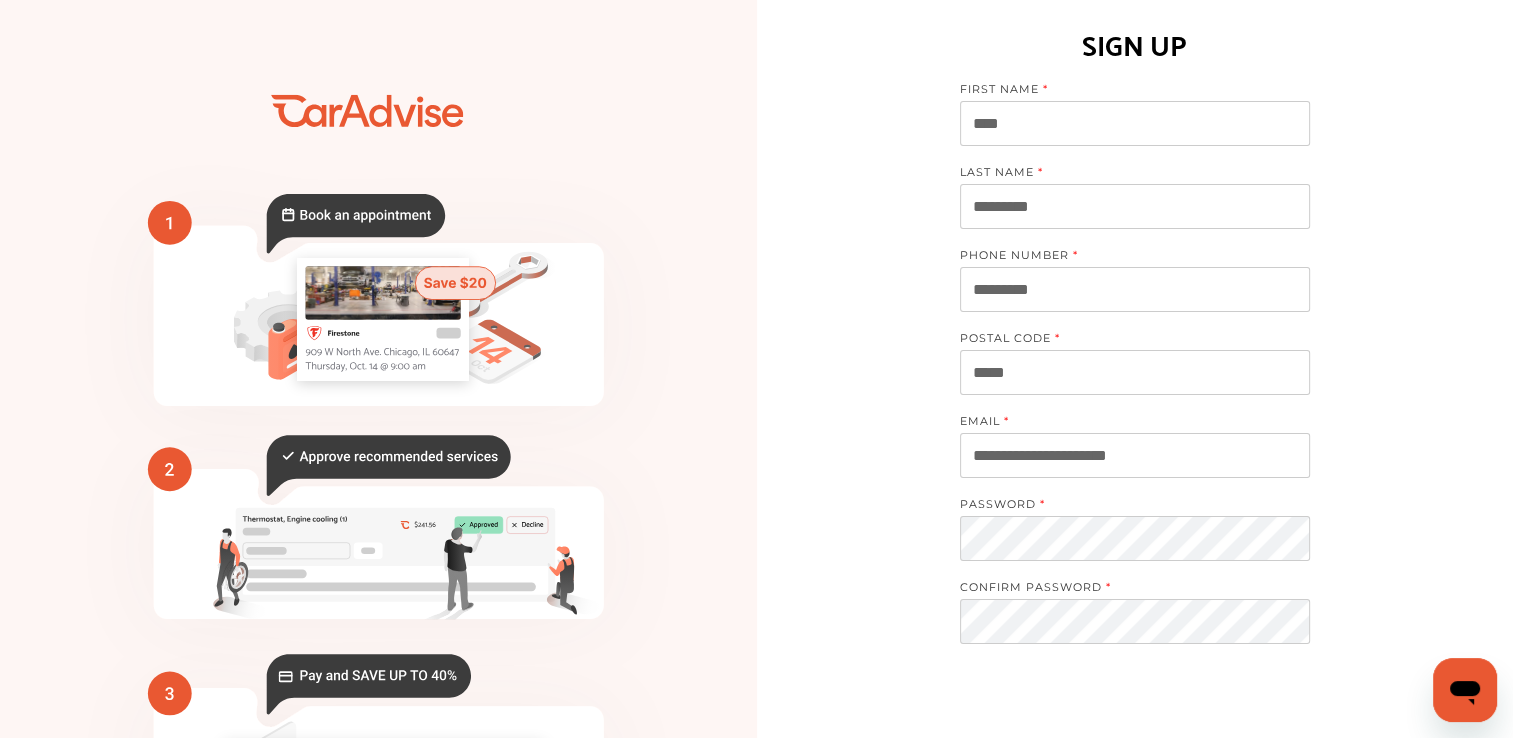 click on "**********" at bounding box center (1135, 495) 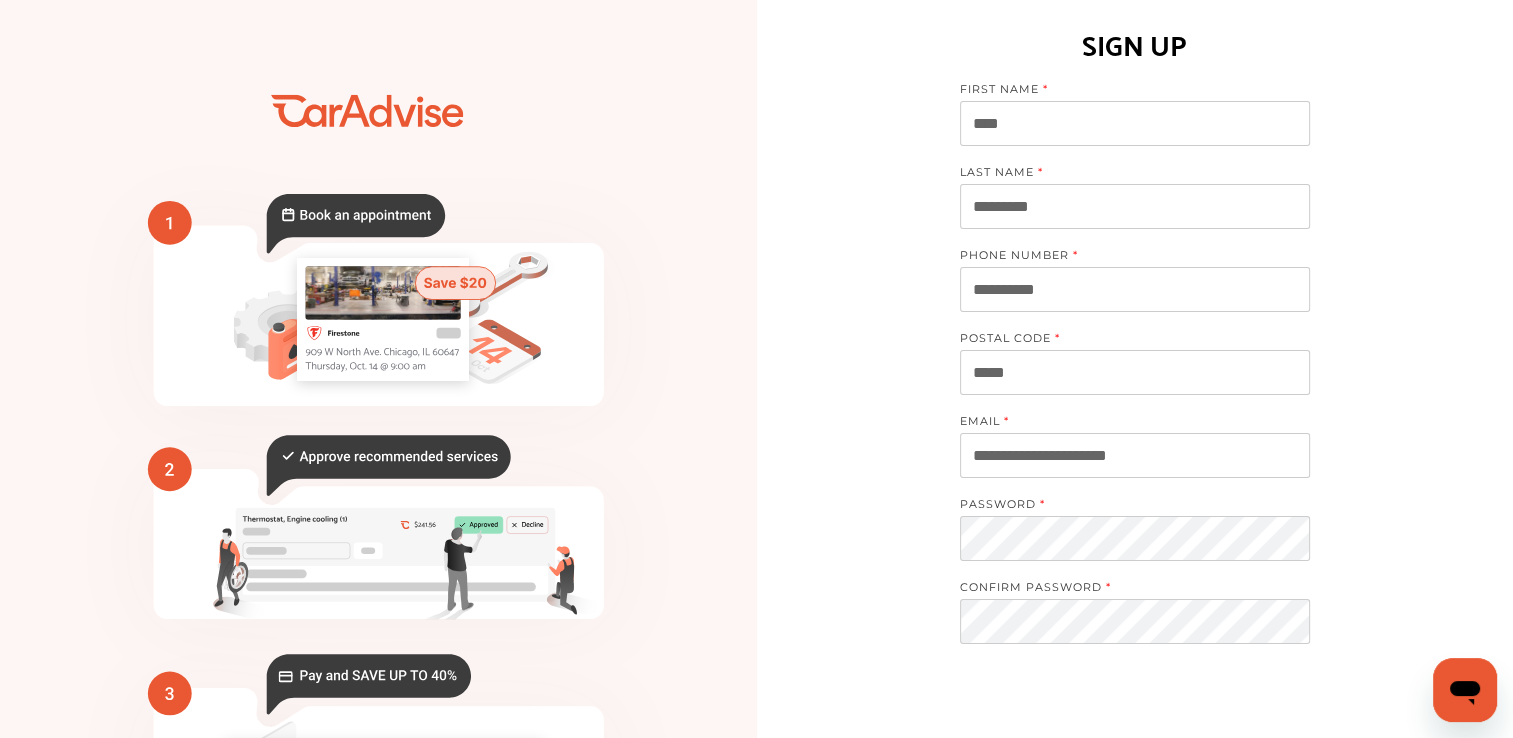 type on "**********" 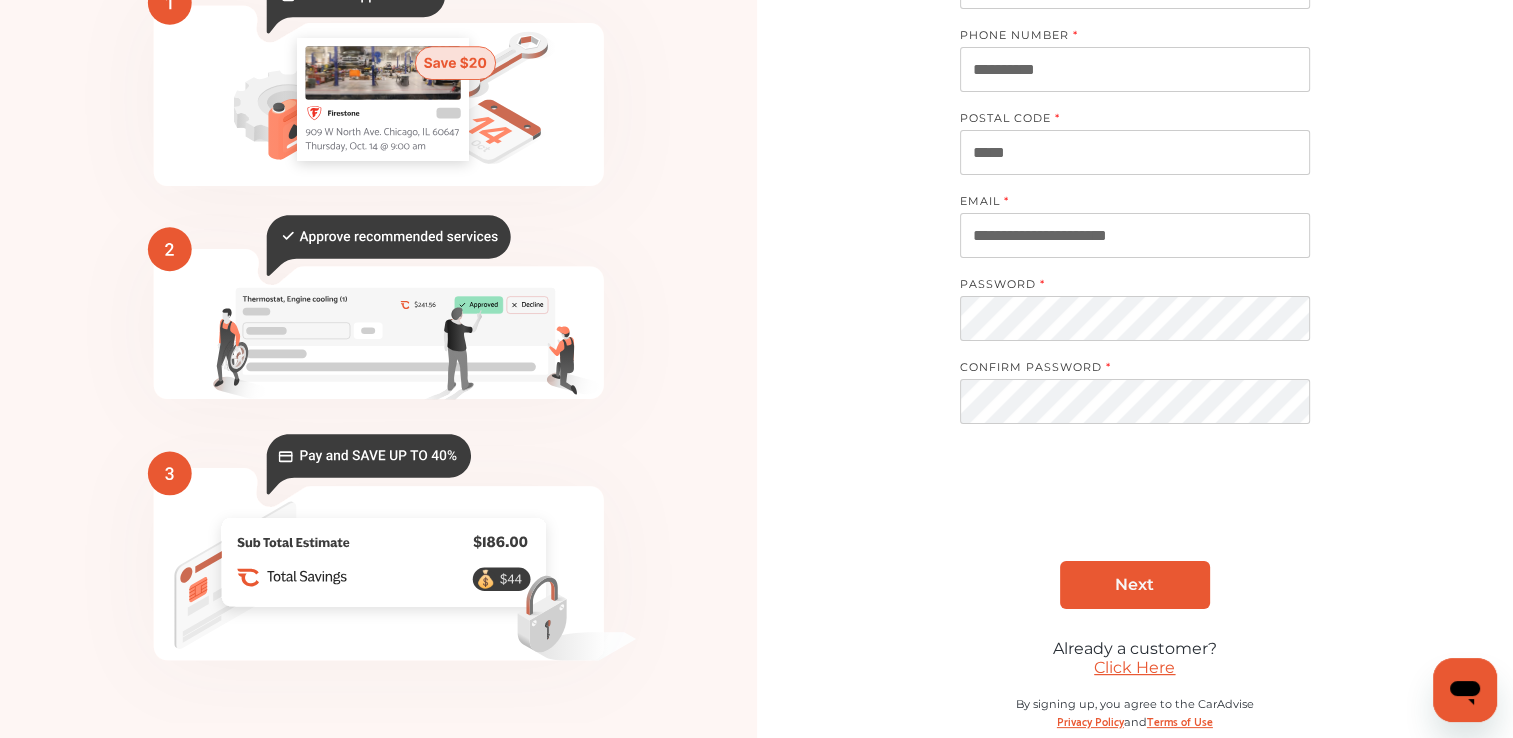 scroll, scrollTop: 244, scrollLeft: 0, axis: vertical 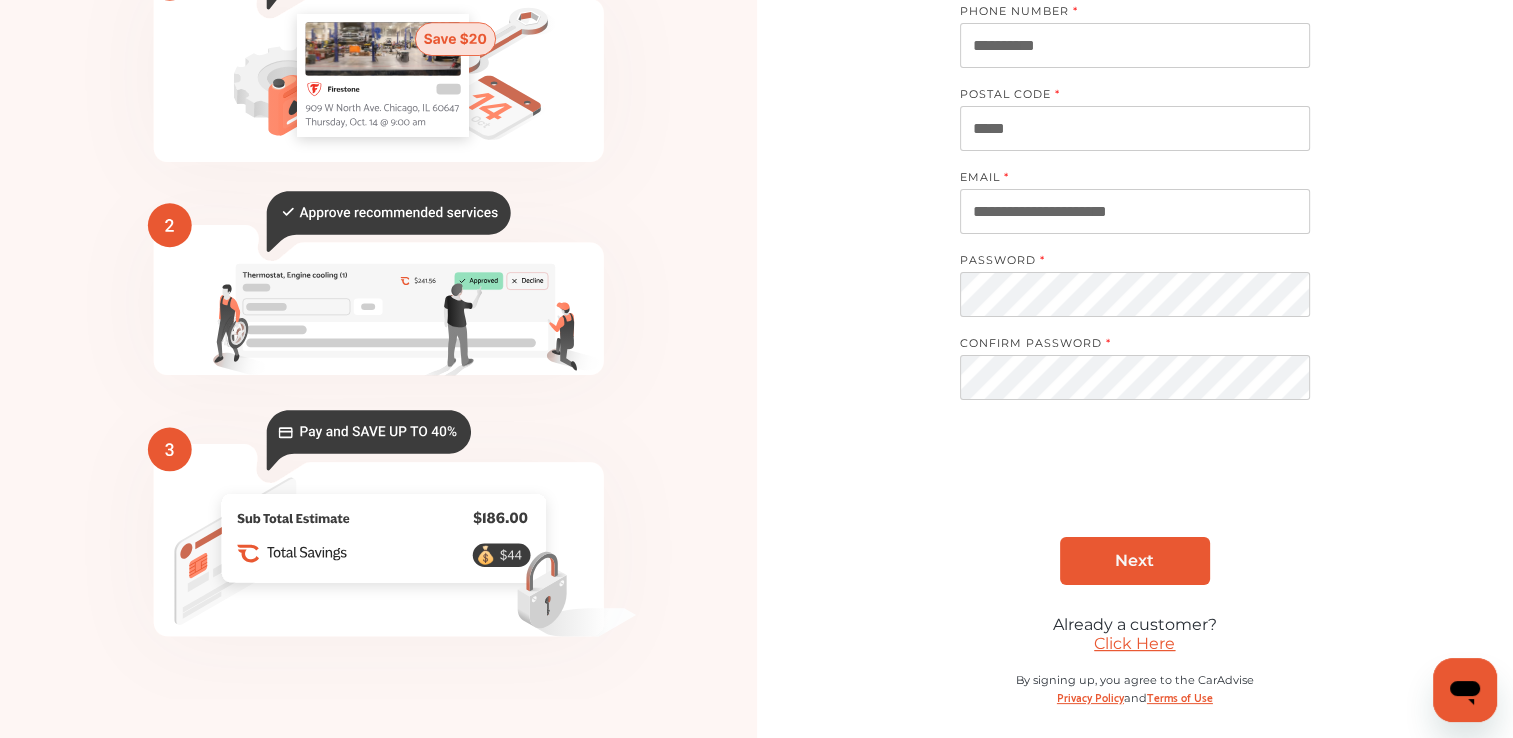 click on "Next" at bounding box center (1135, 561) 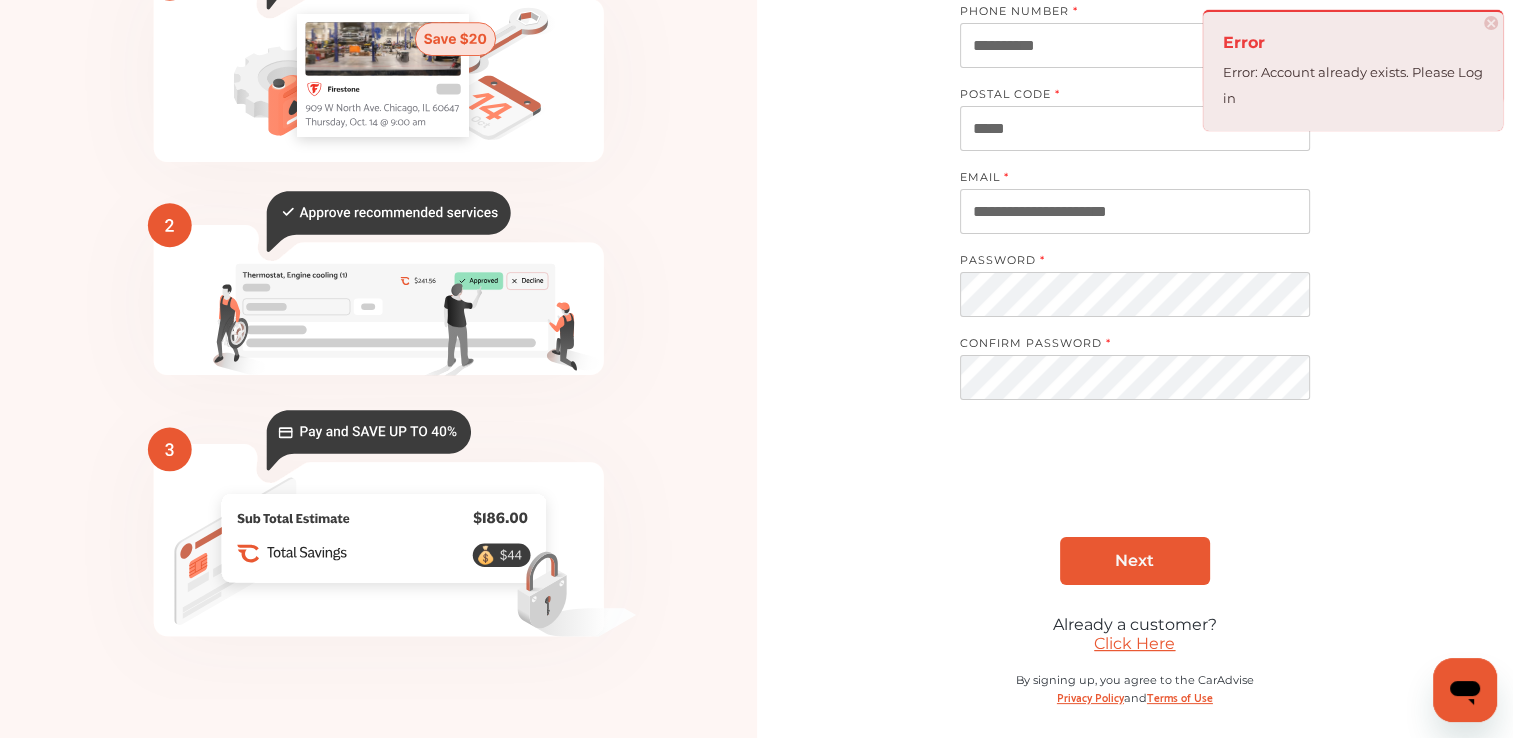 click on "Click Here" at bounding box center [1134, 643] 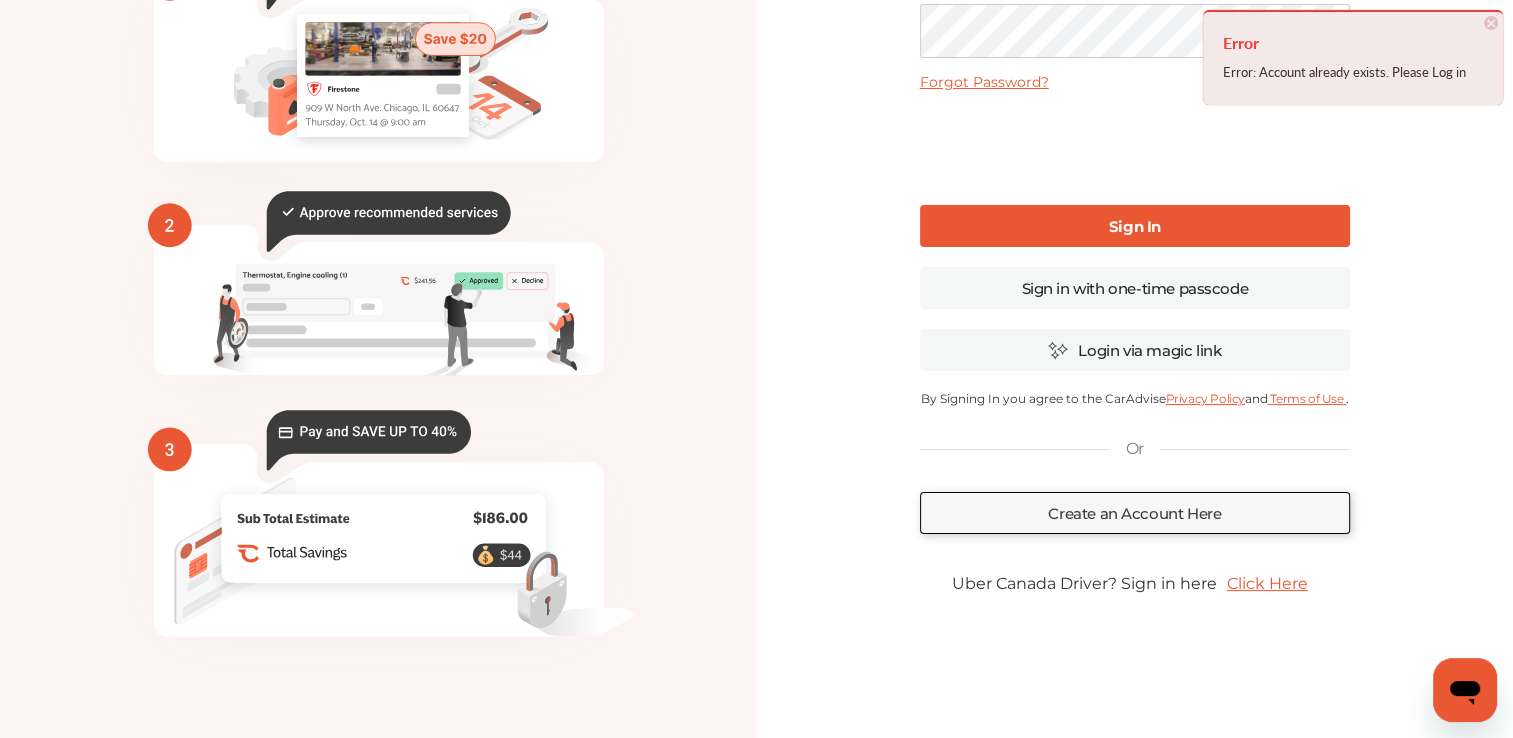 scroll, scrollTop: 166, scrollLeft: 0, axis: vertical 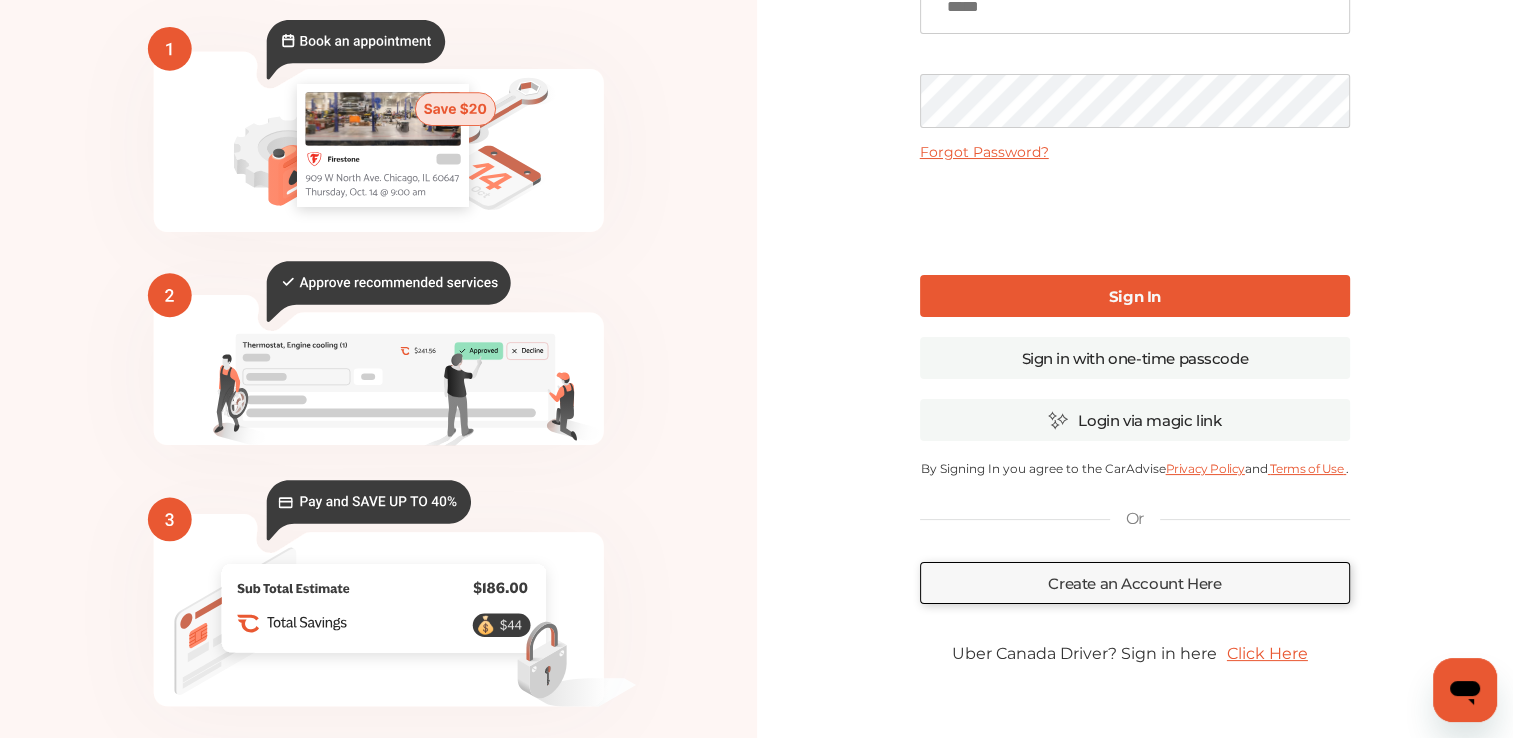 type on "**********" 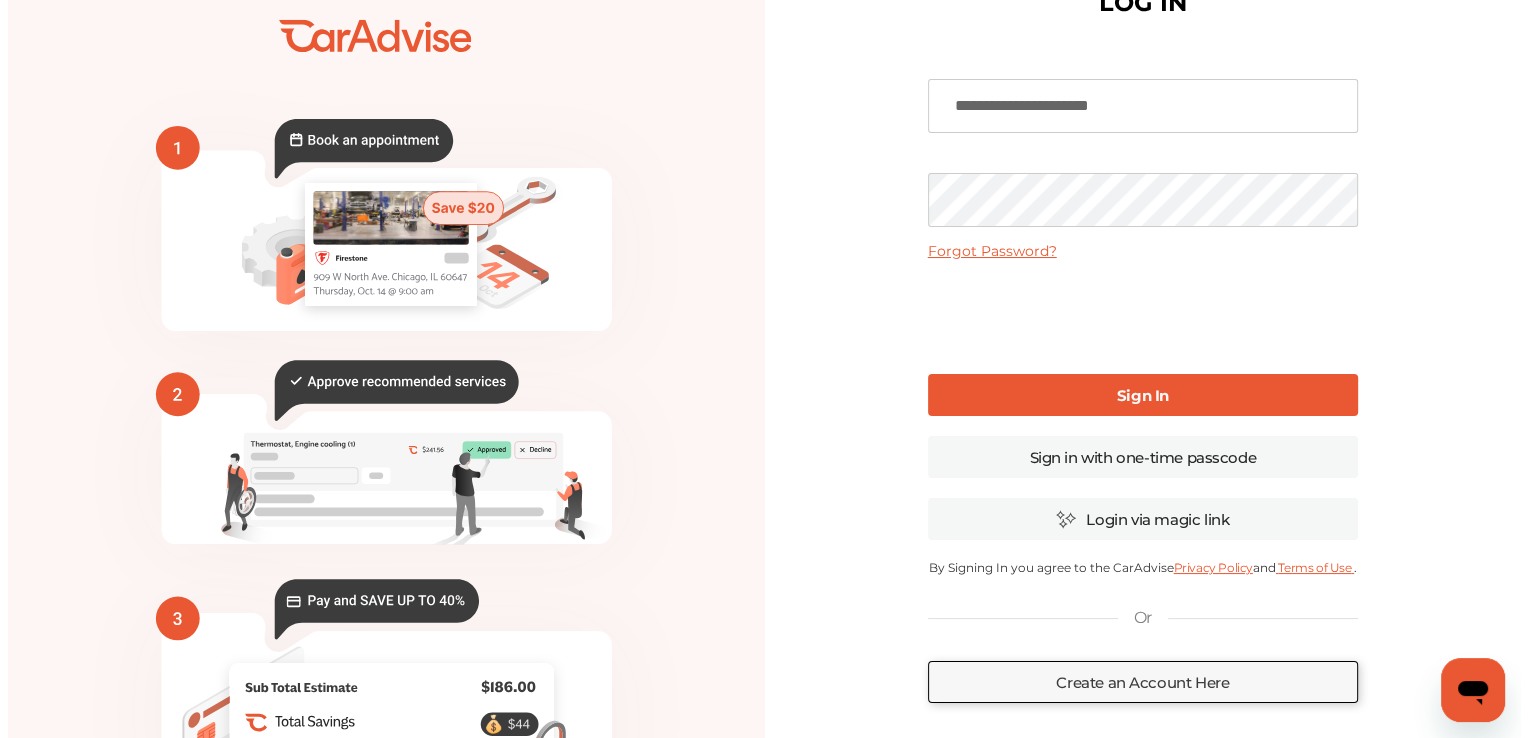 scroll, scrollTop: 0, scrollLeft: 0, axis: both 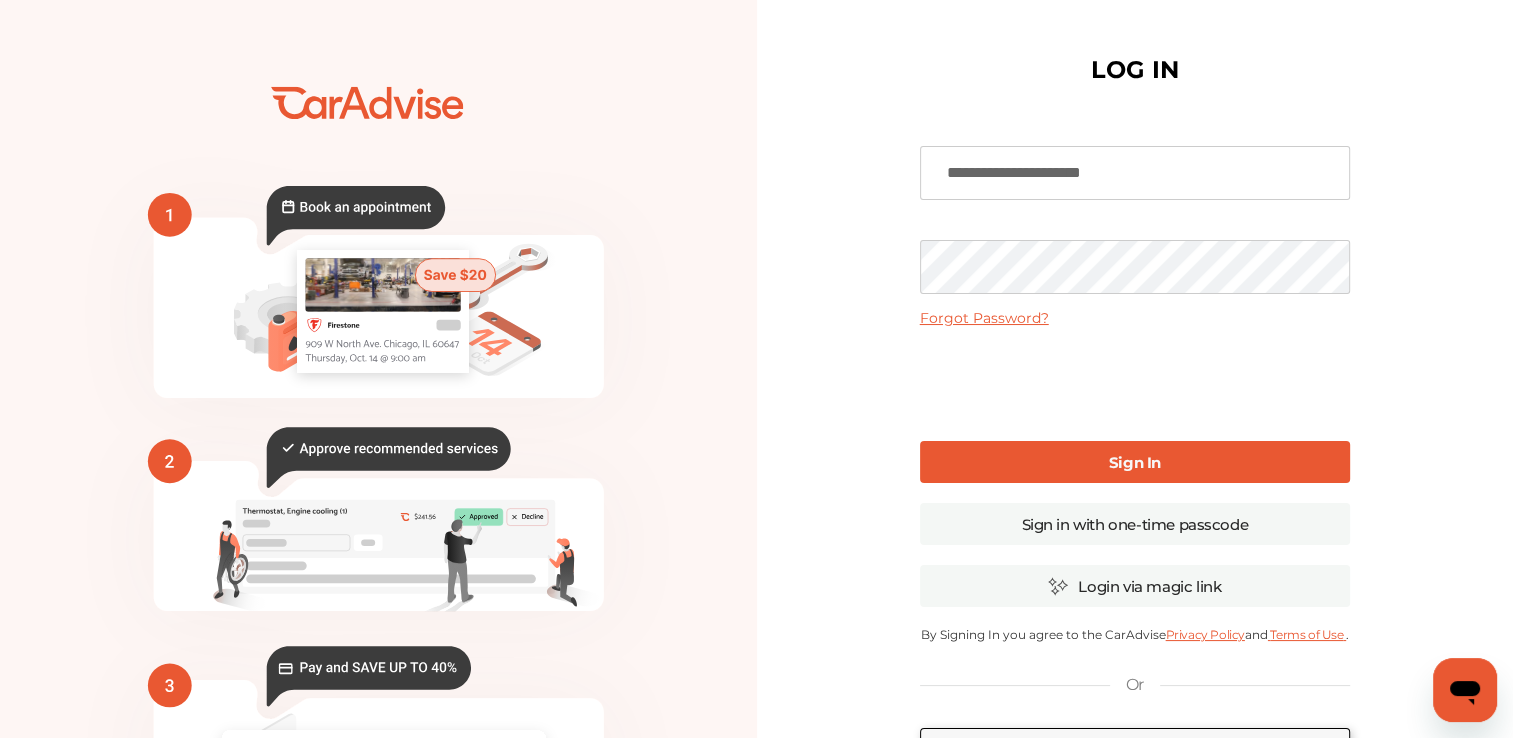 click on "Forgot Password?" at bounding box center [984, 318] 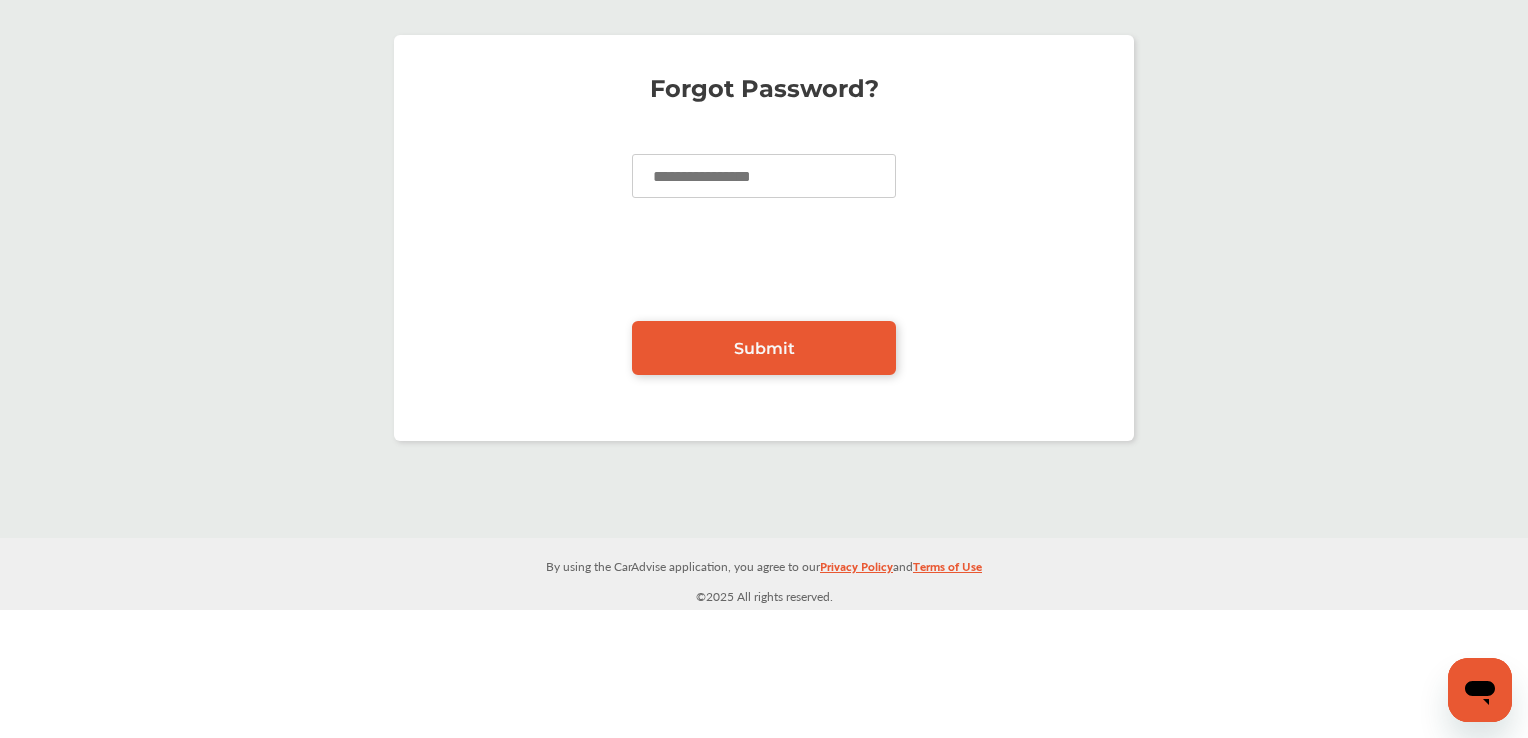 click at bounding box center (764, 176) 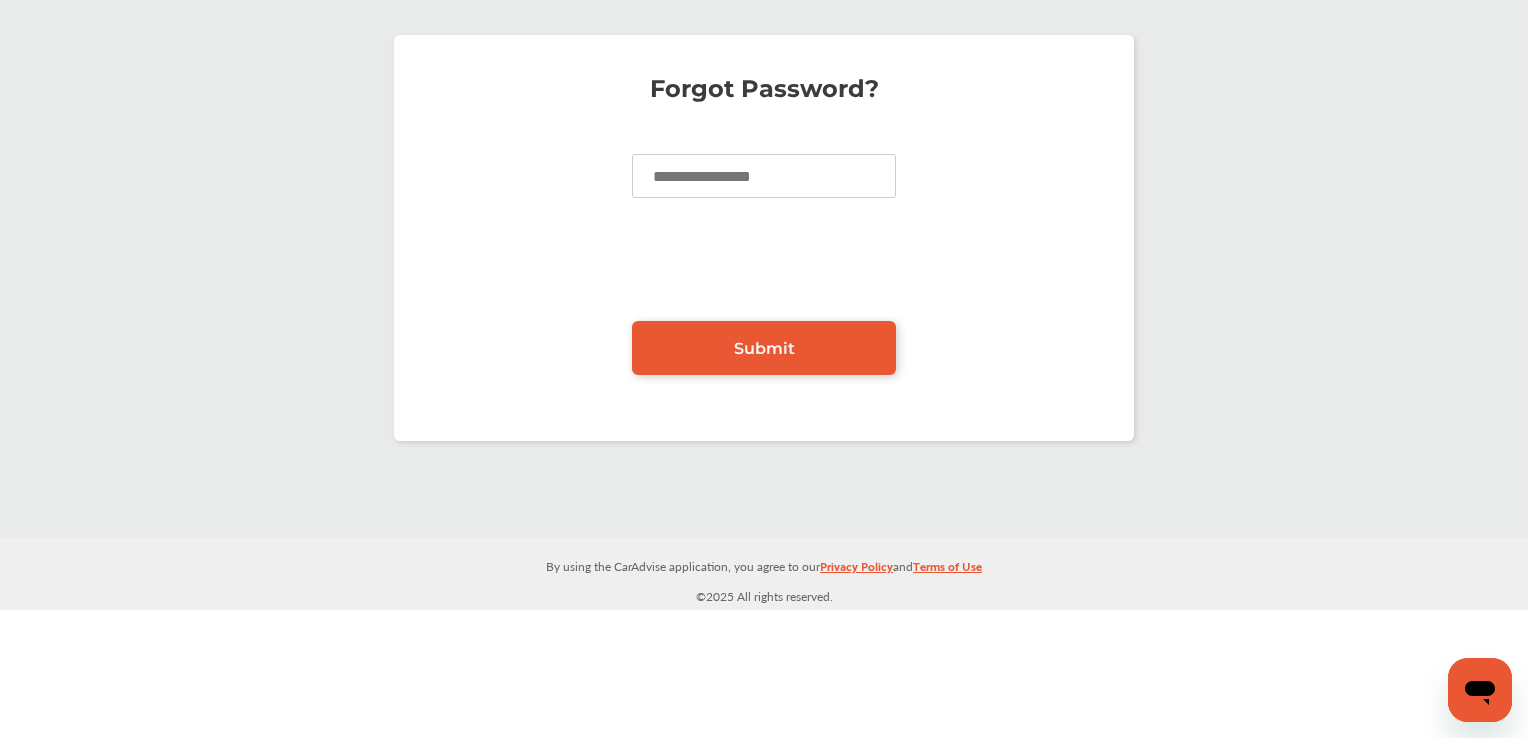 type on "**********" 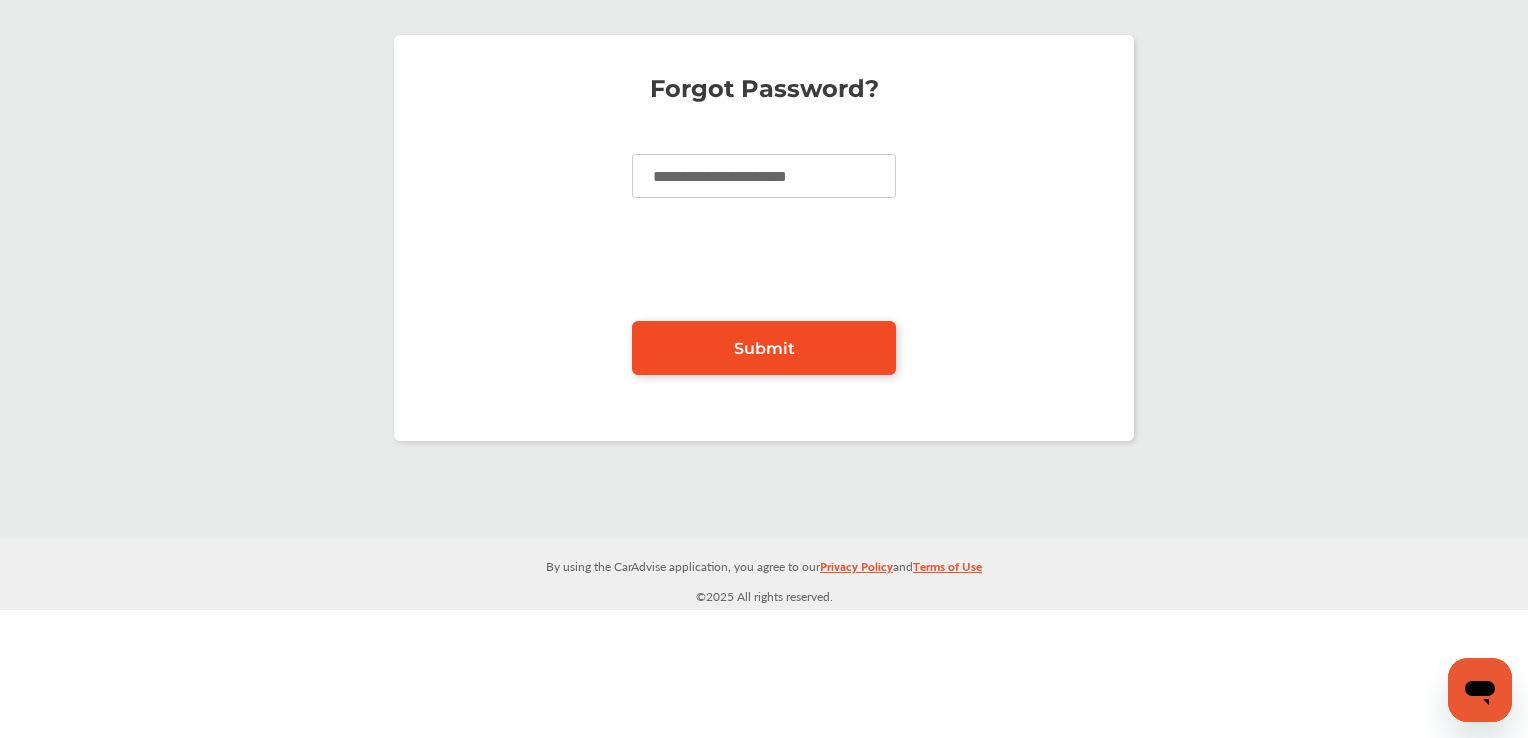 click on "Submit" at bounding box center [764, 348] 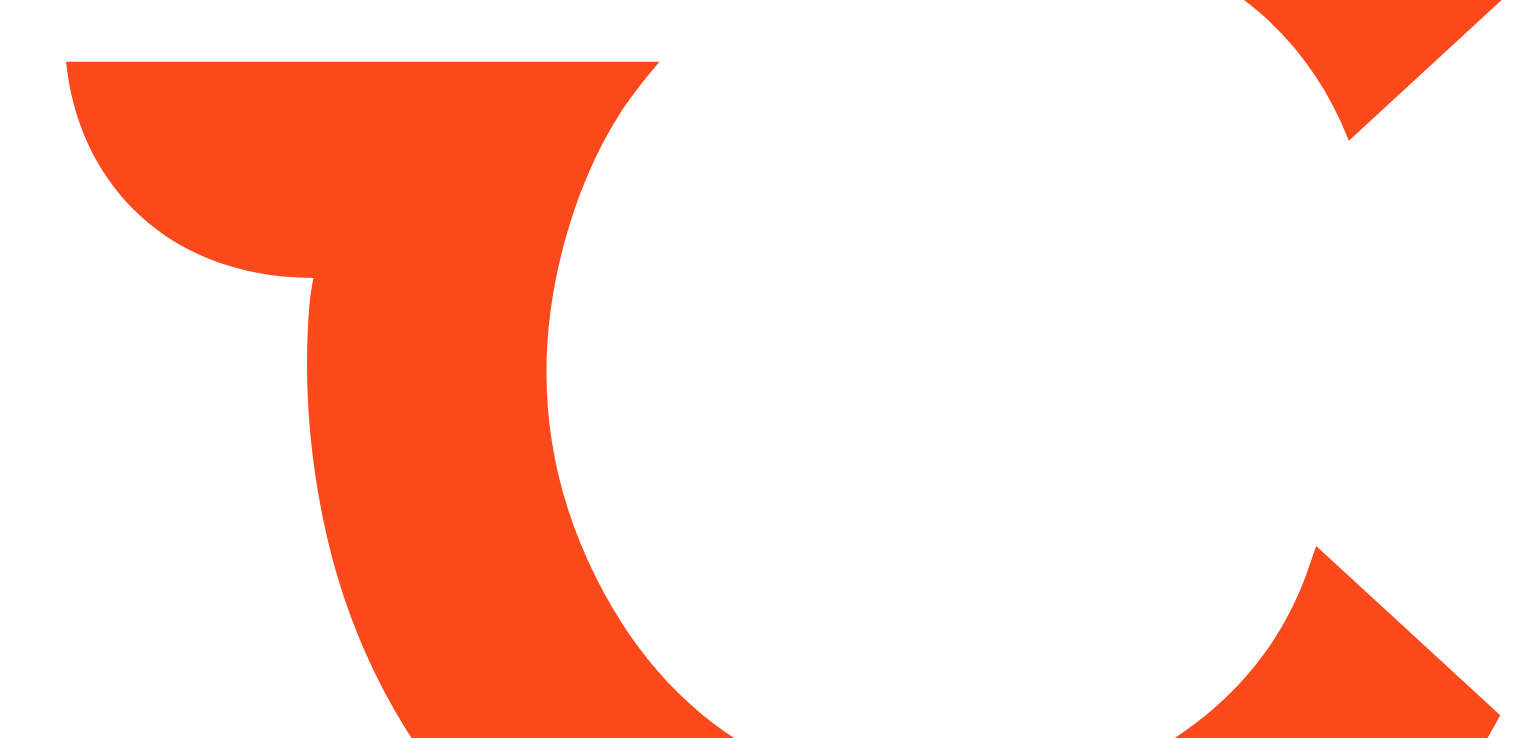scroll, scrollTop: 0, scrollLeft: 0, axis: both 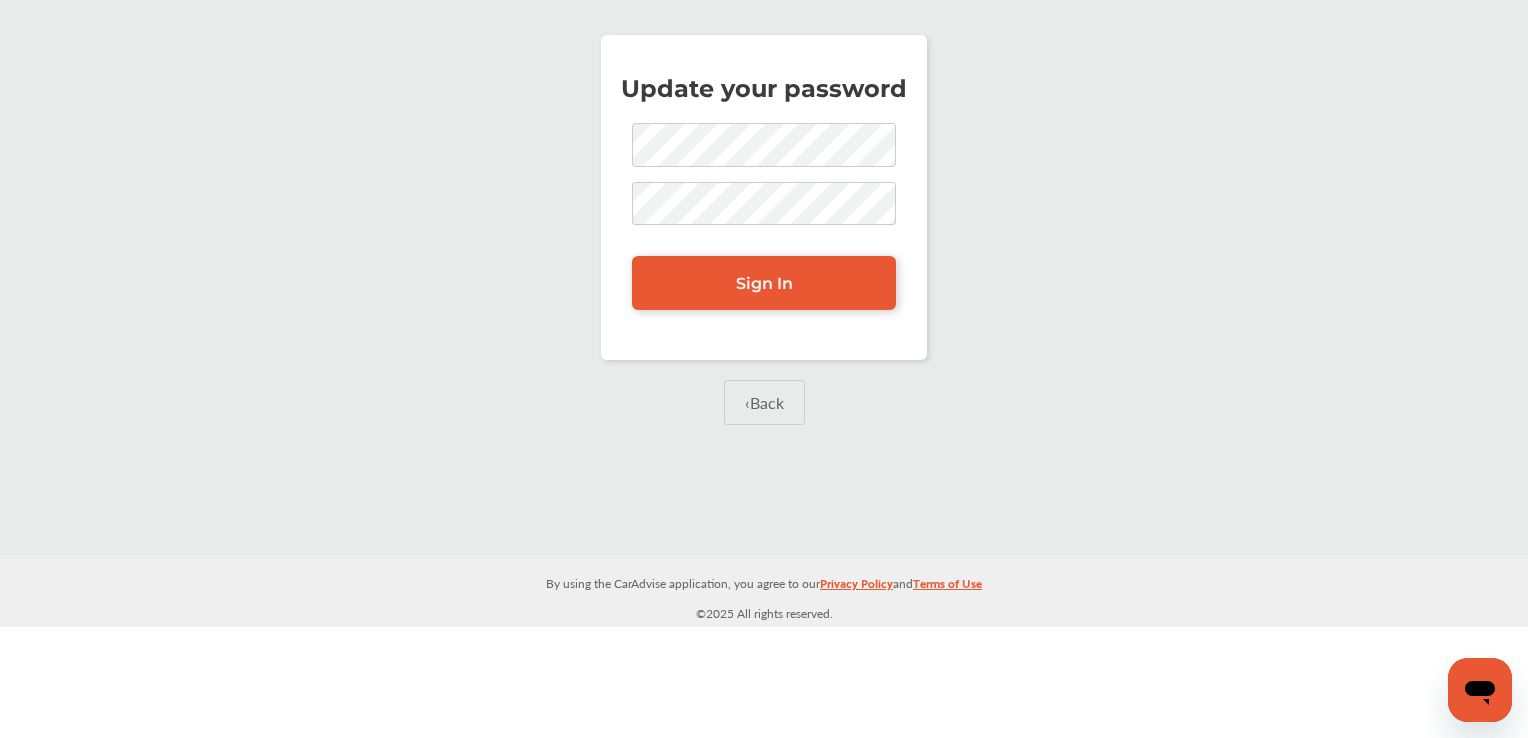 click on "Update your password Sign In ‹  Back" at bounding box center [764, 255] 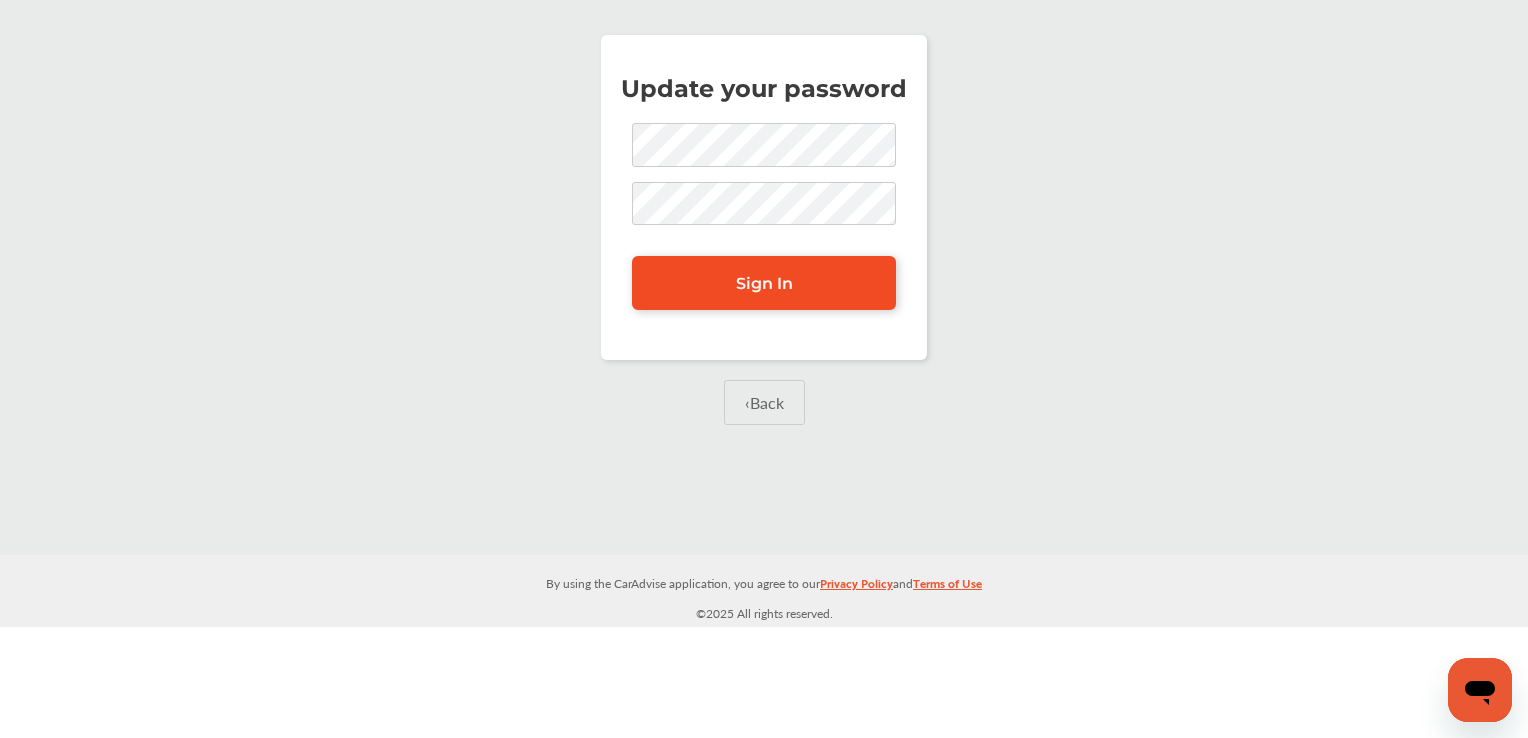 click on "Sign In" at bounding box center (764, 283) 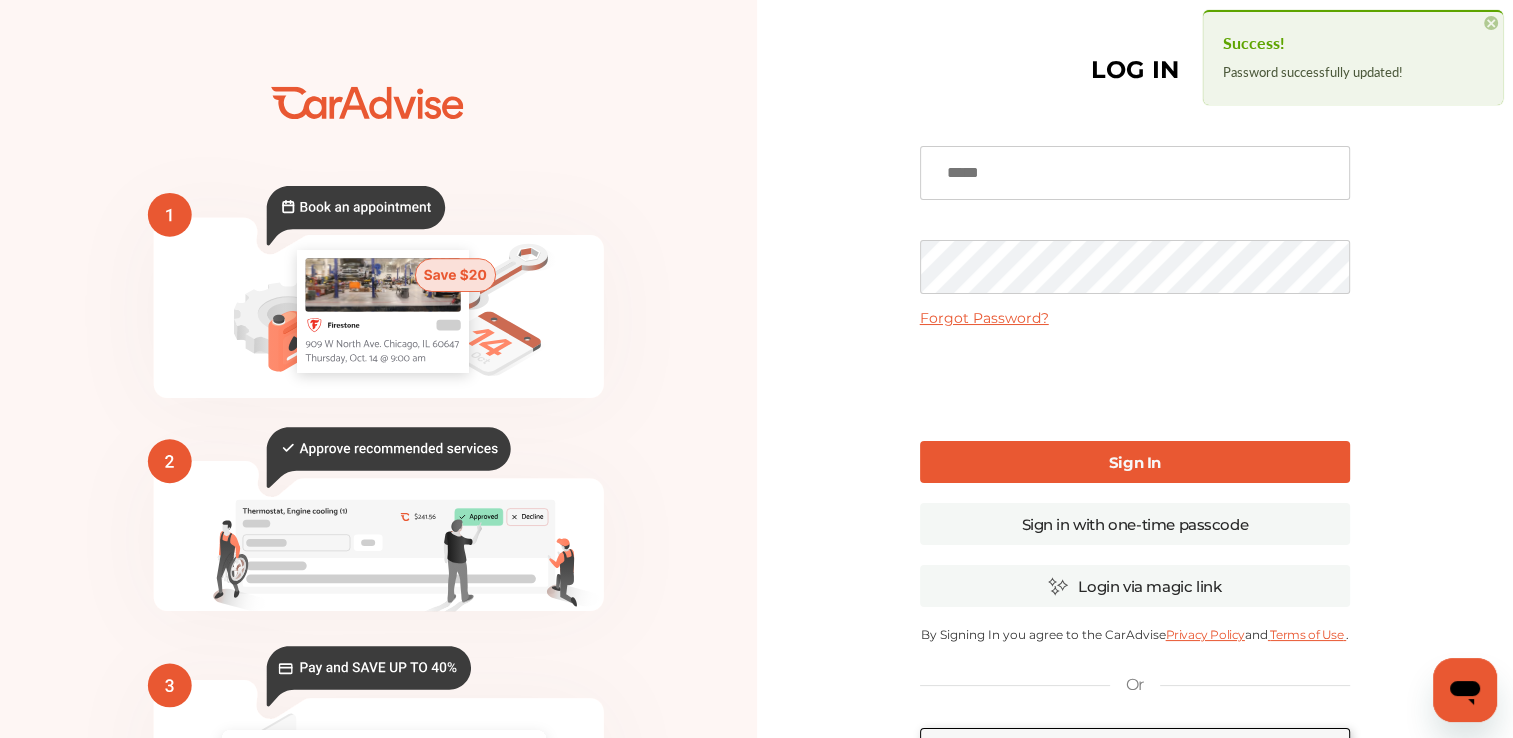 type on "**********" 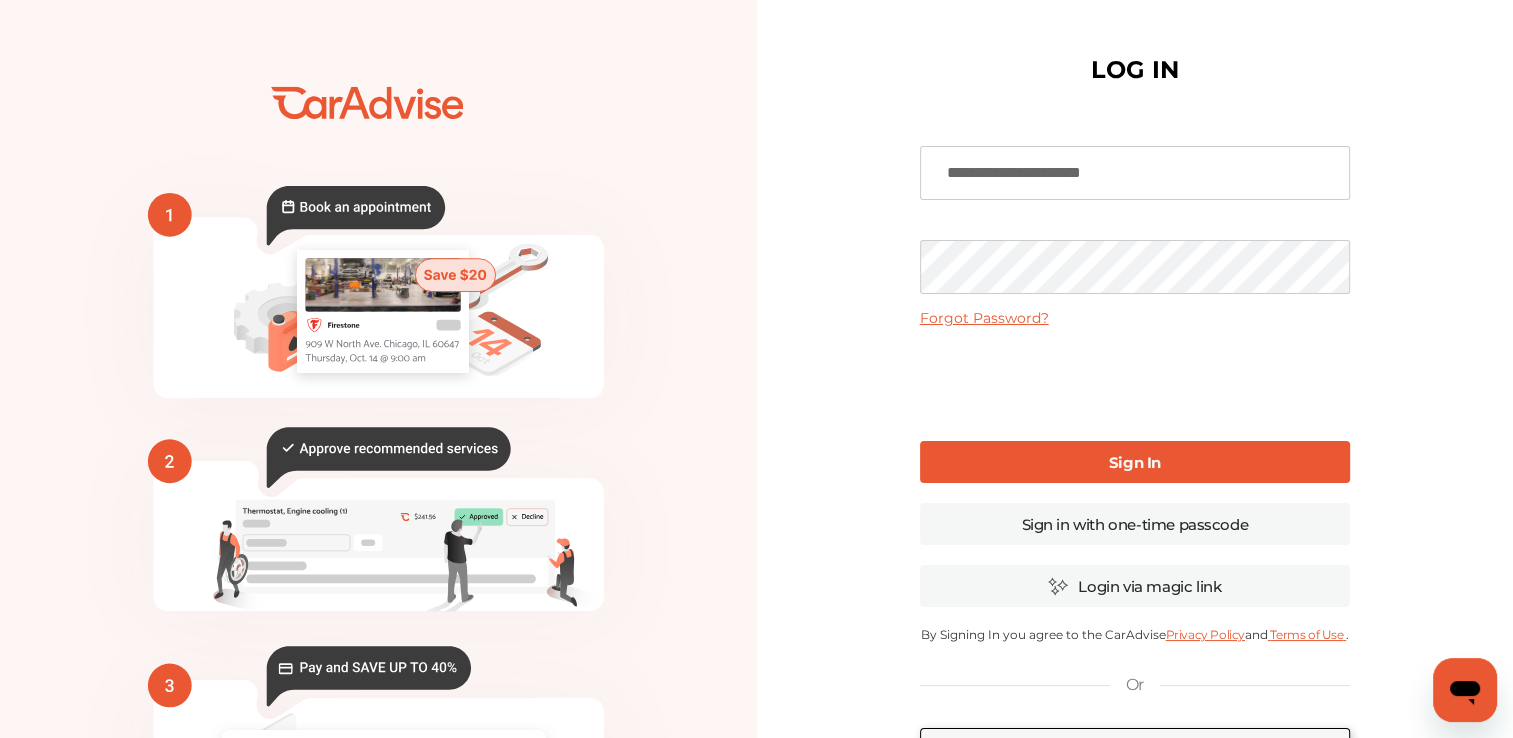 click on "Sign In" at bounding box center [1135, 462] 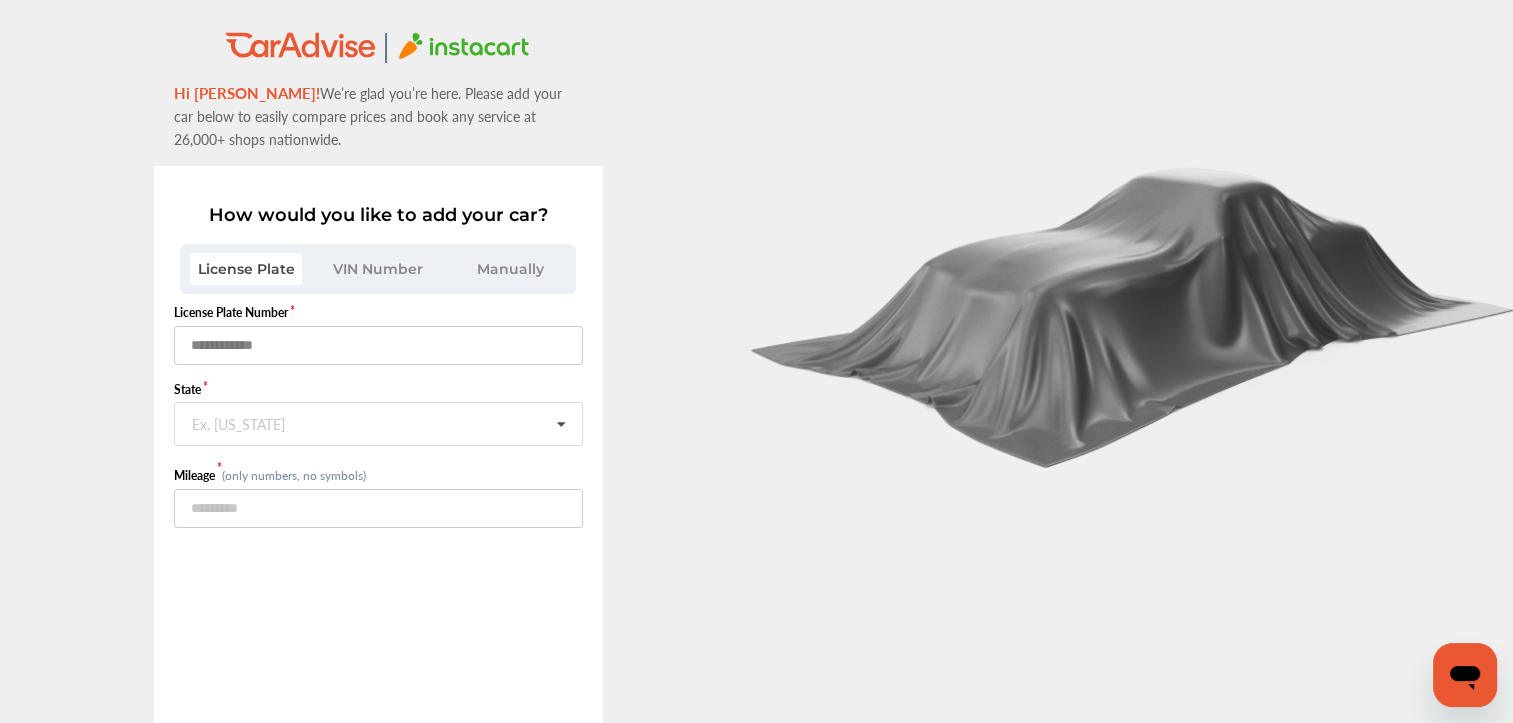 click at bounding box center (378, 345) 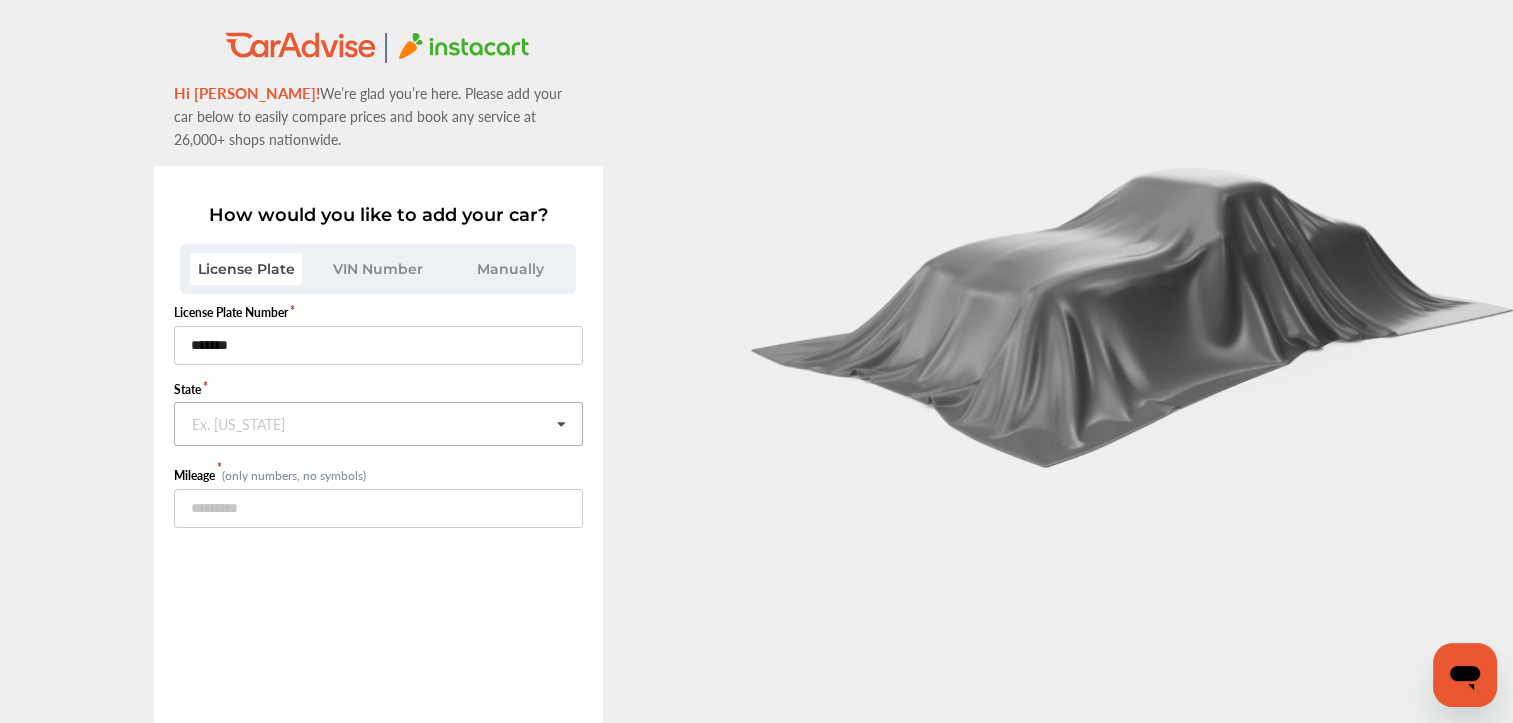 click at bounding box center [379, 422] 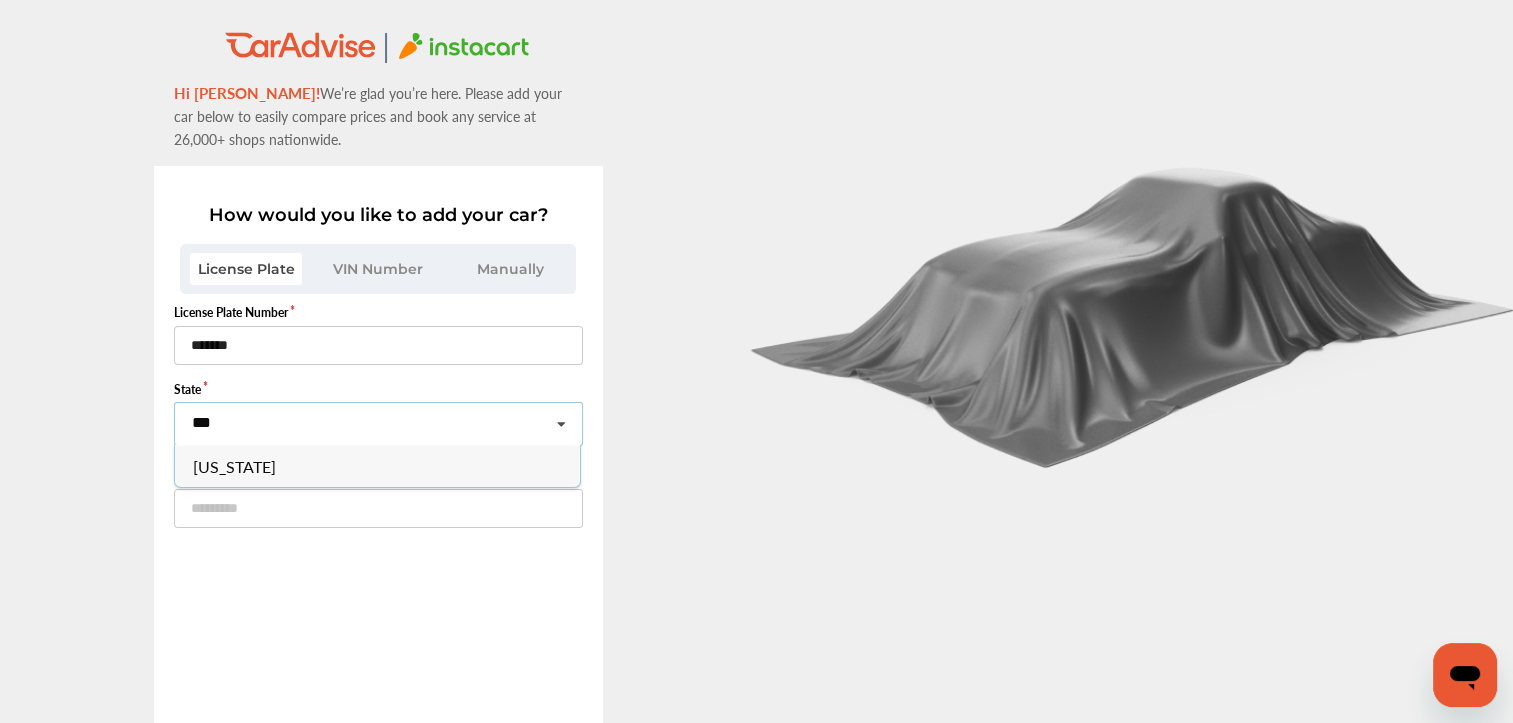 type on "***" 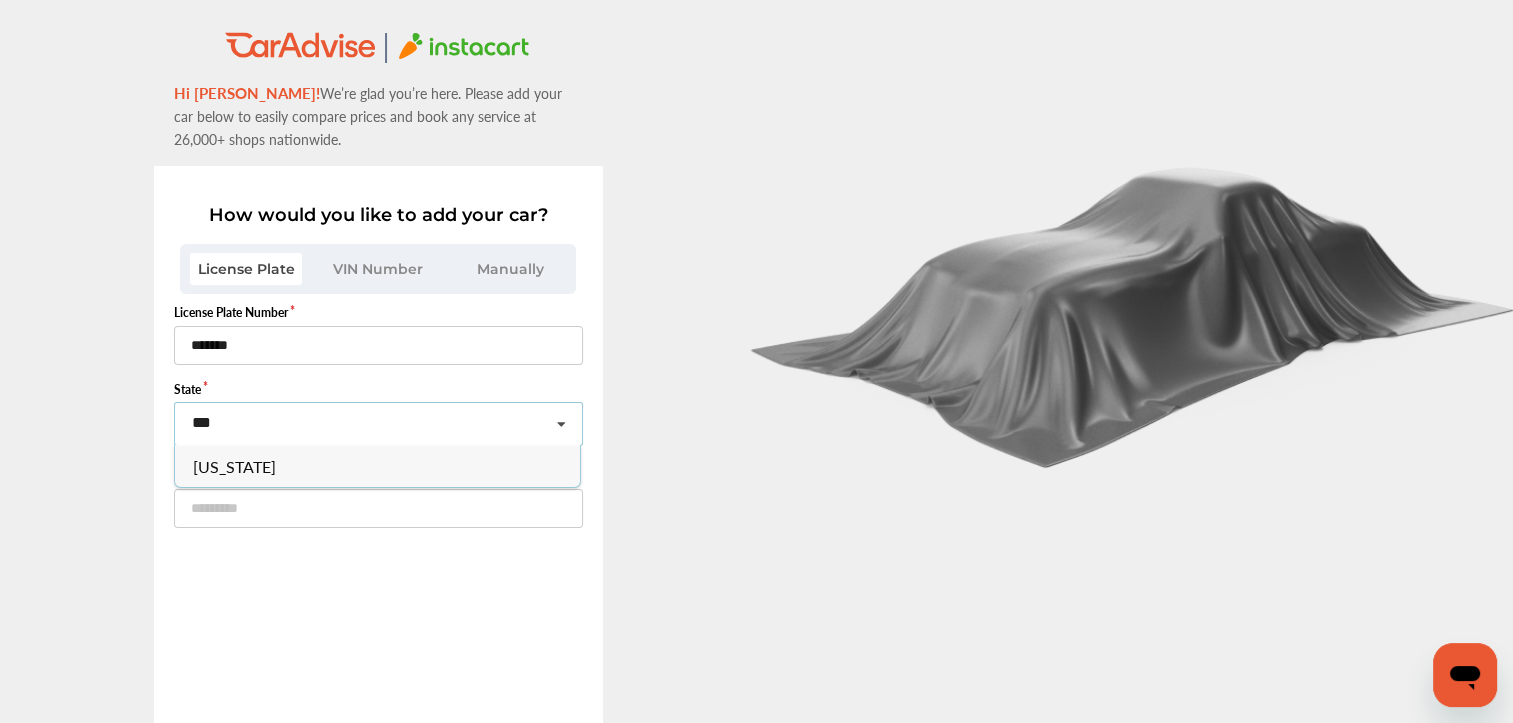 click on "Washington" at bounding box center [377, 466] 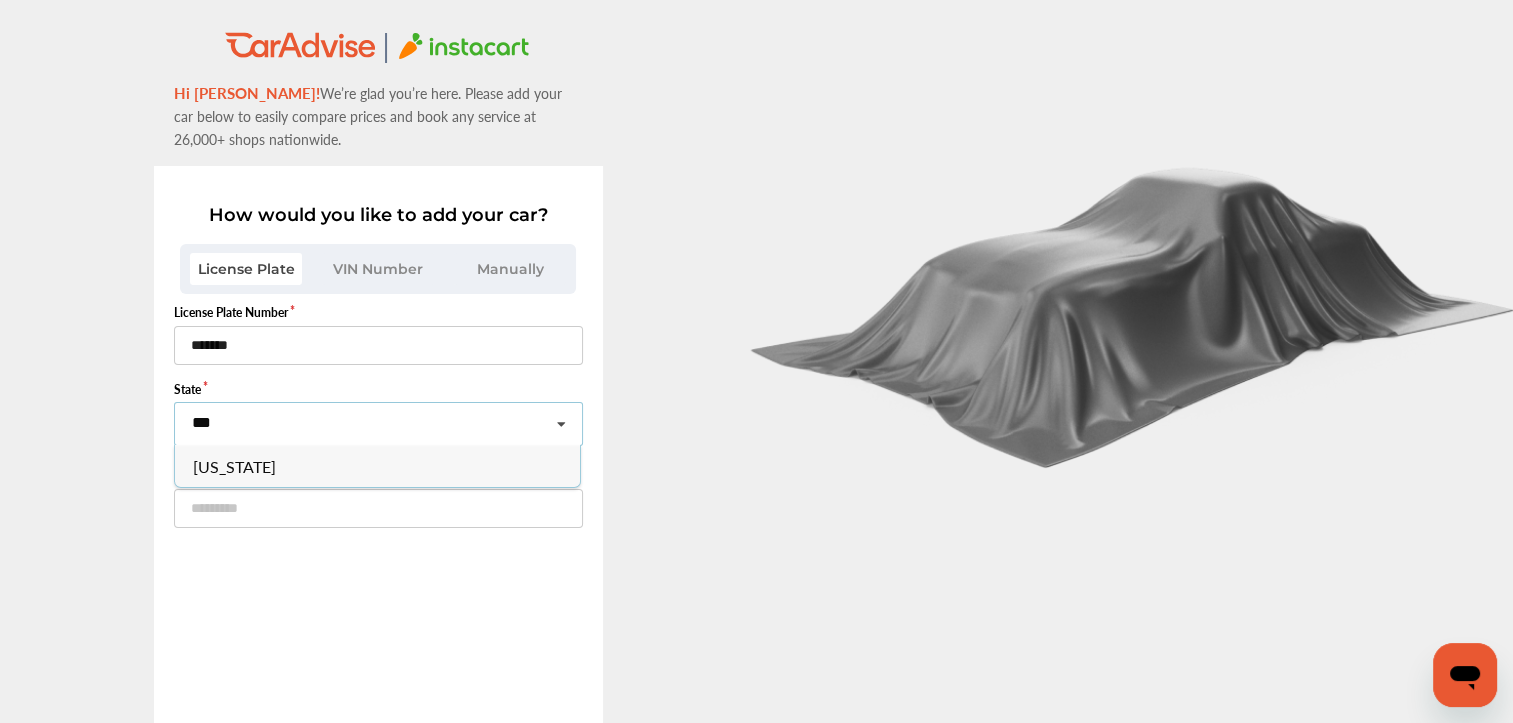 type 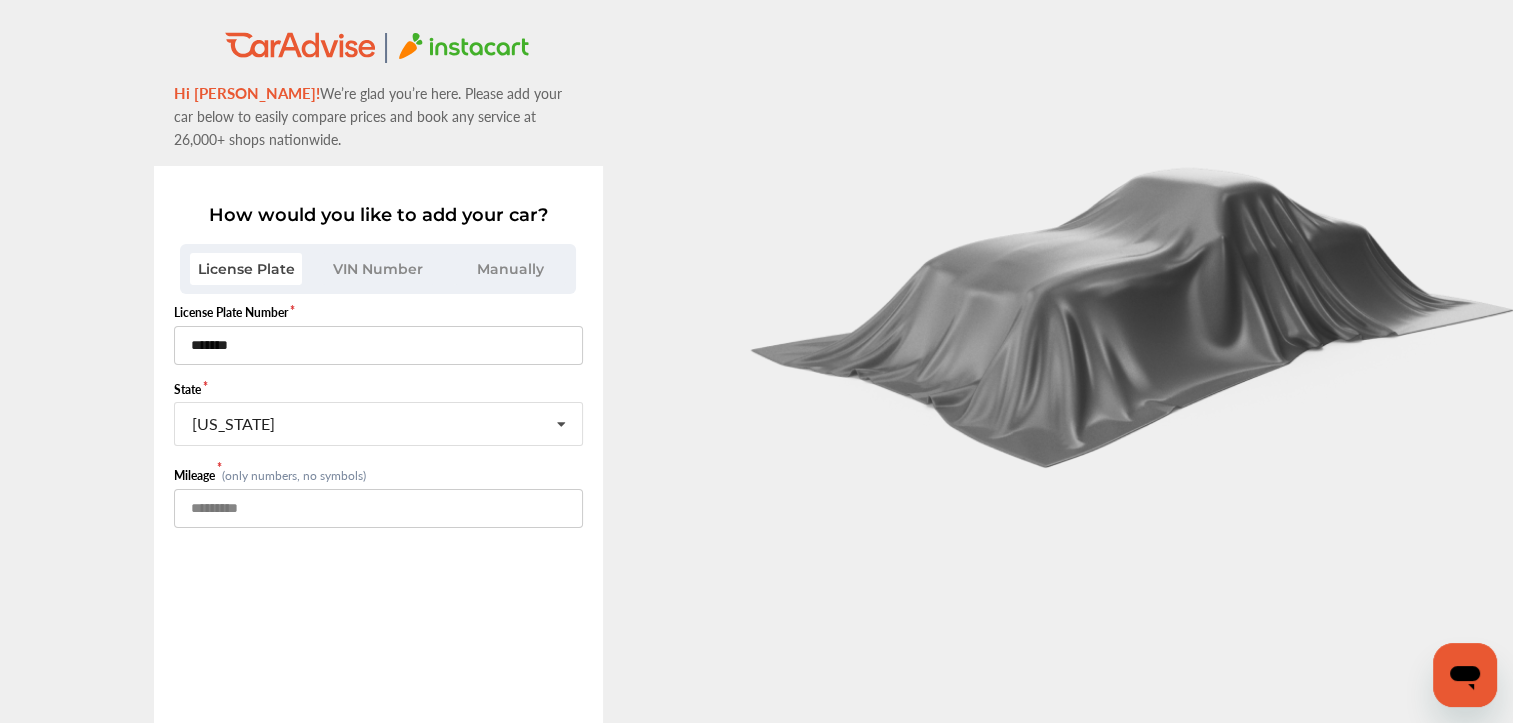 click at bounding box center [378, 508] 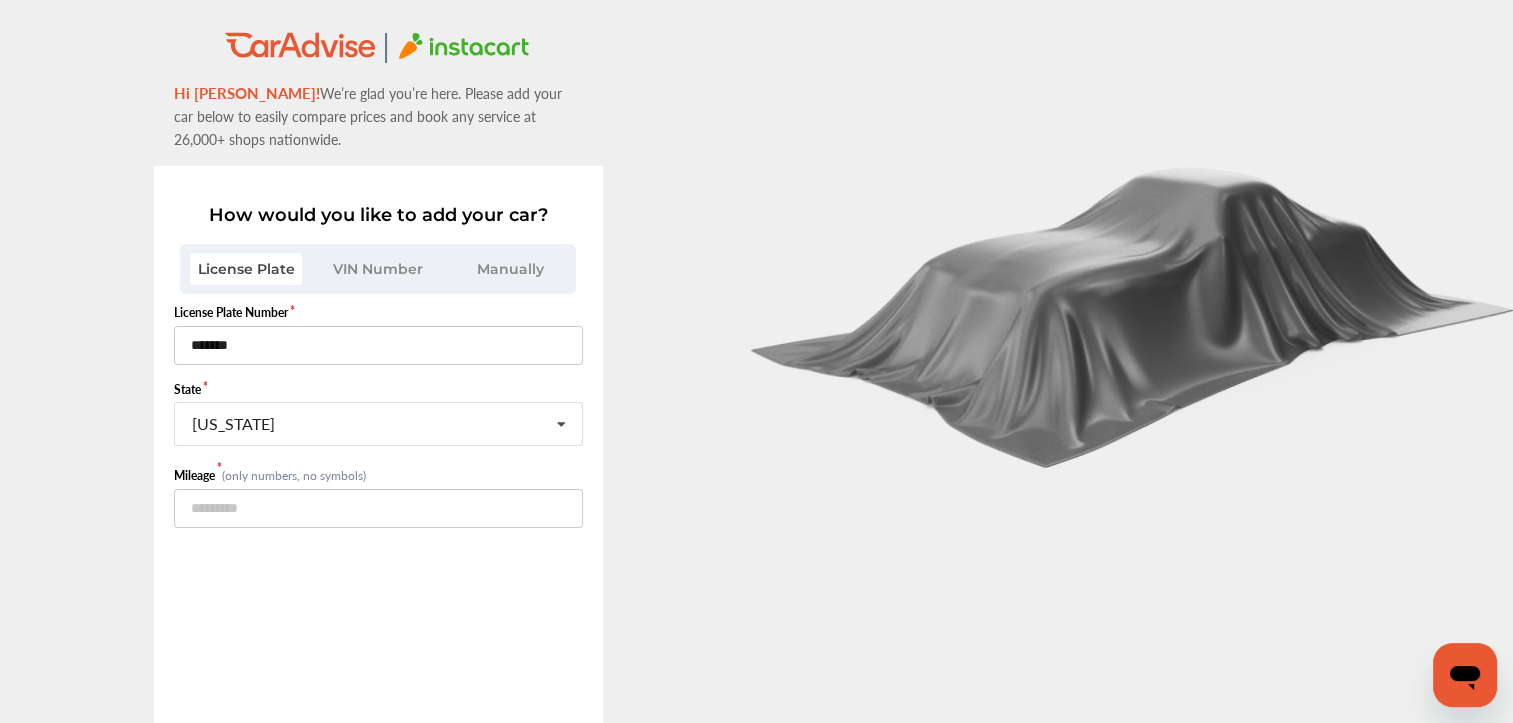 click on "VIN Number" at bounding box center (378, 269) 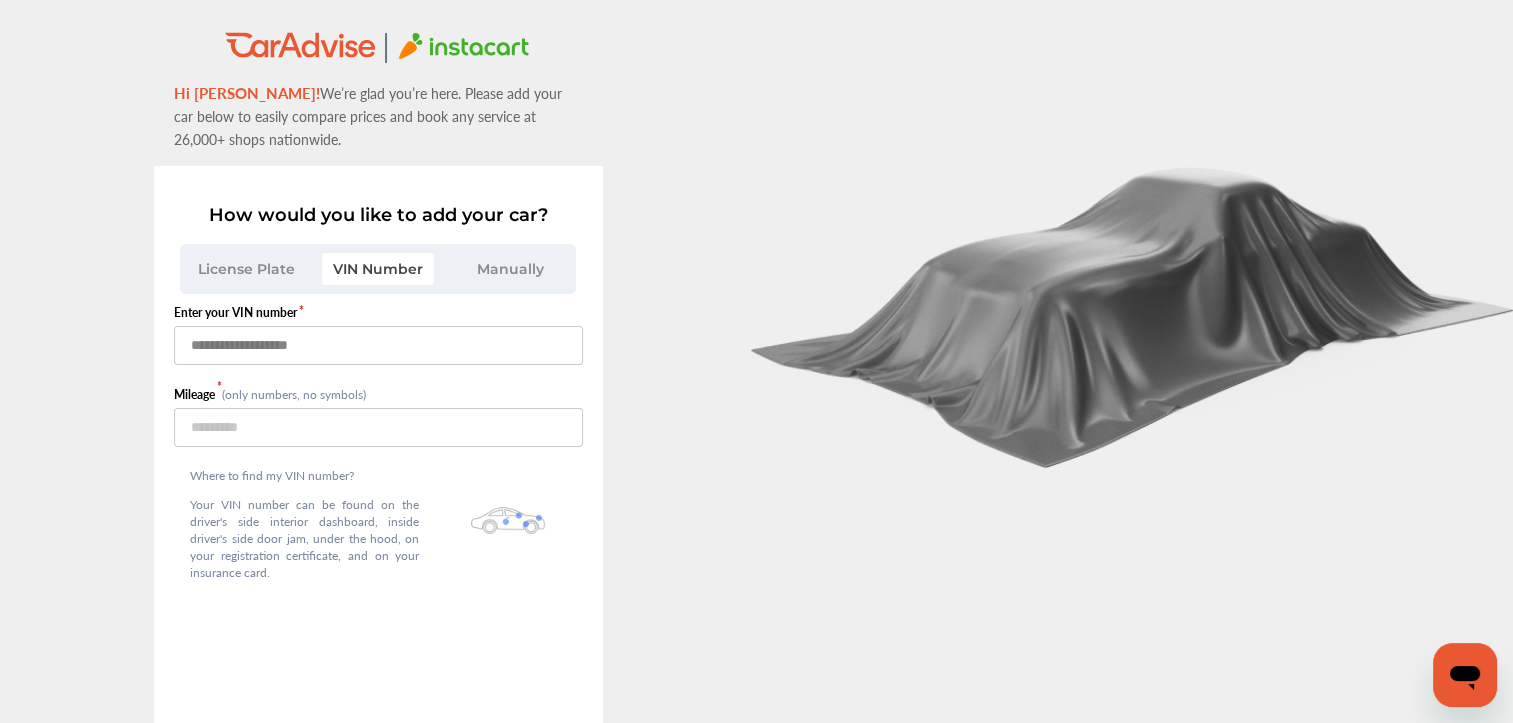 click at bounding box center (378, 345) 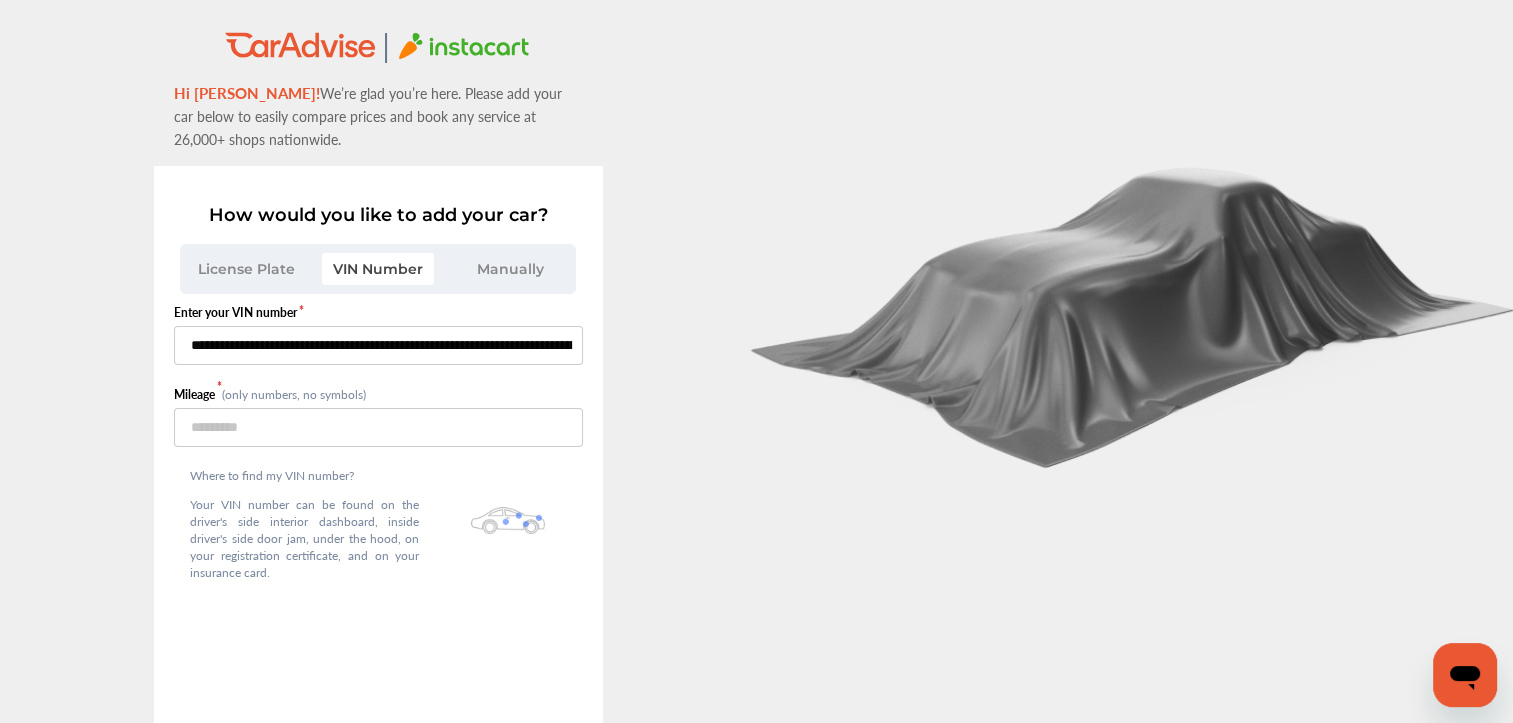 scroll, scrollTop: 0, scrollLeft: 1146, axis: horizontal 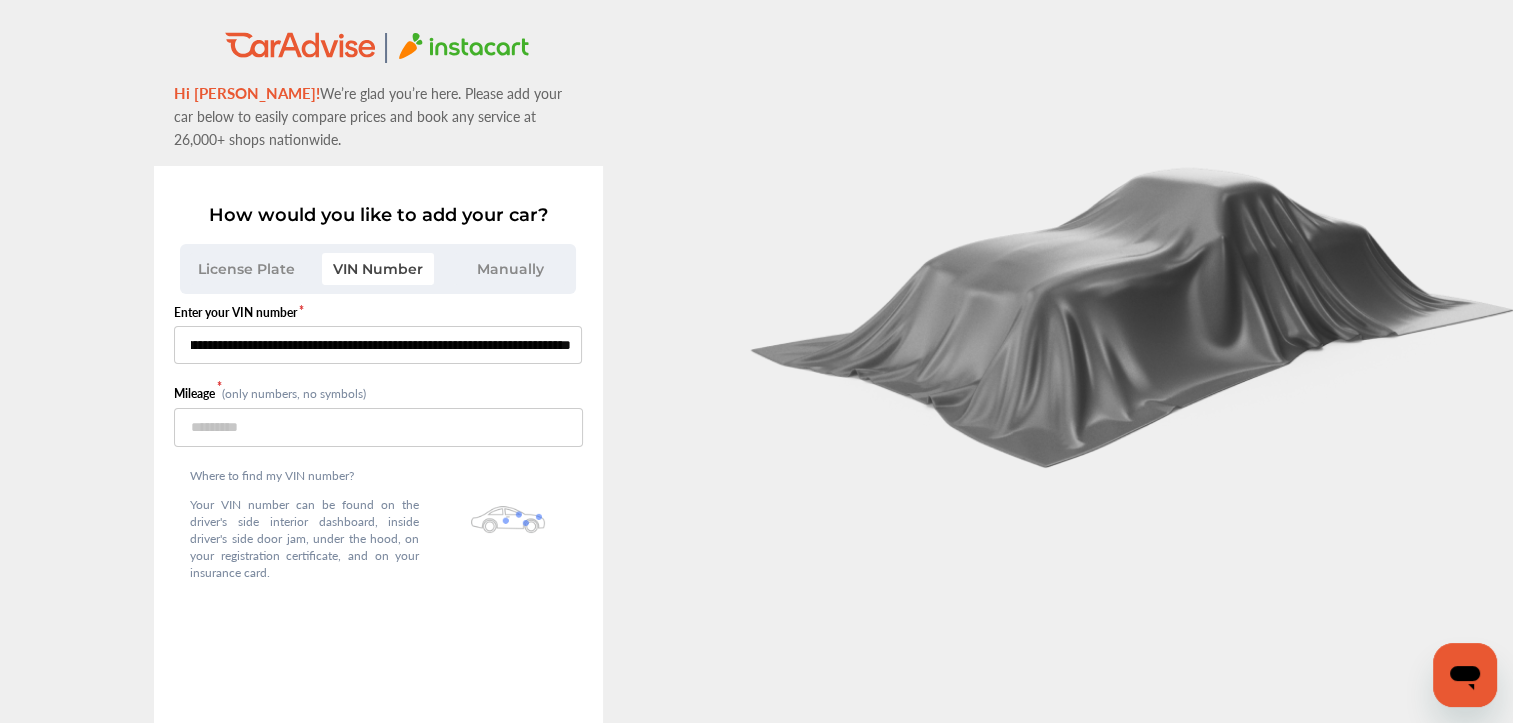 type on "**********" 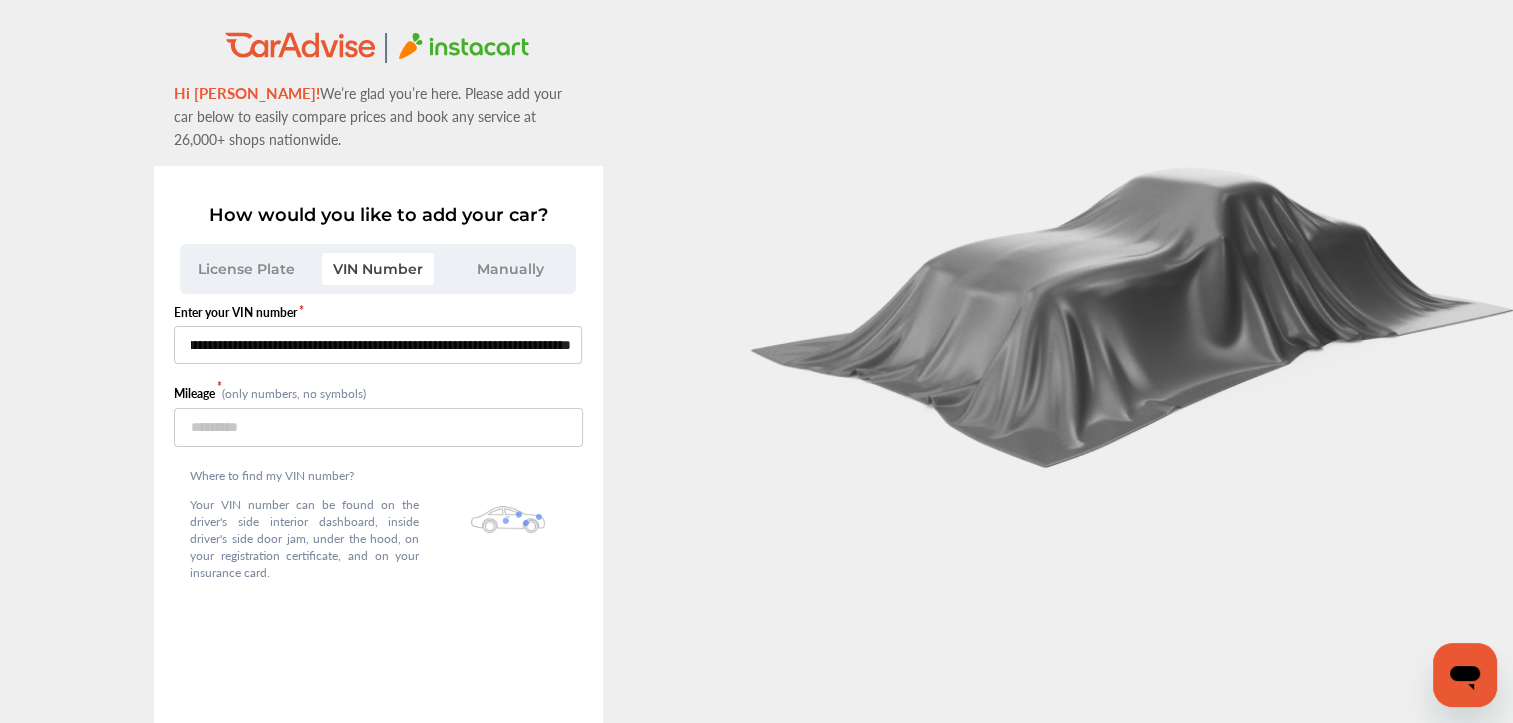 scroll, scrollTop: 0, scrollLeft: 0, axis: both 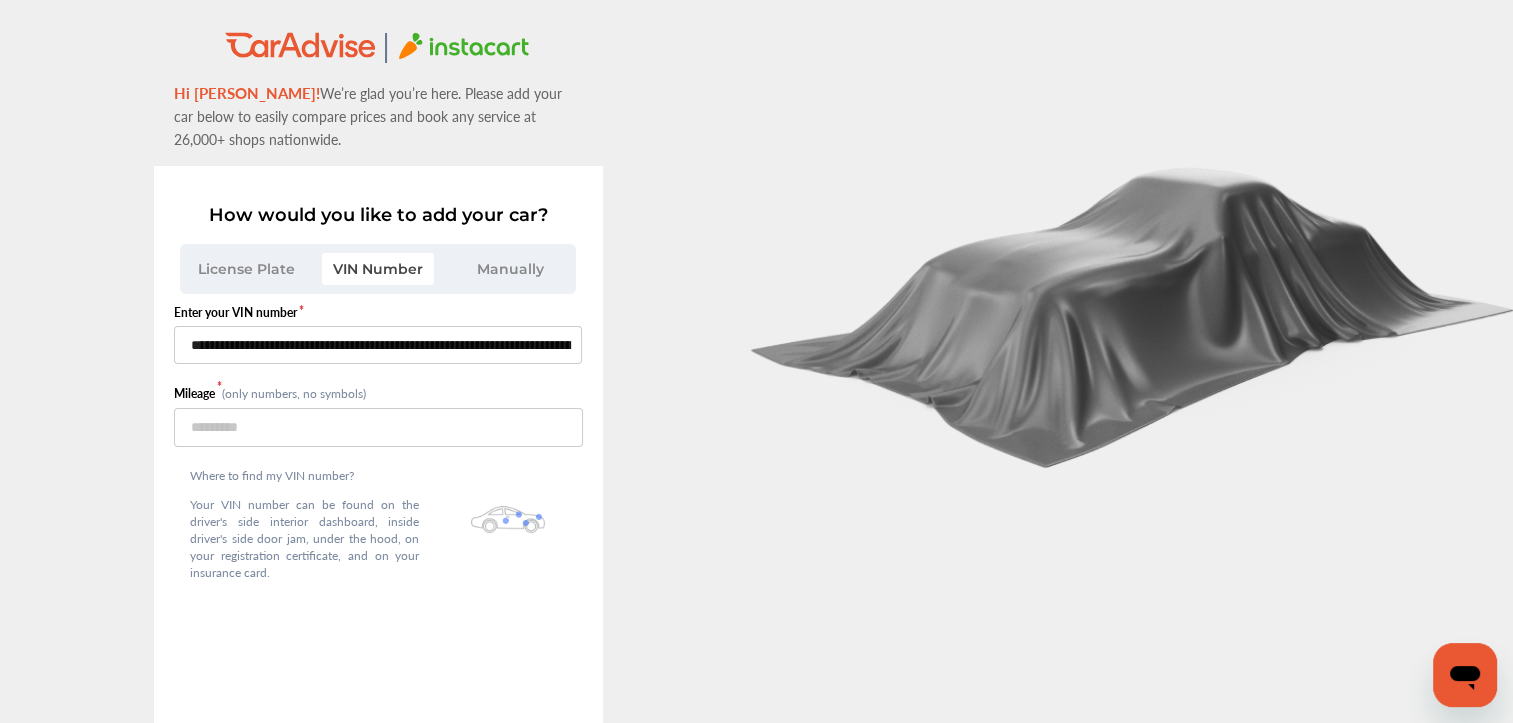 click on "License Plate" at bounding box center [246, 269] 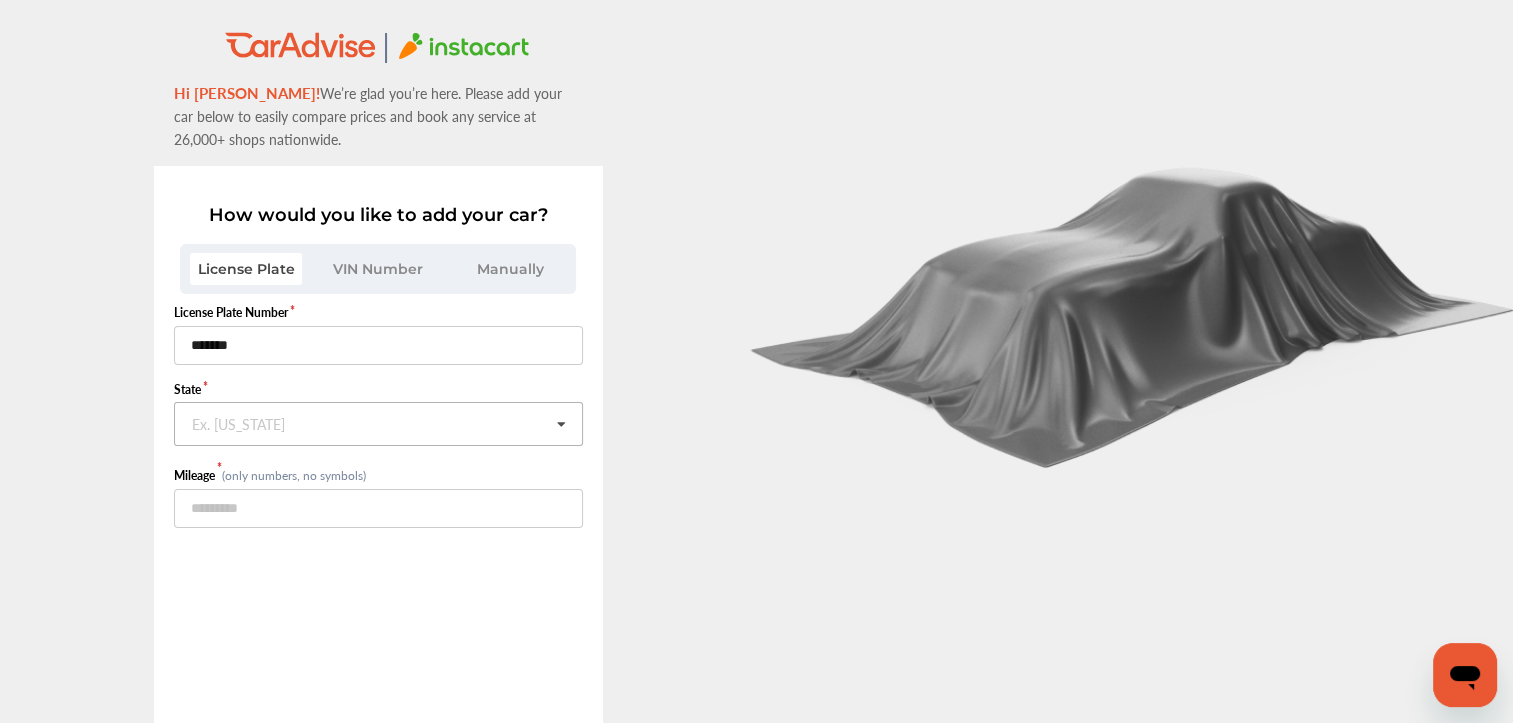 click at bounding box center [379, 422] 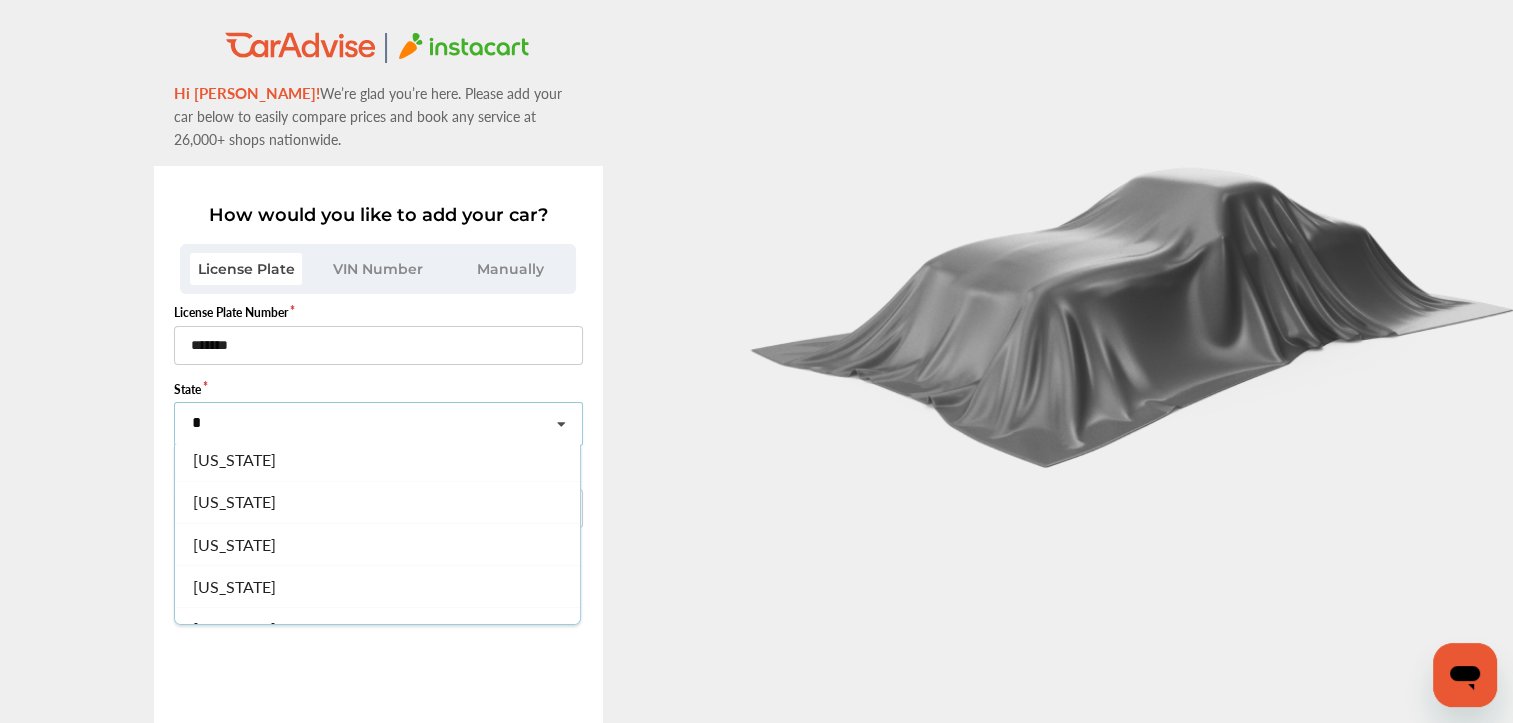 scroll, scrollTop: 281, scrollLeft: 0, axis: vertical 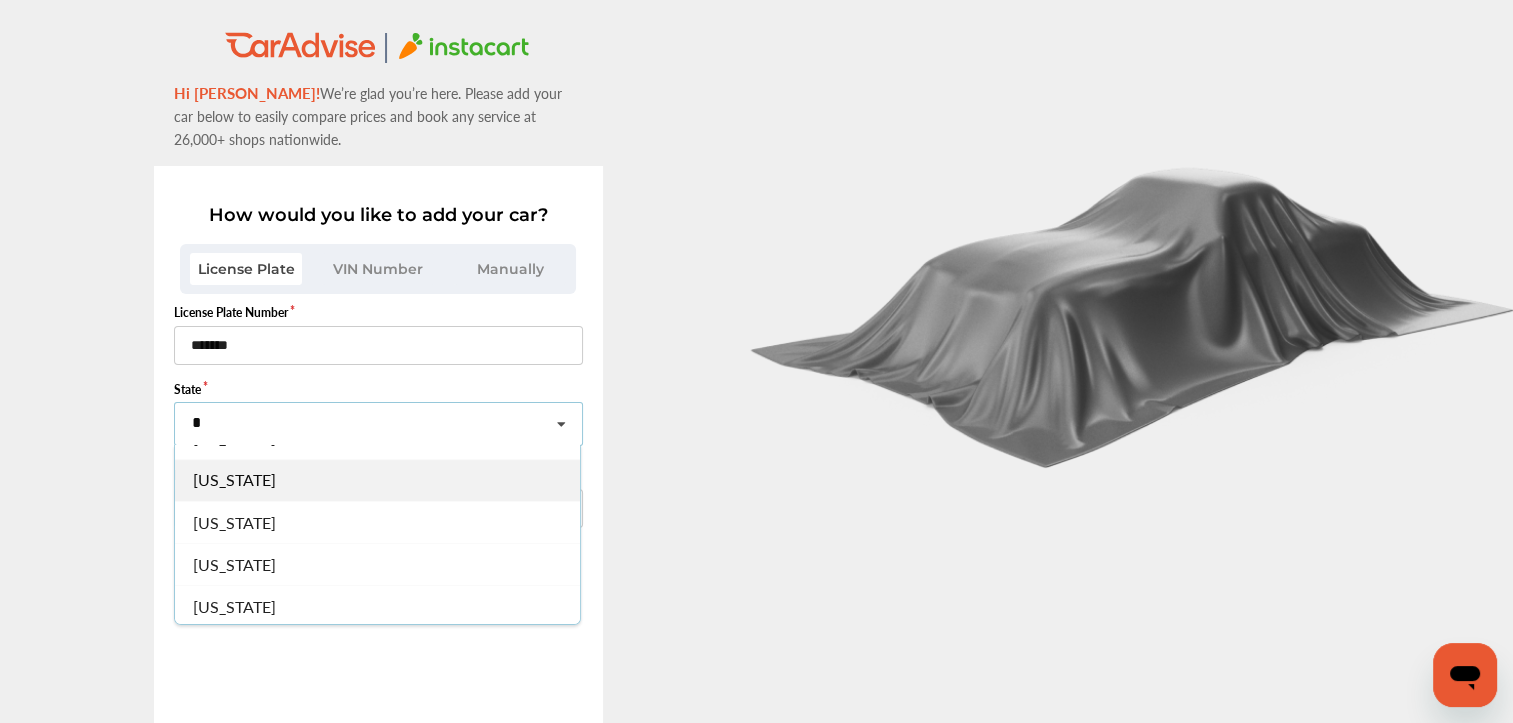 type on "*" 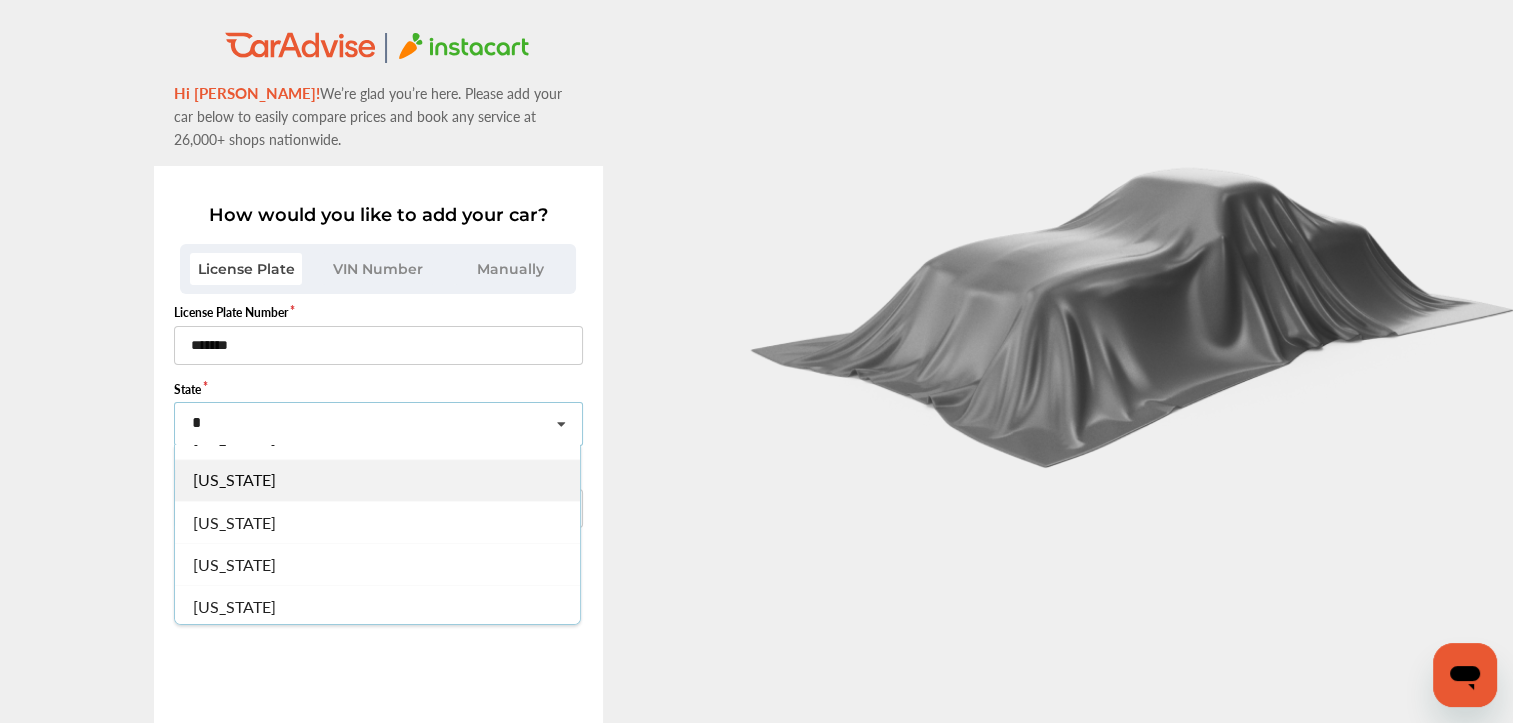 click on "Washington" at bounding box center [377, 479] 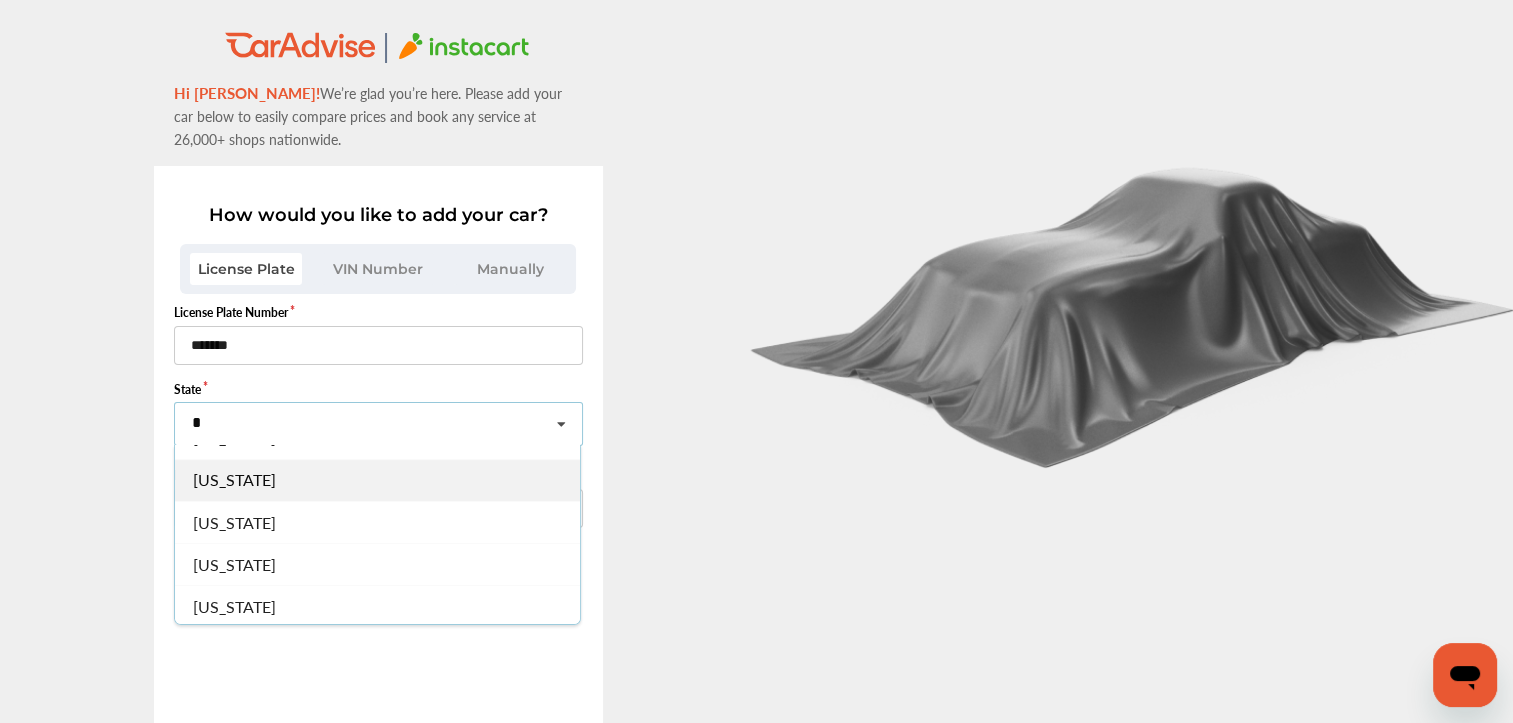 type 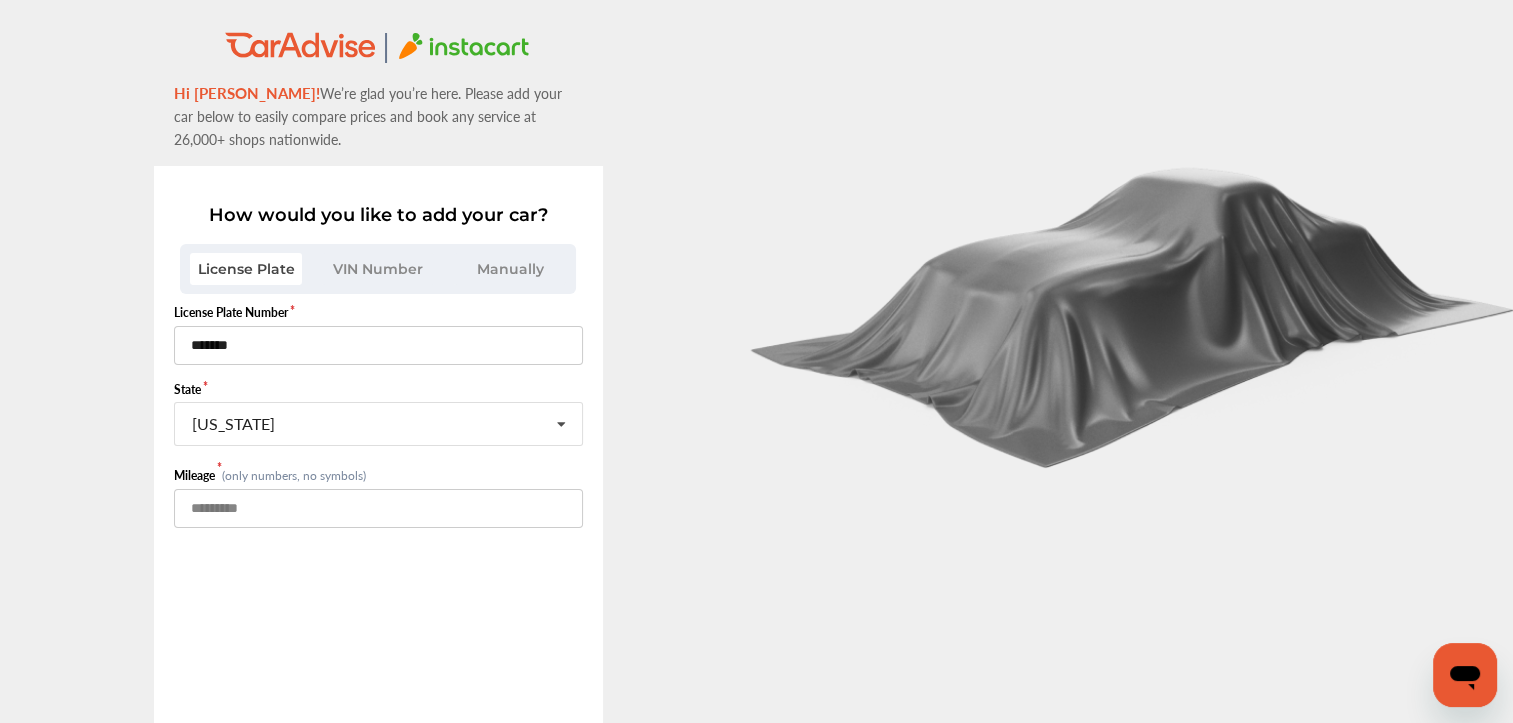 click at bounding box center (378, 508) 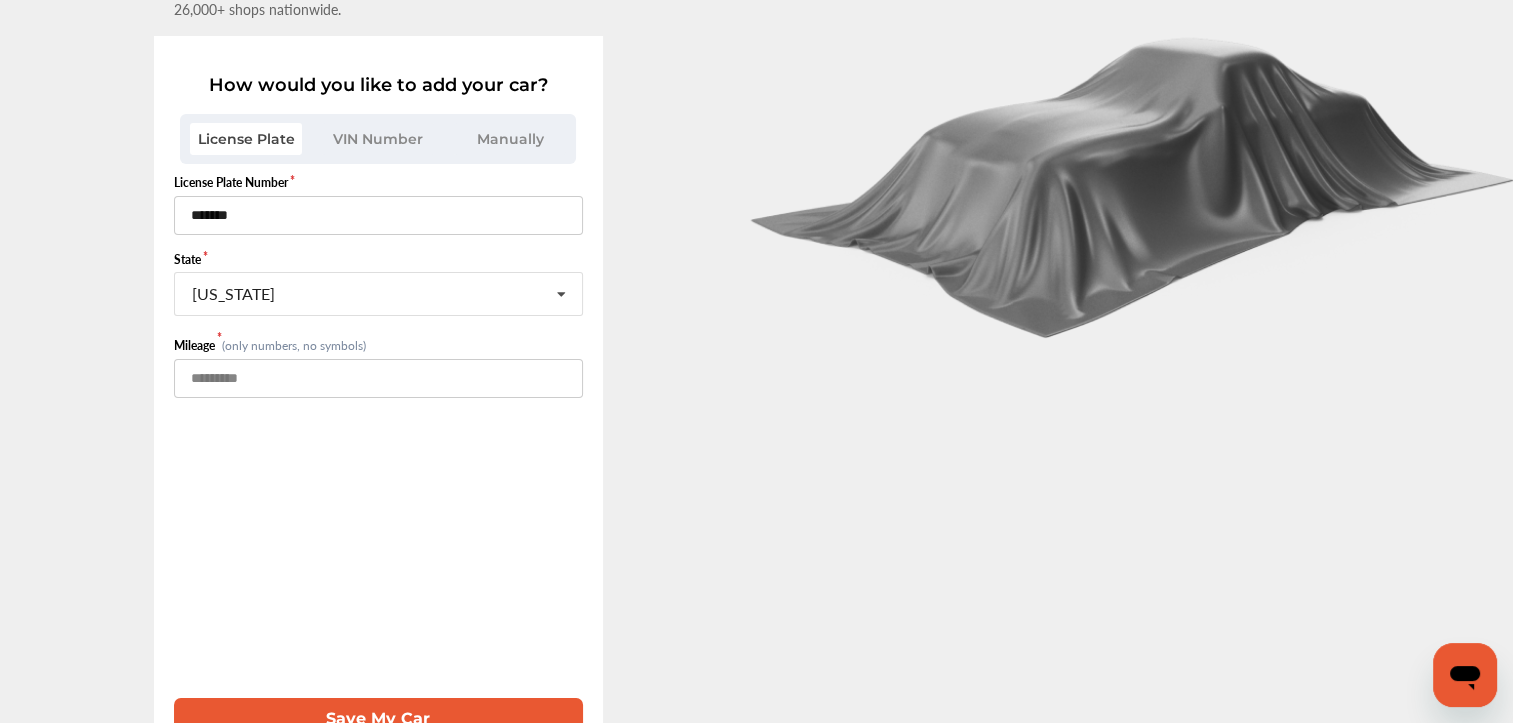 scroll, scrollTop: 144, scrollLeft: 0, axis: vertical 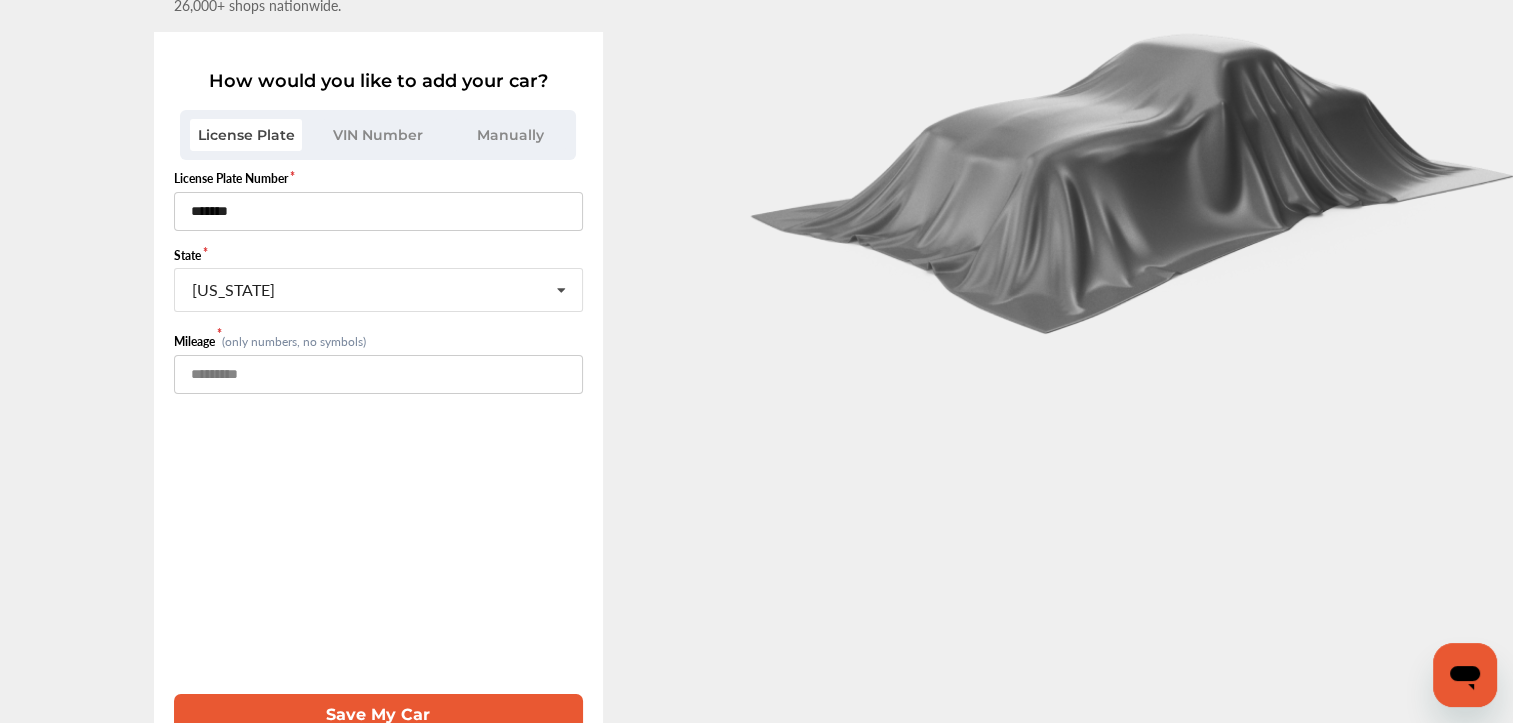 type on "******" 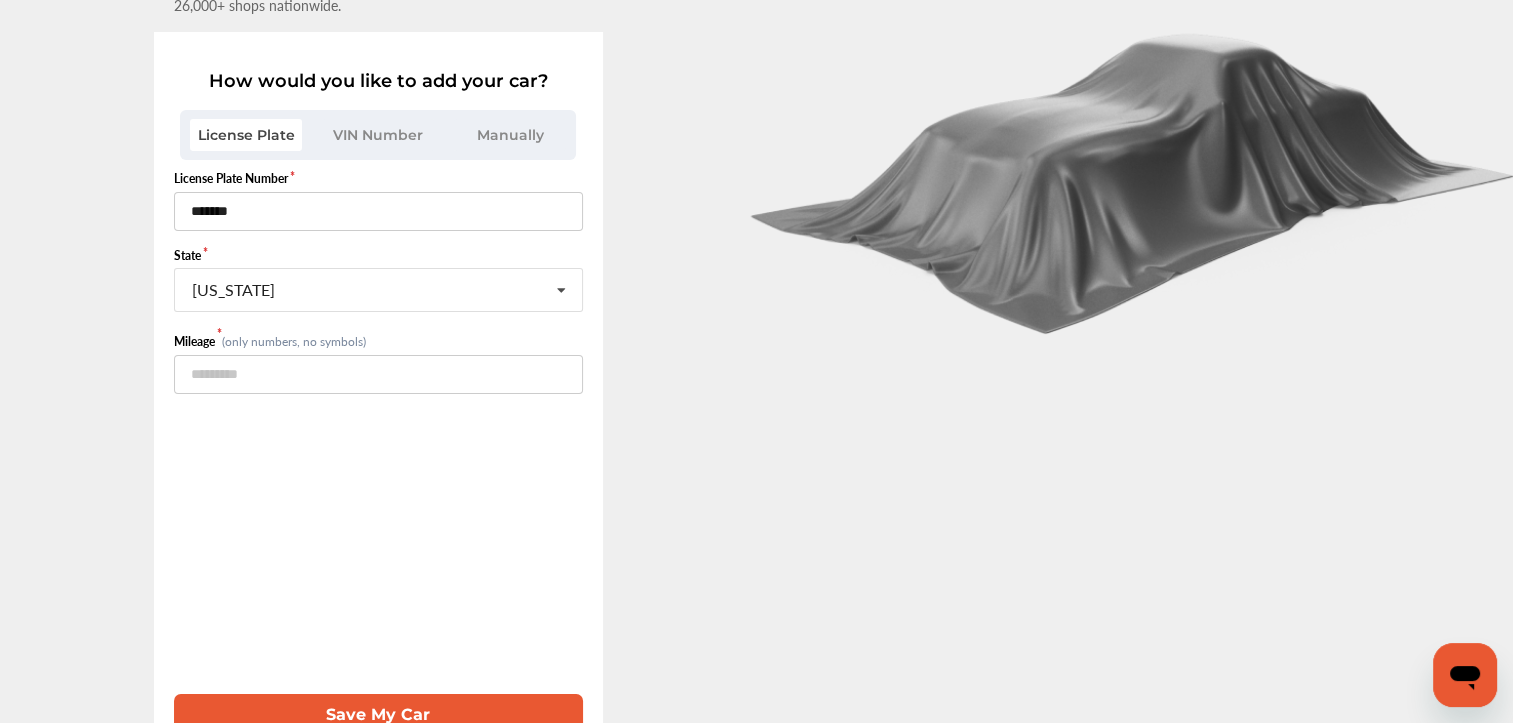 click on "Save My Car" at bounding box center (378, 714) 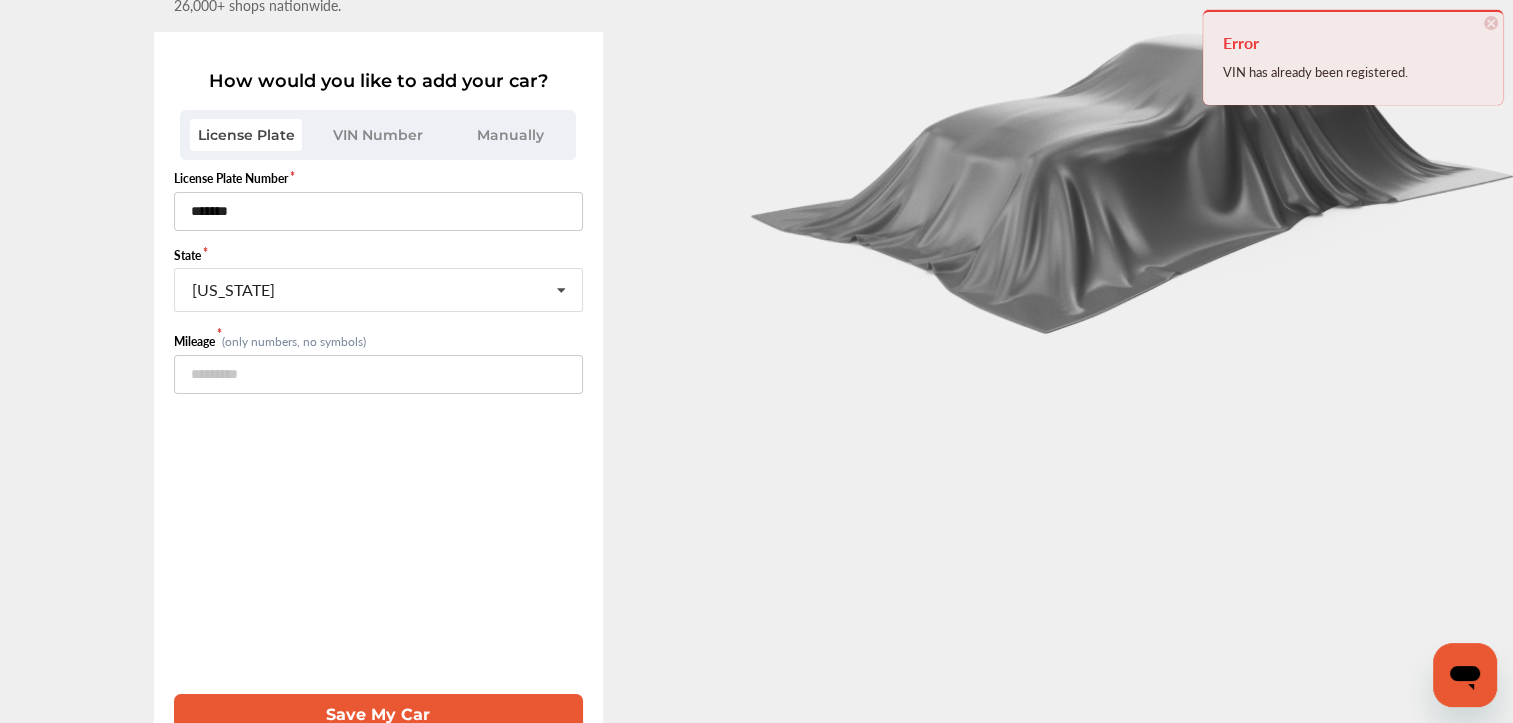 click on "×" at bounding box center [1491, 23] 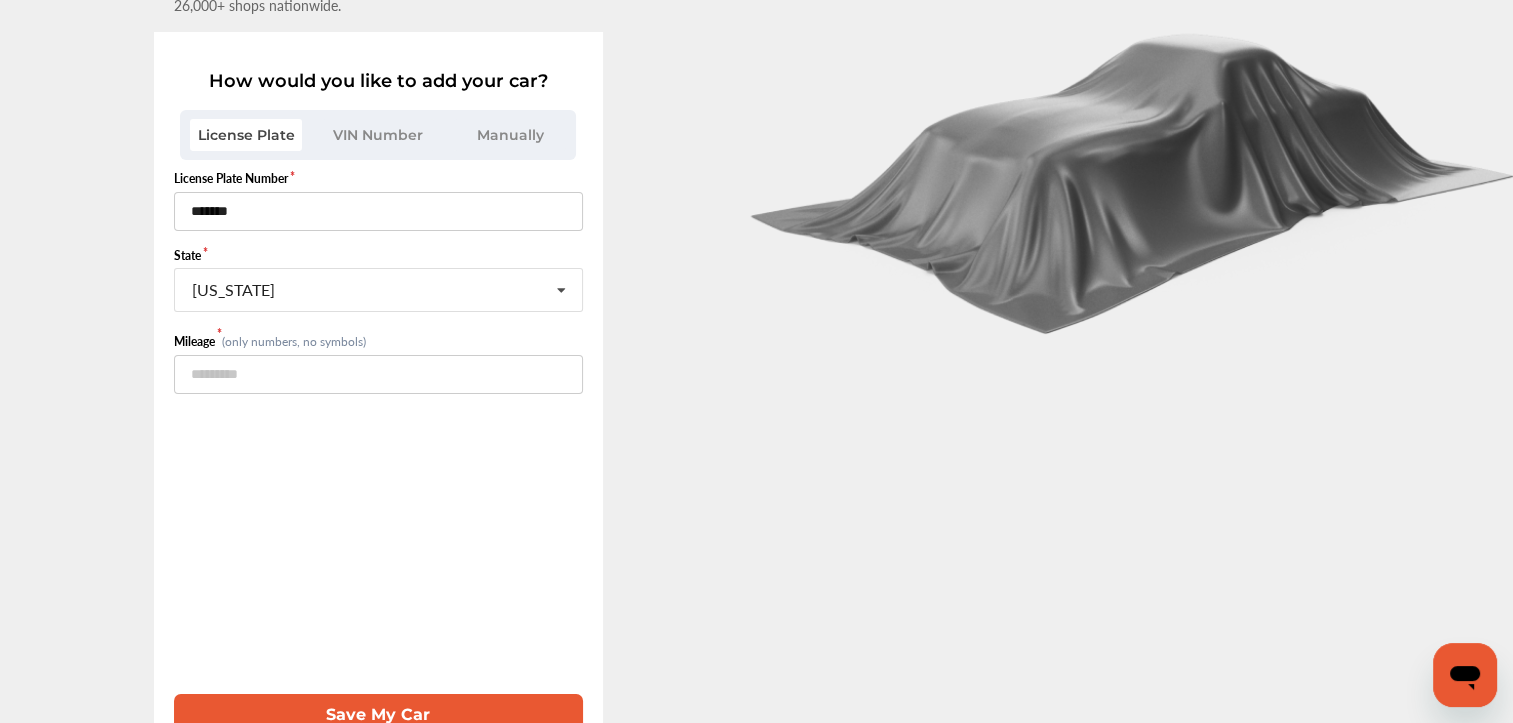 scroll, scrollTop: 0, scrollLeft: 0, axis: both 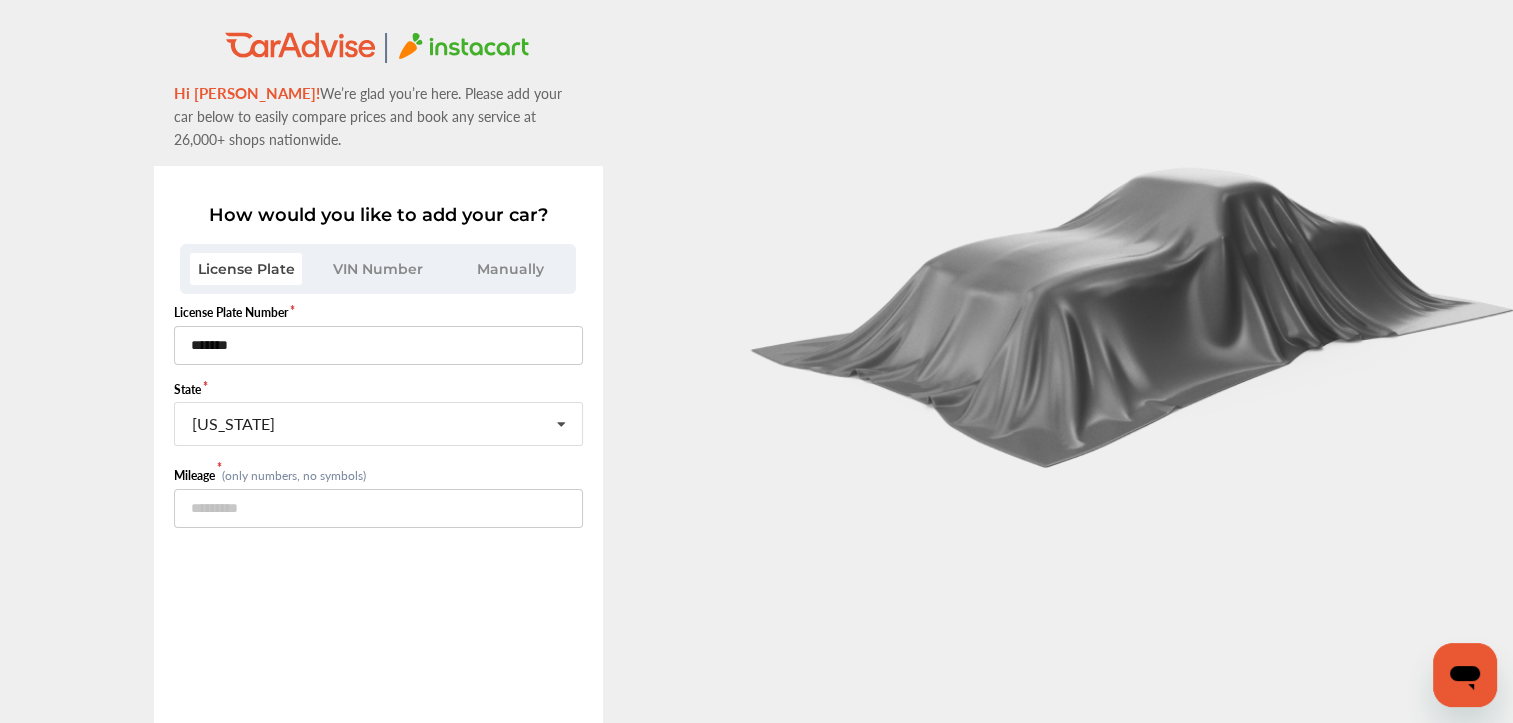 click 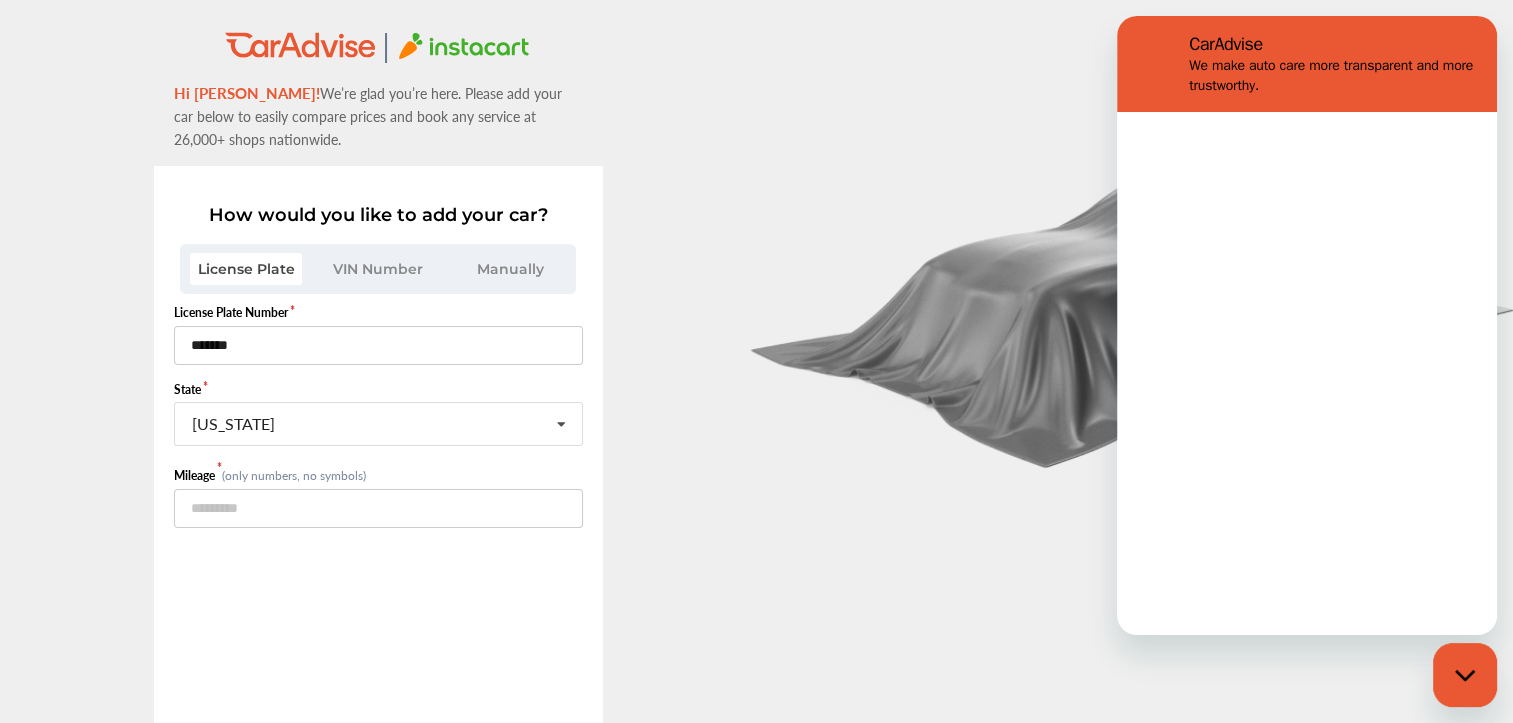 scroll, scrollTop: 0, scrollLeft: 0, axis: both 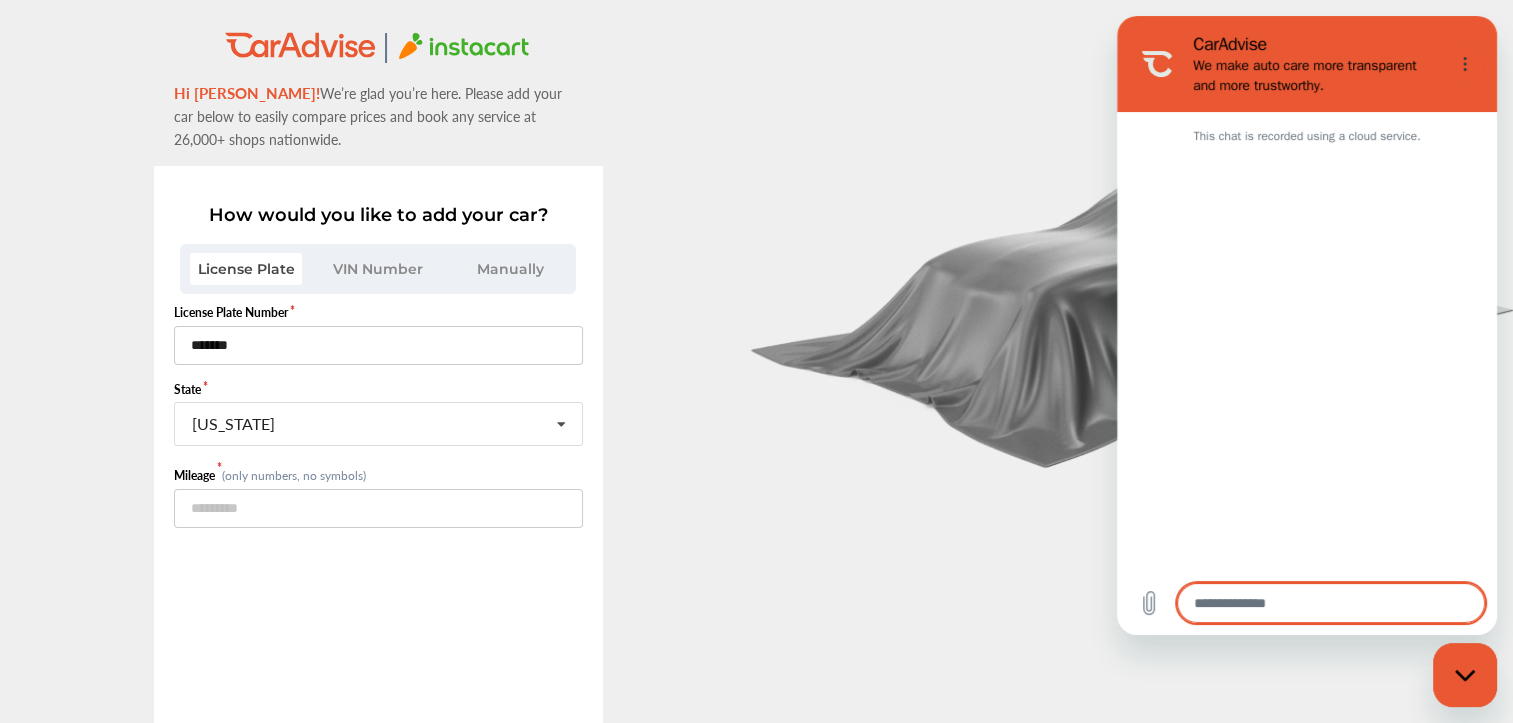 type on "*" 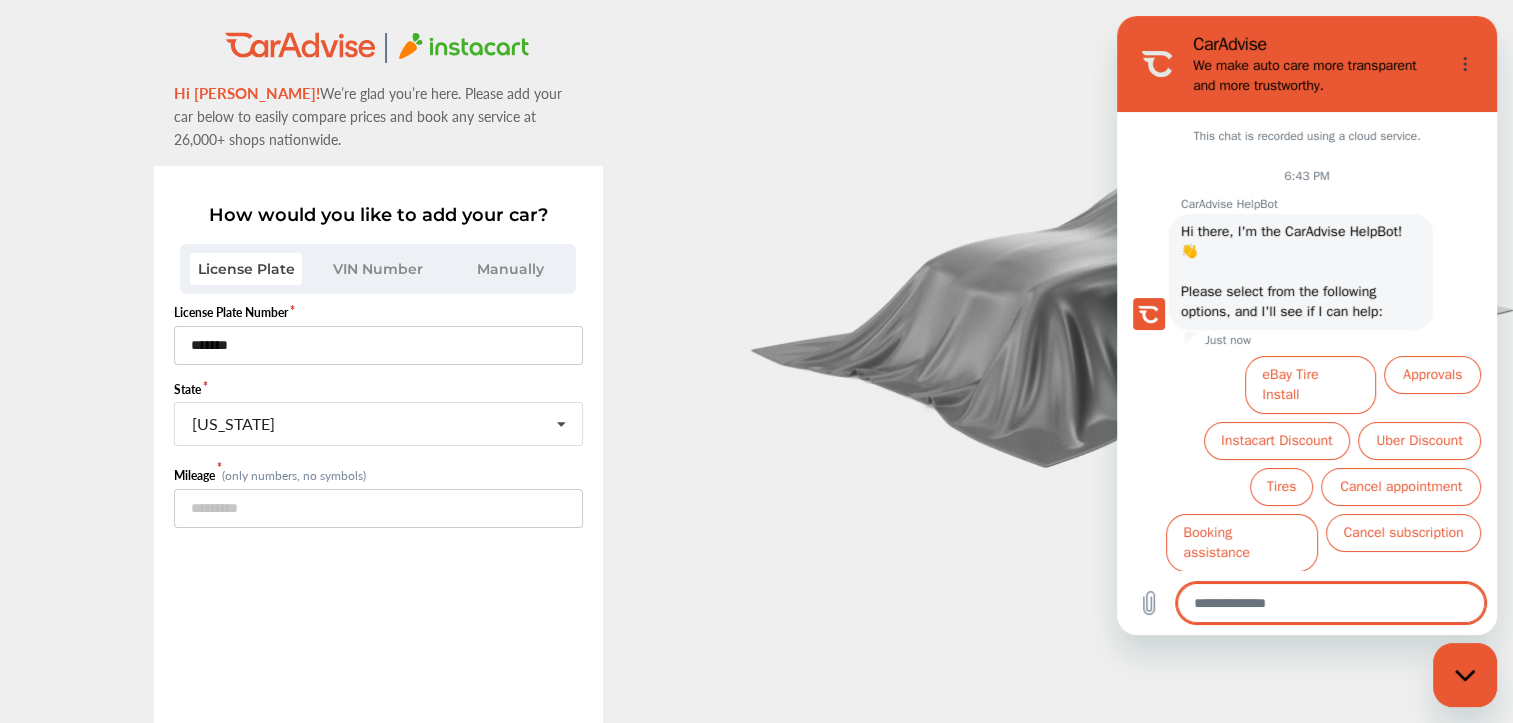 type on "*" 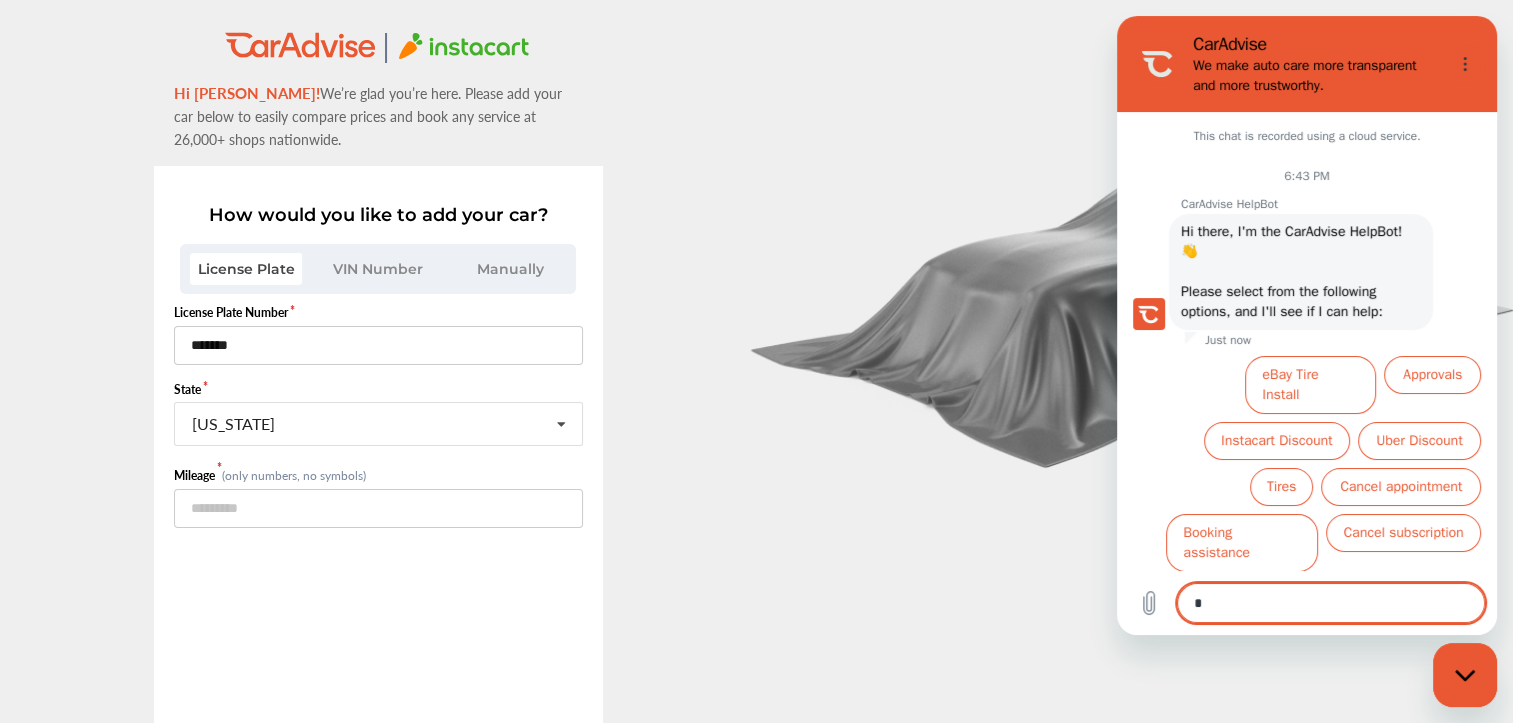 type on "**" 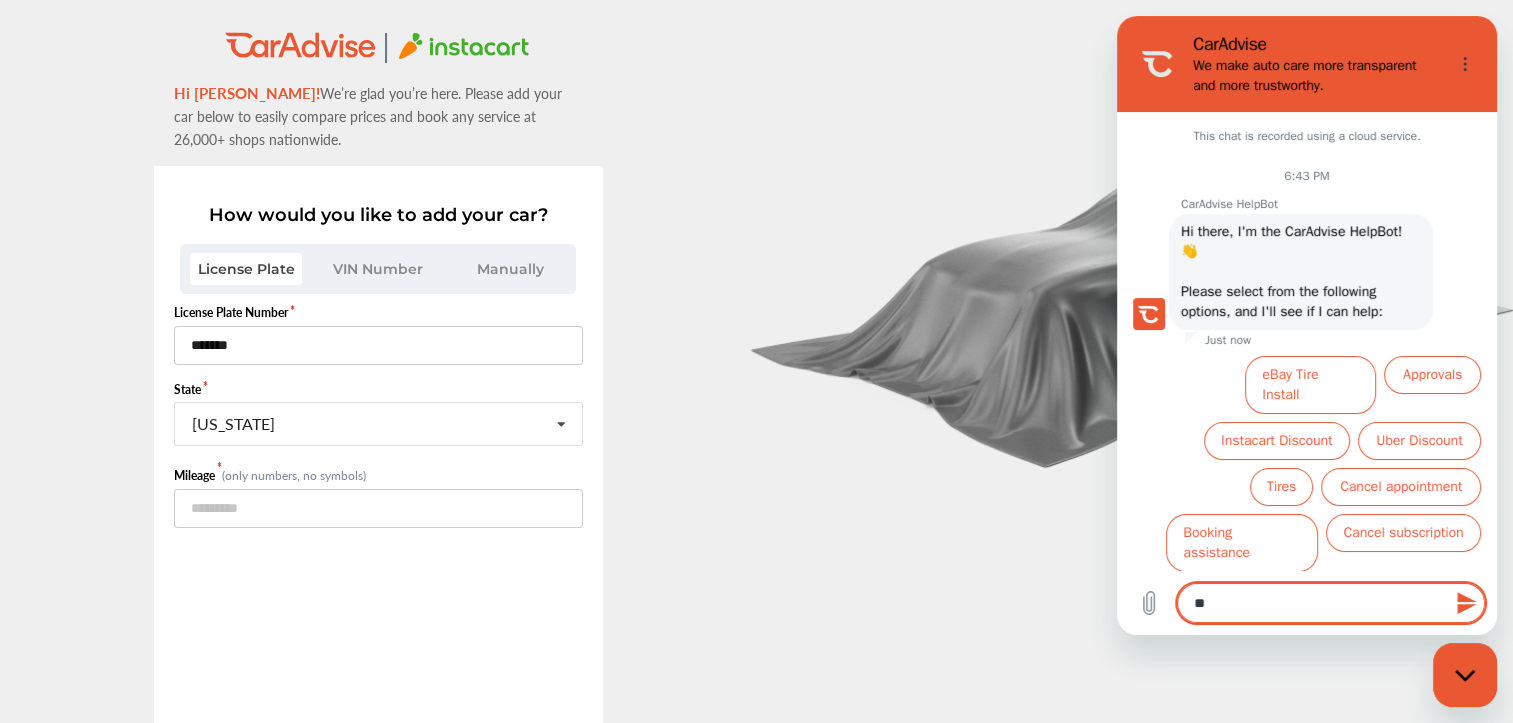 type on "***" 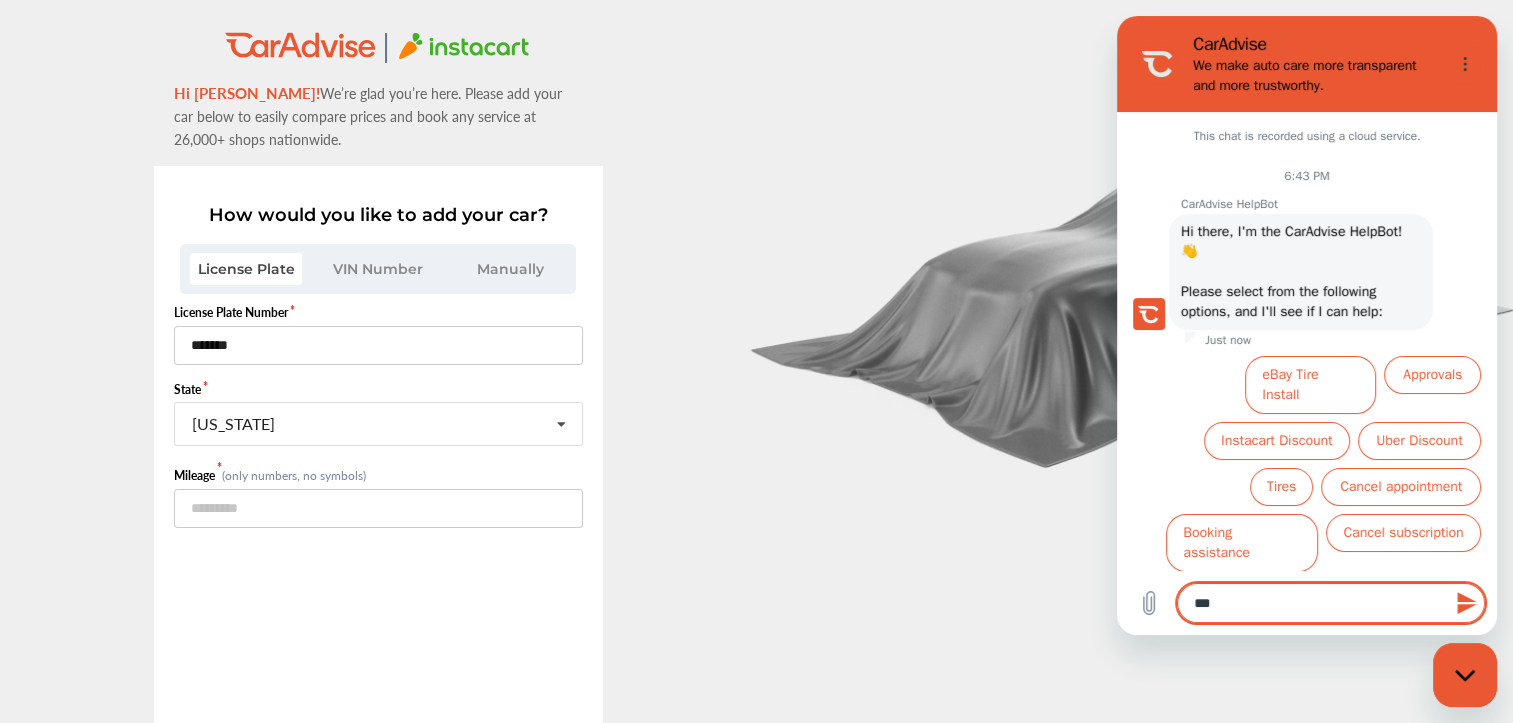 type on "****" 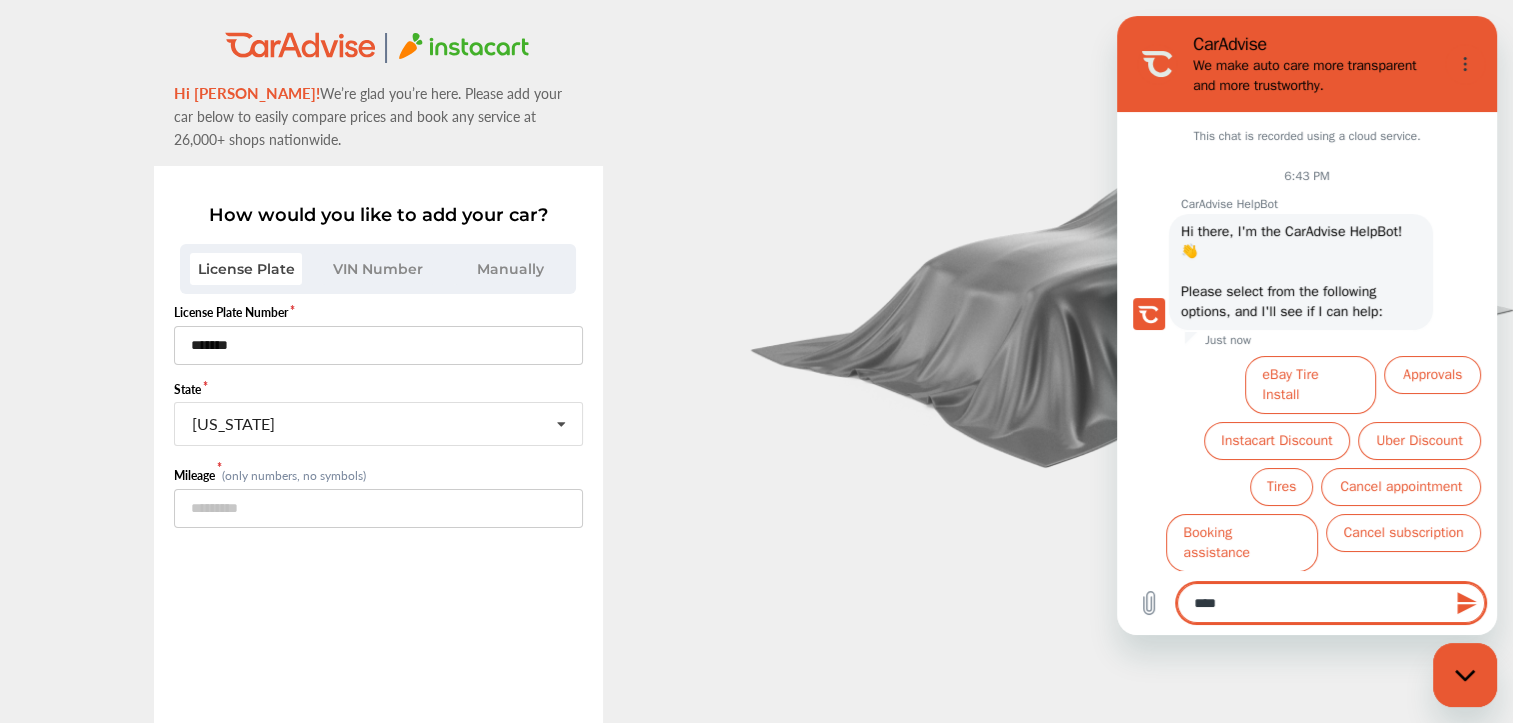 type on "****" 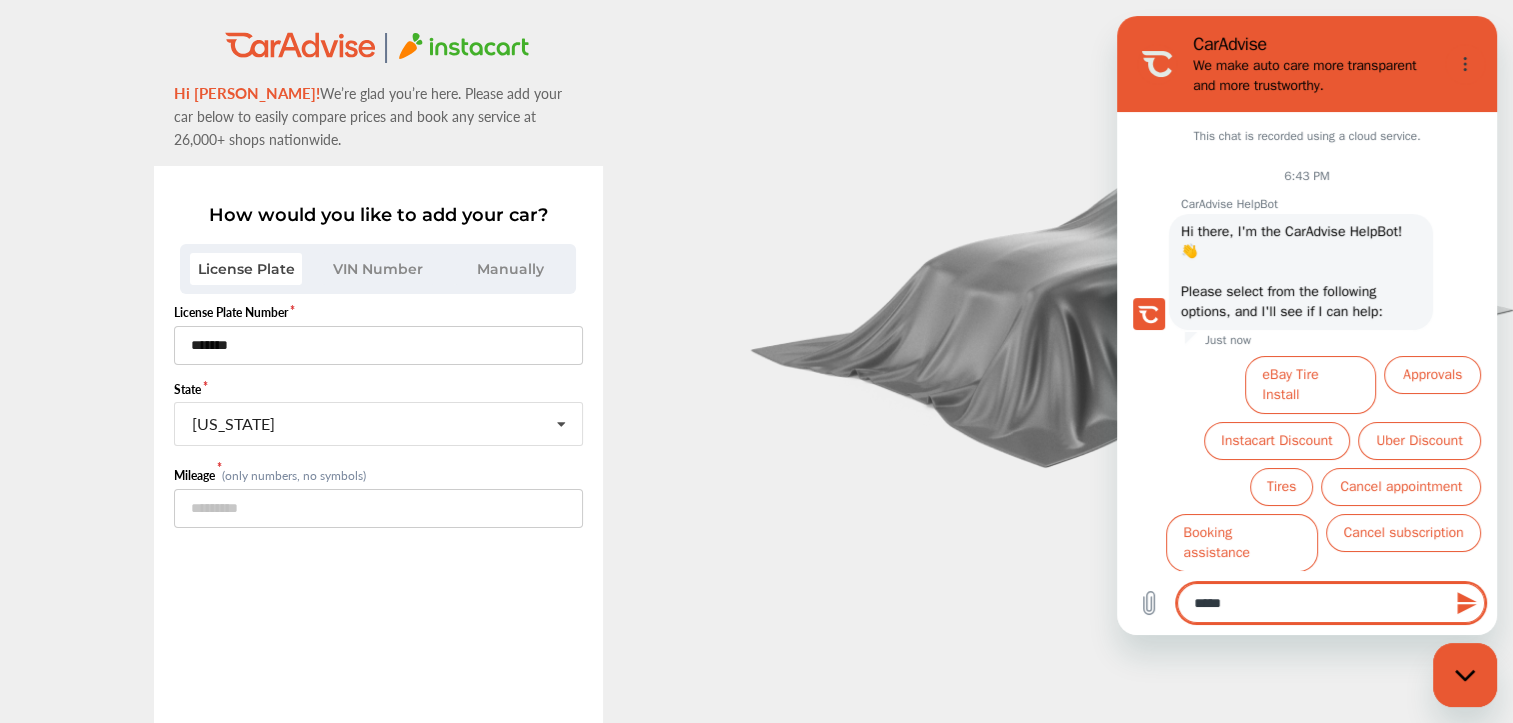 type on "*" 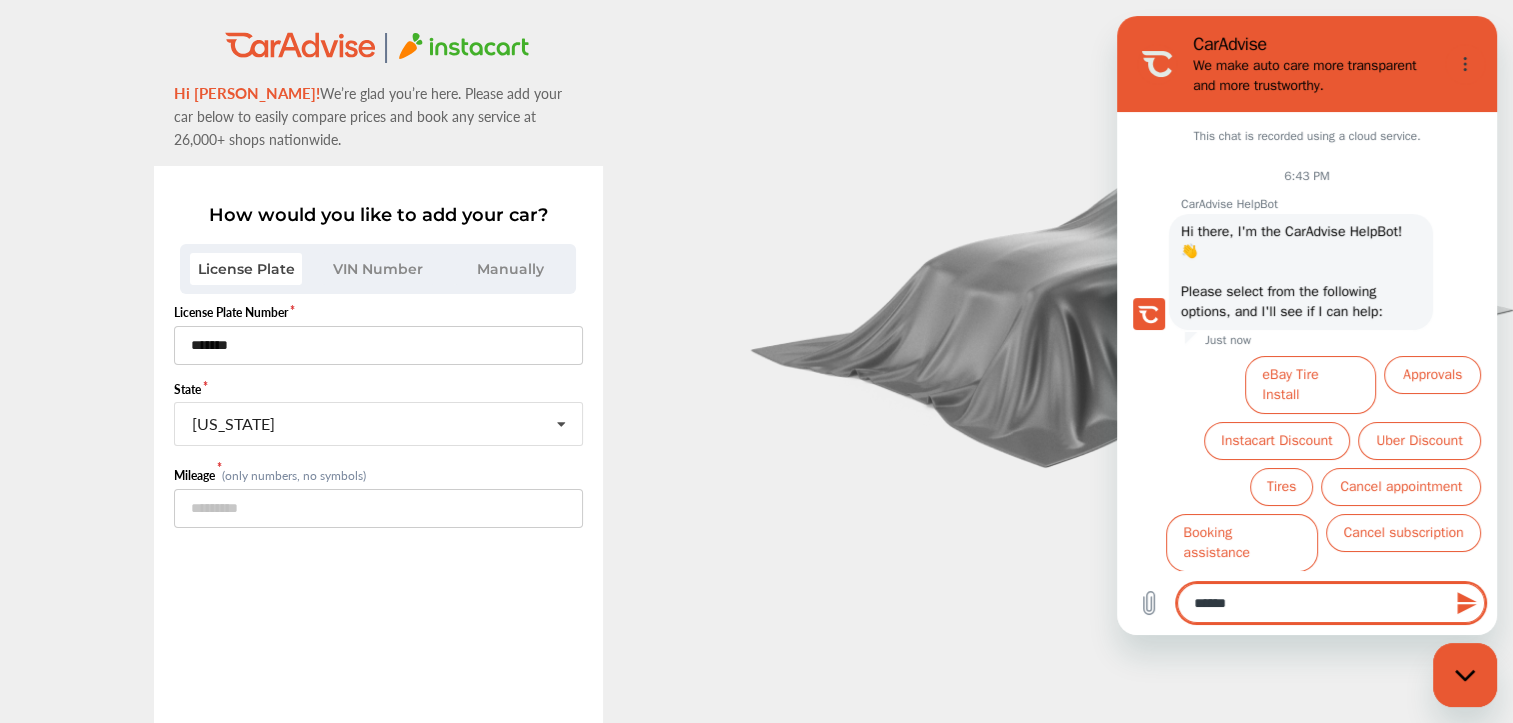 type on "*******" 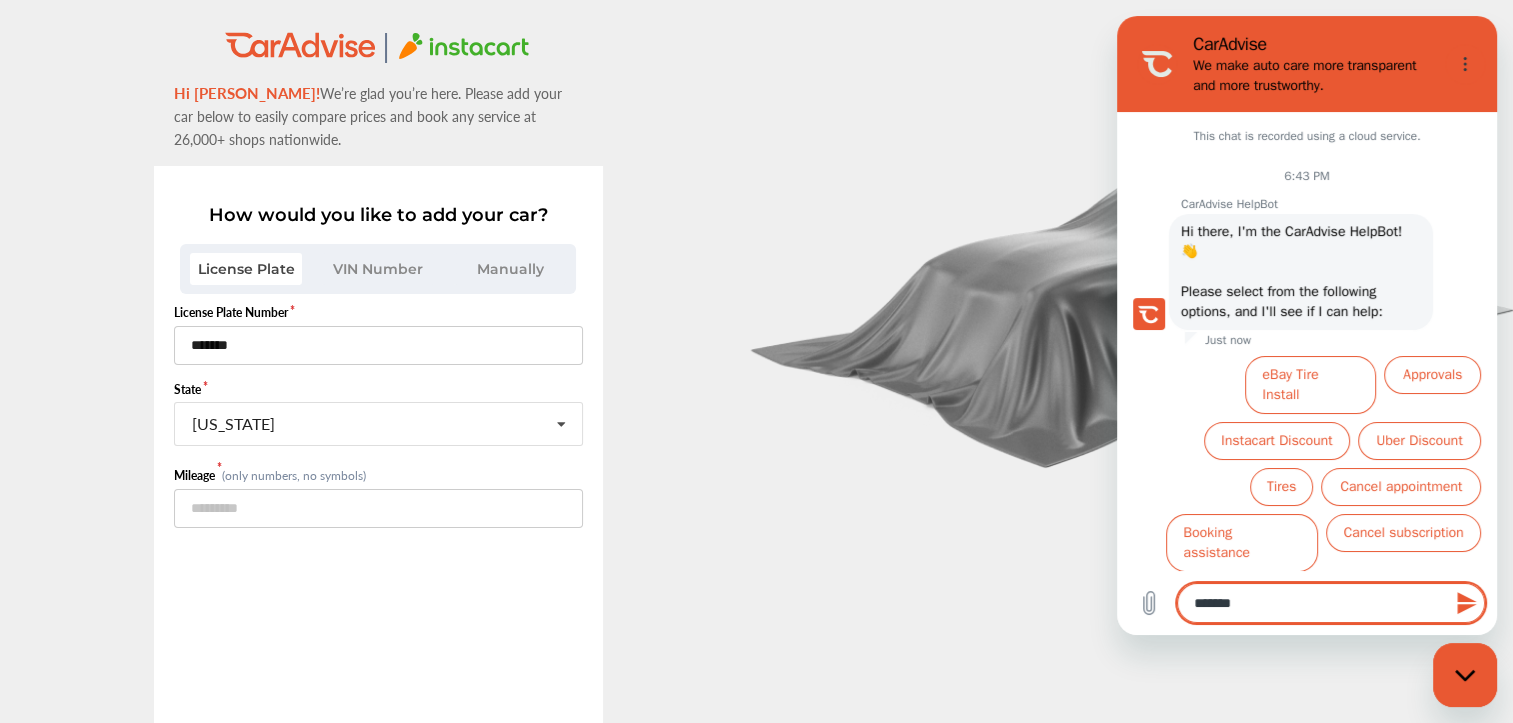 type on "*******" 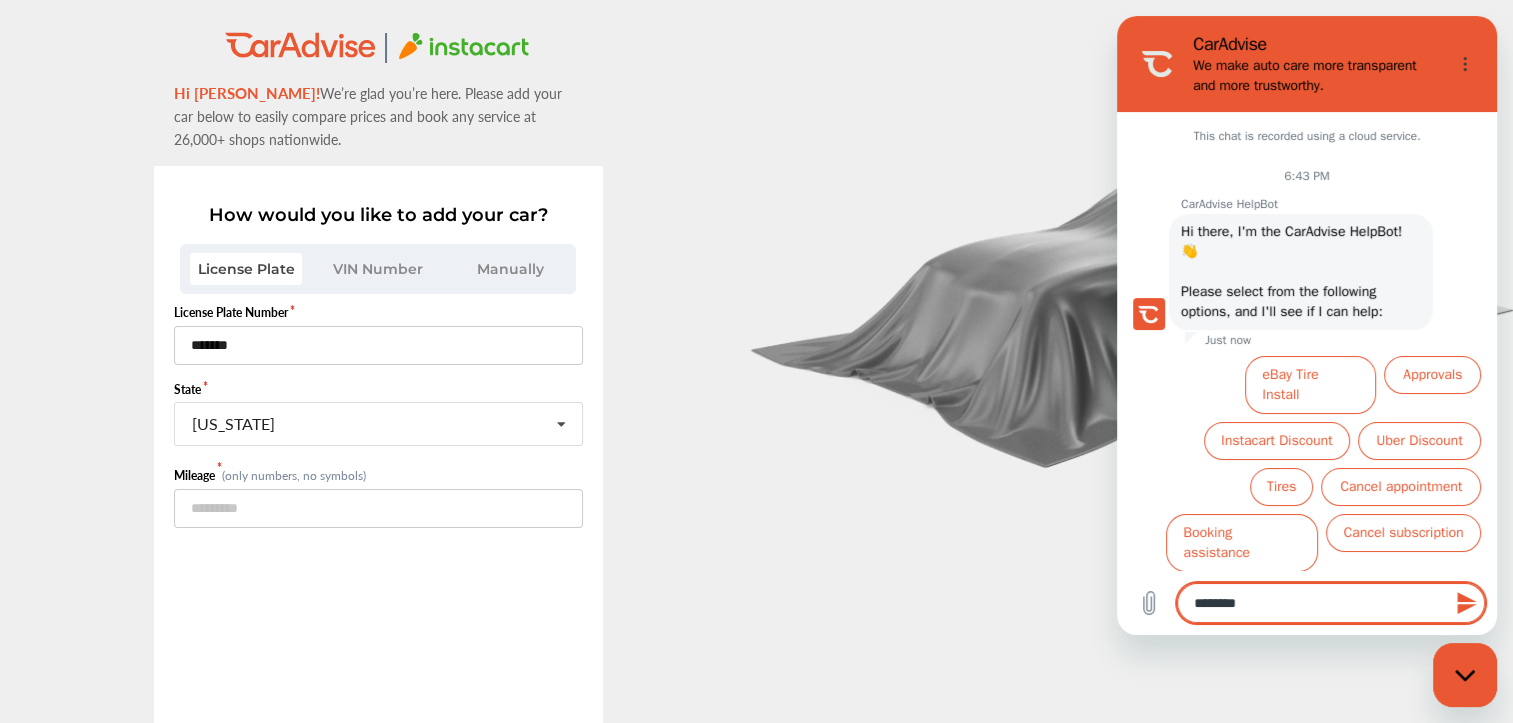 type on "*********" 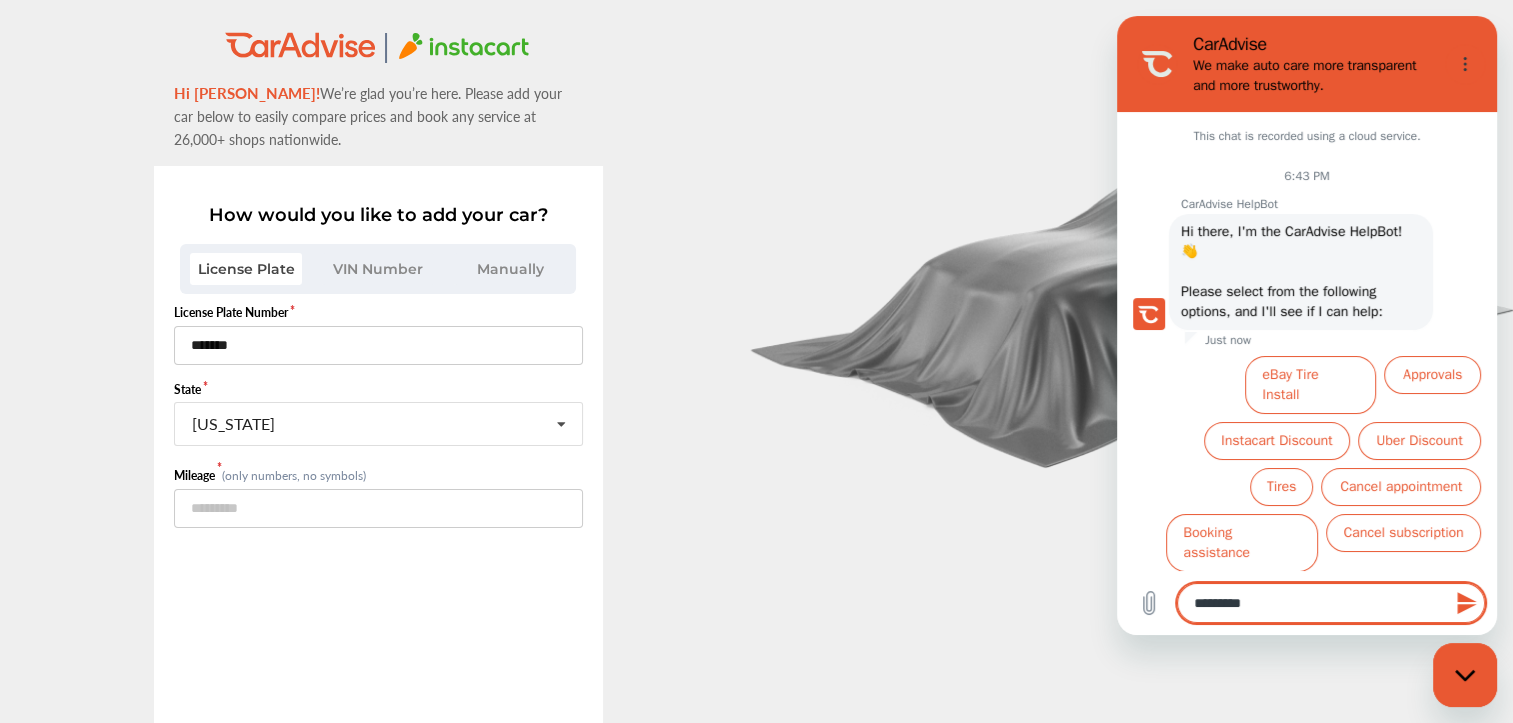 type on "**********" 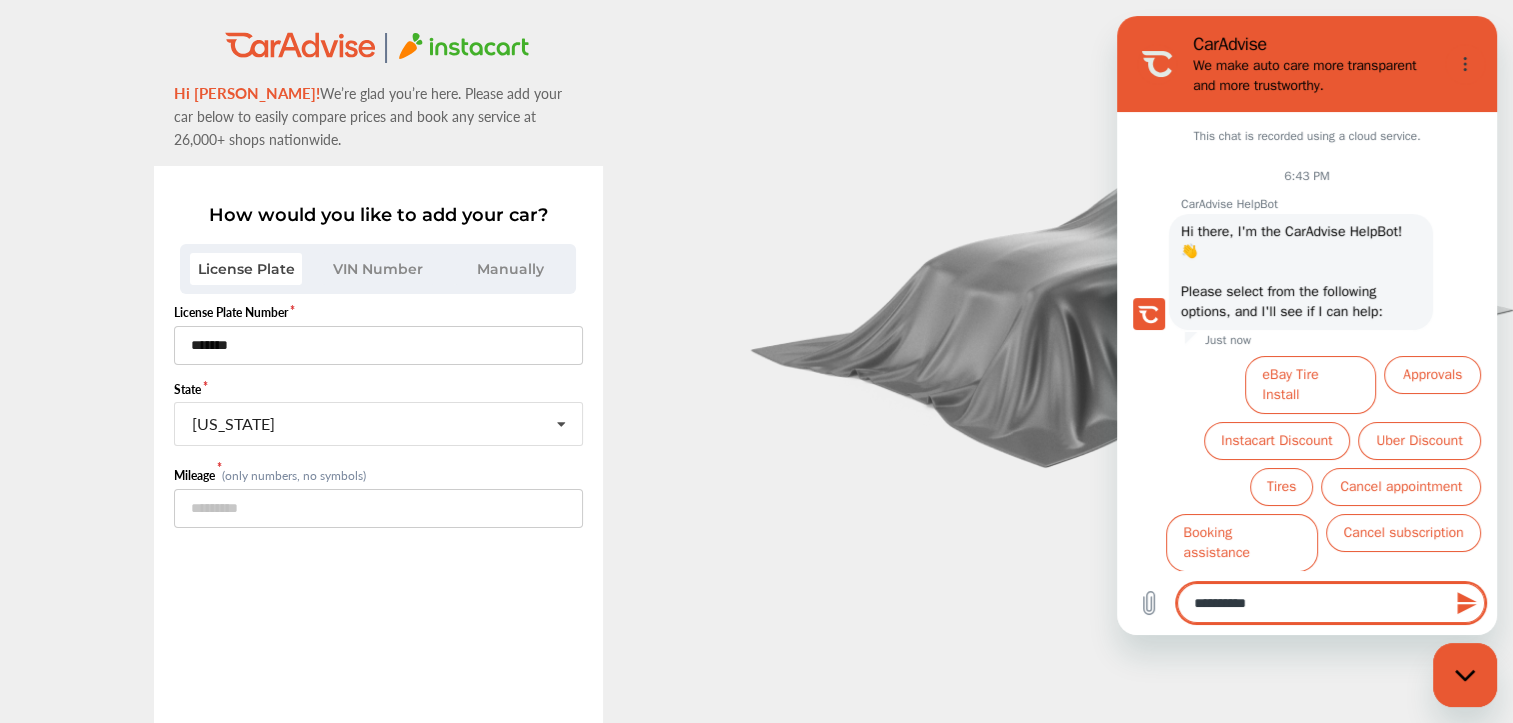type on "**********" 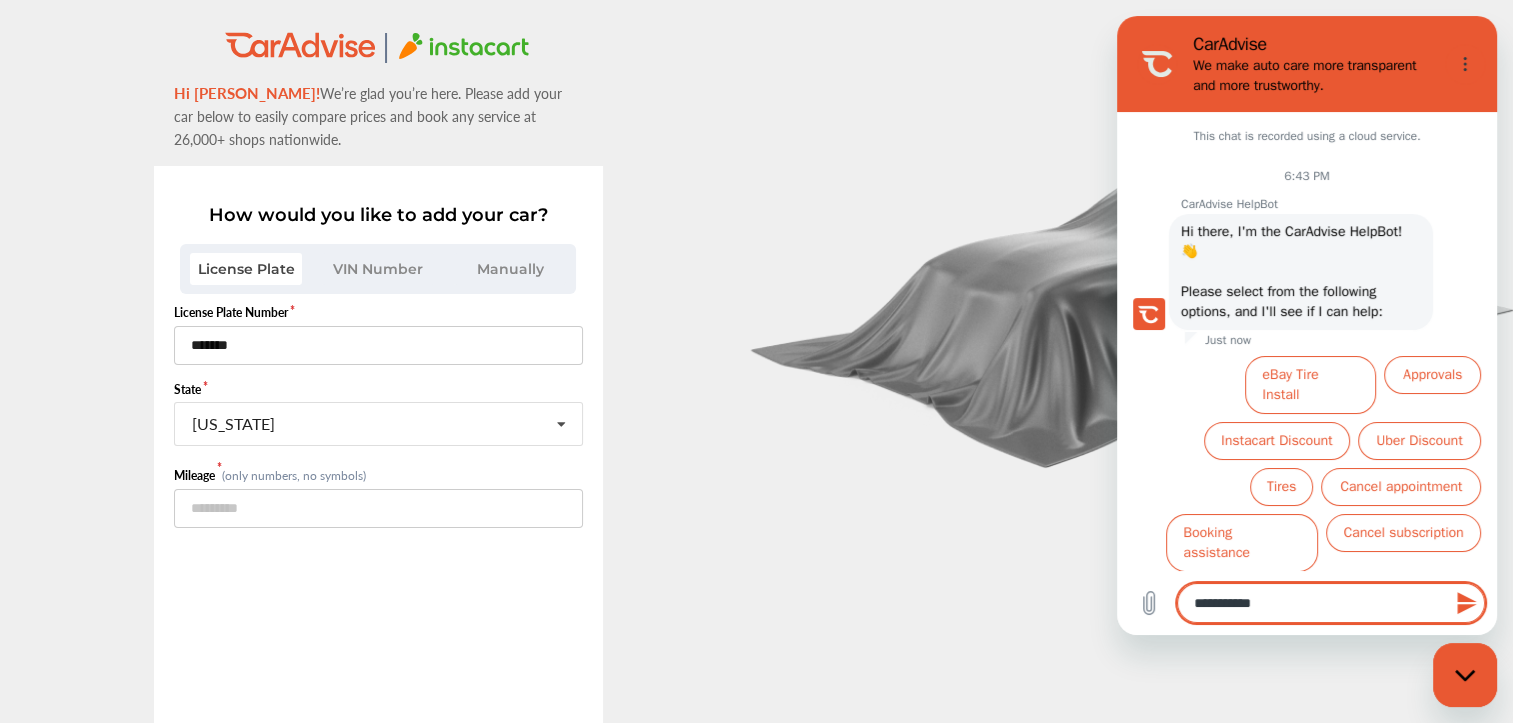 type on "**********" 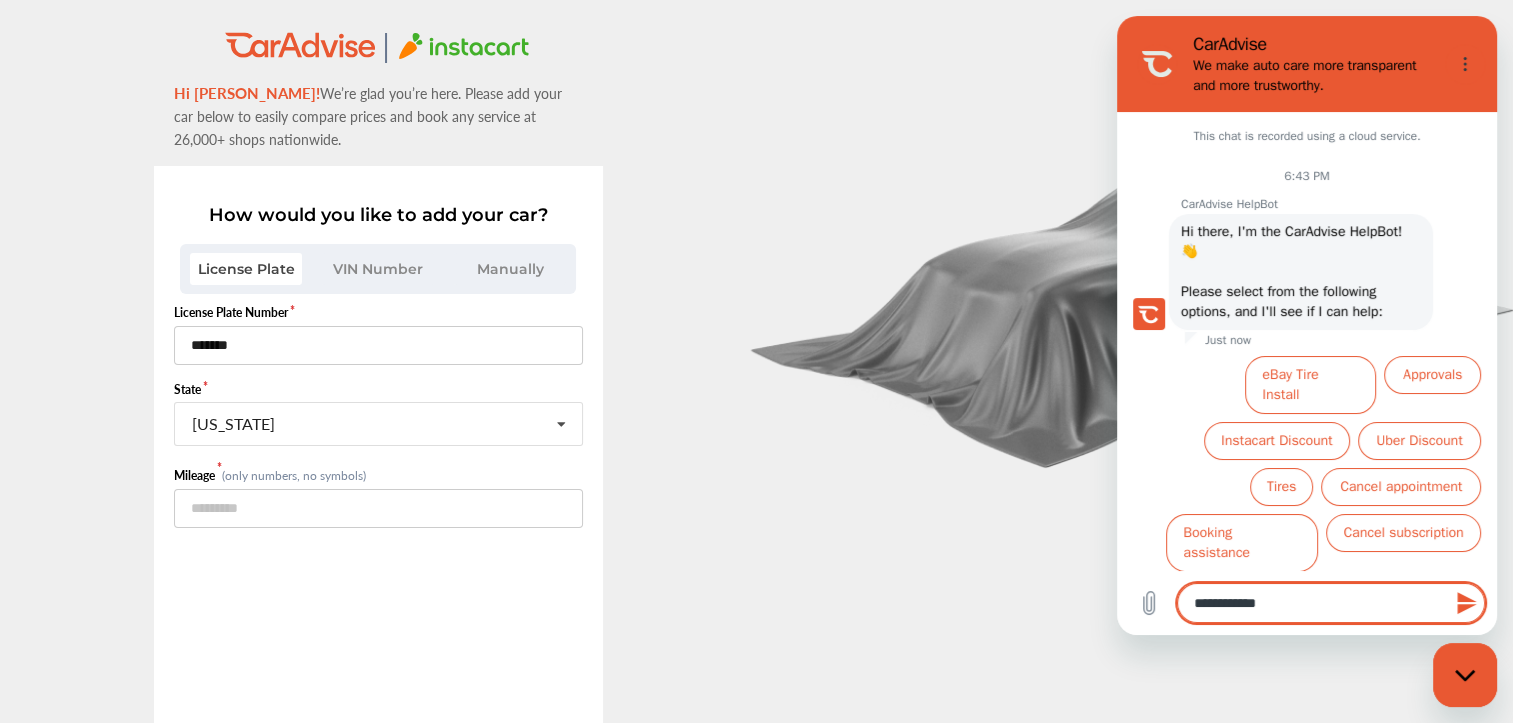 type on "**********" 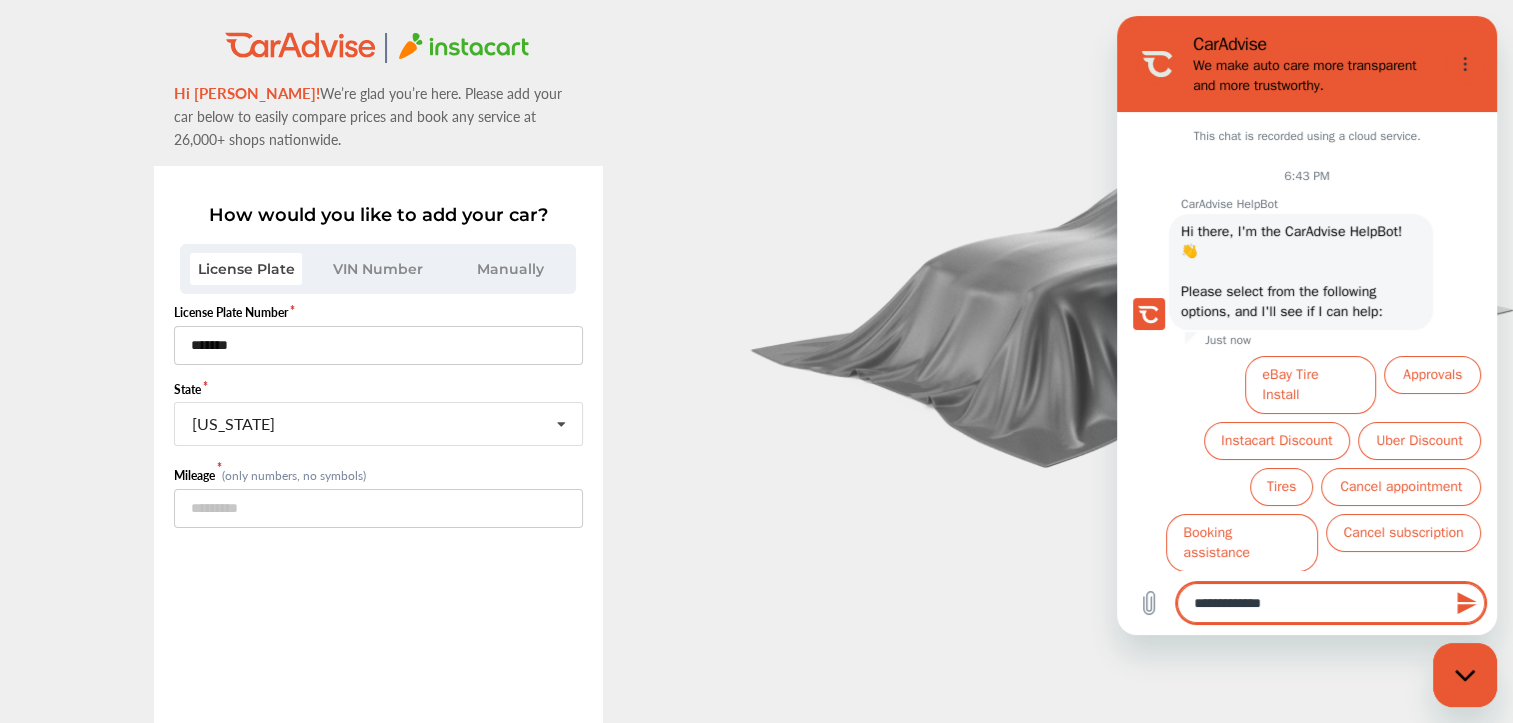 type on "**********" 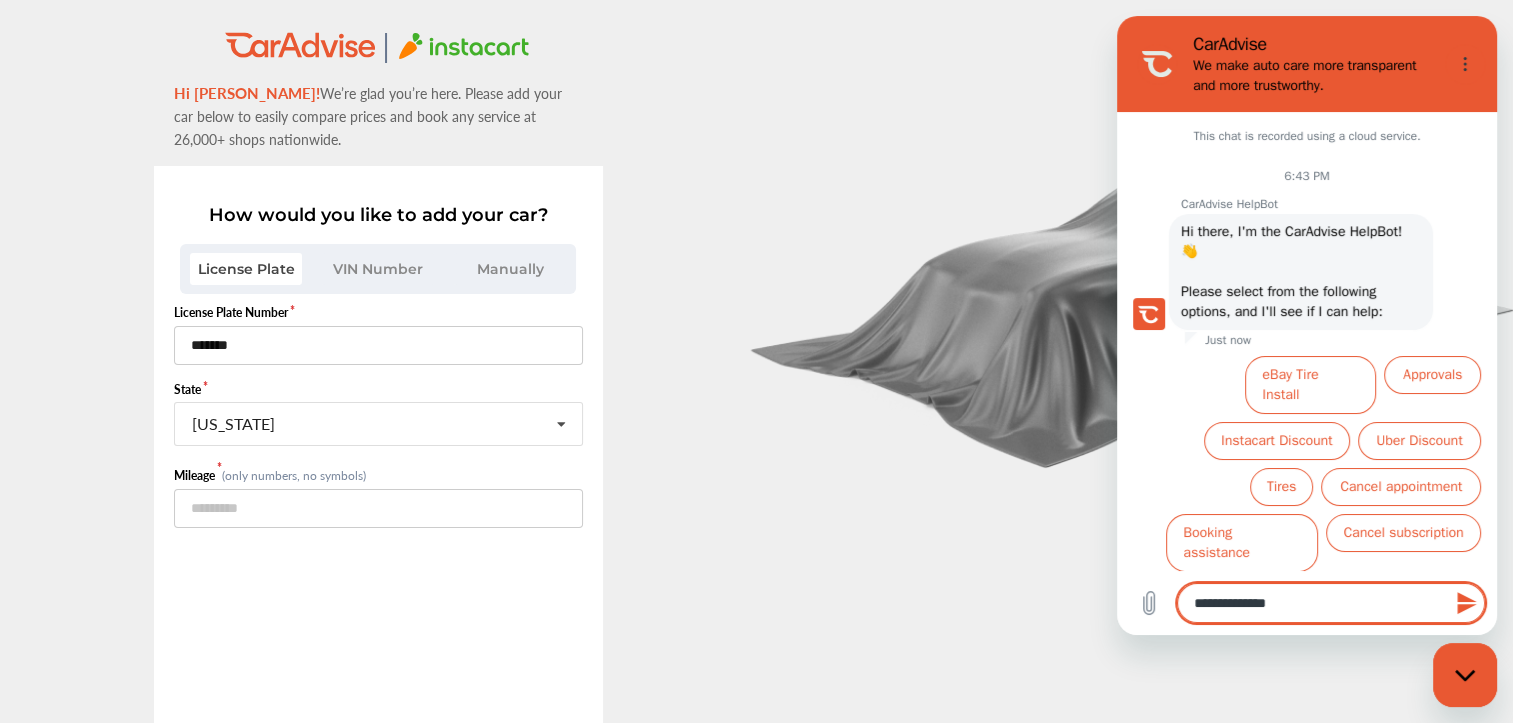type on "*" 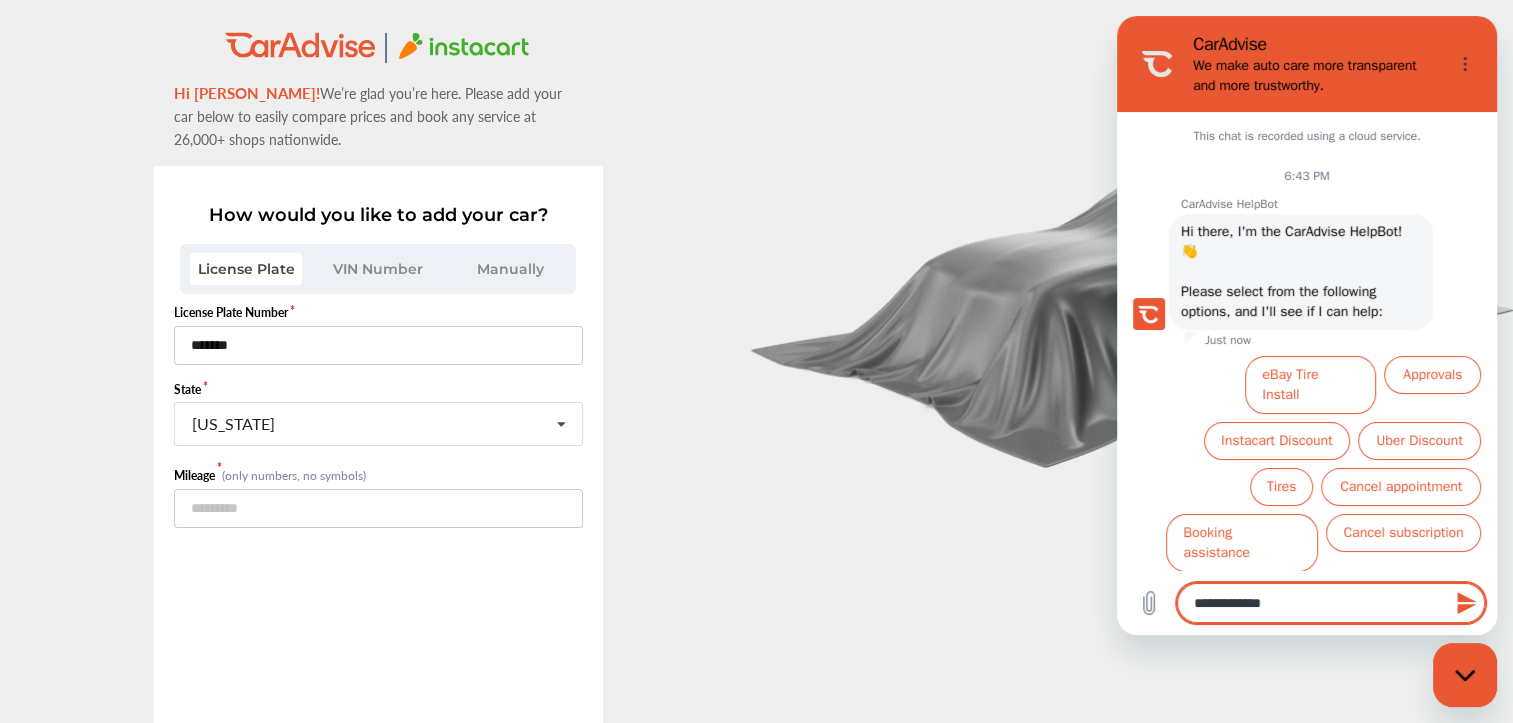 type on "**********" 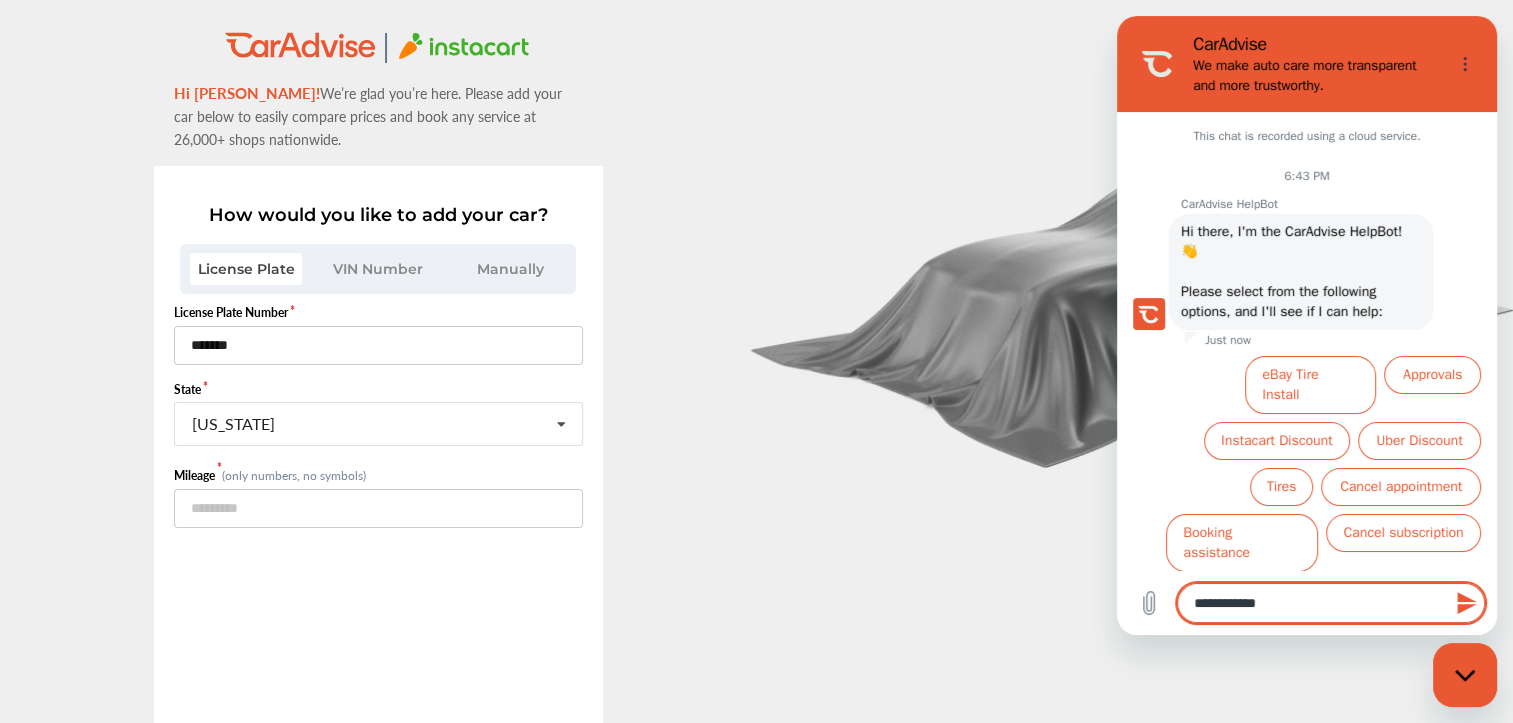 type on "**********" 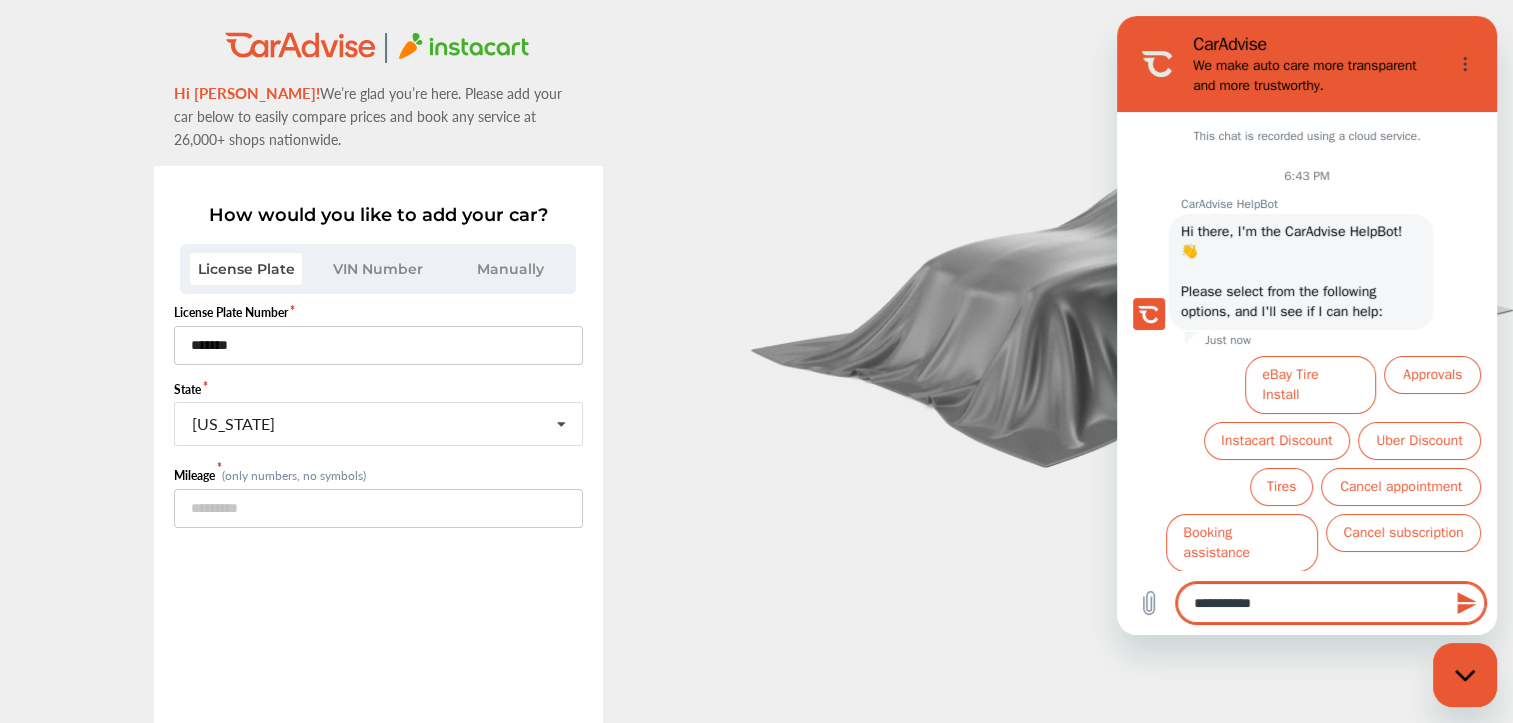 type on "**********" 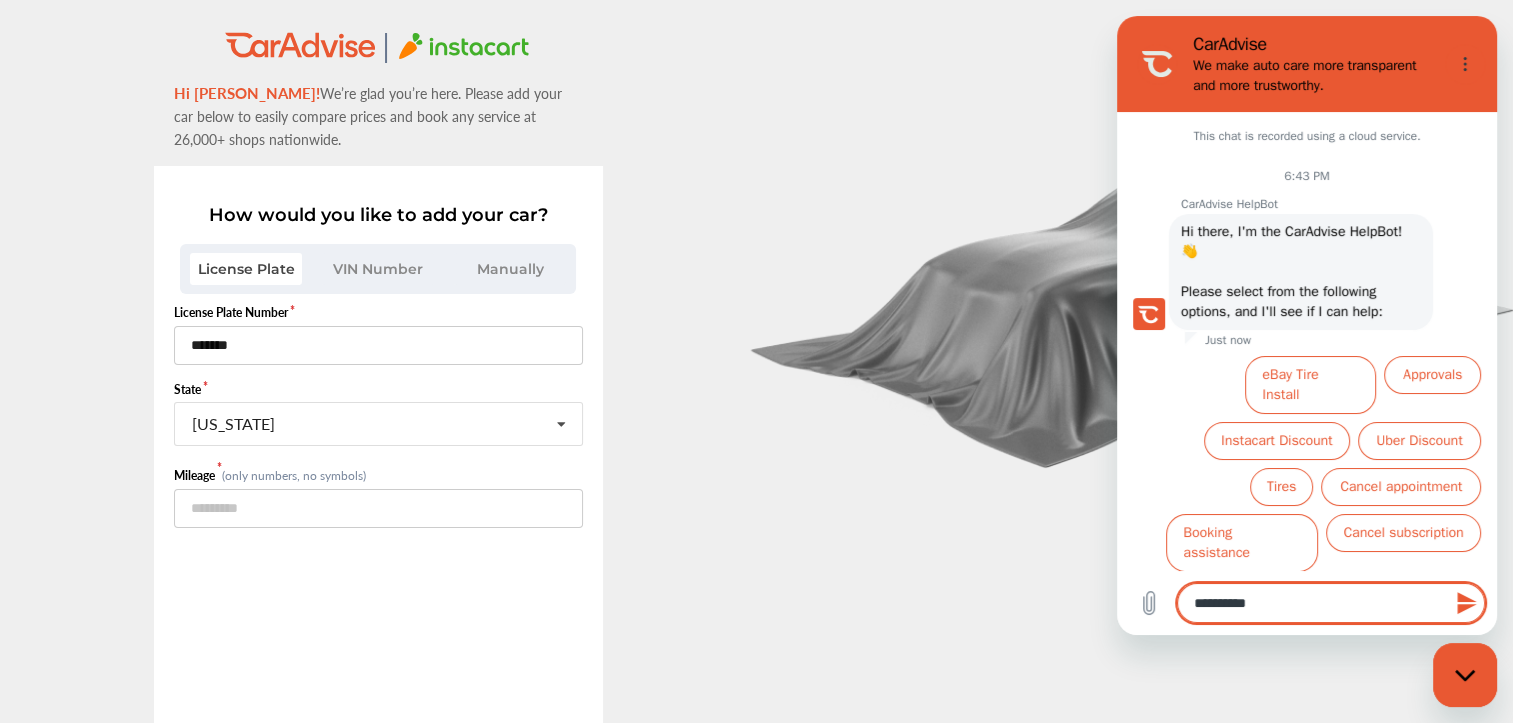type on "*********" 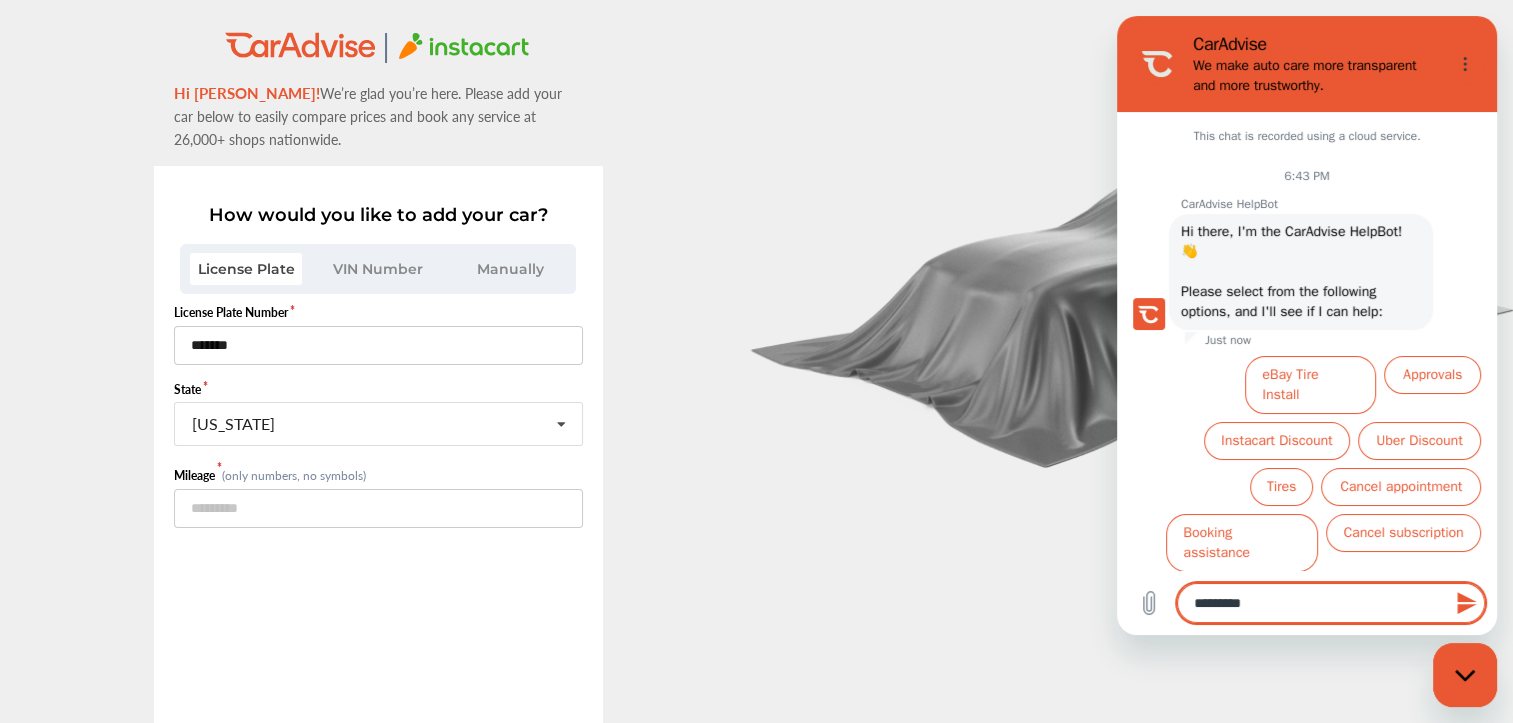 type on "*******" 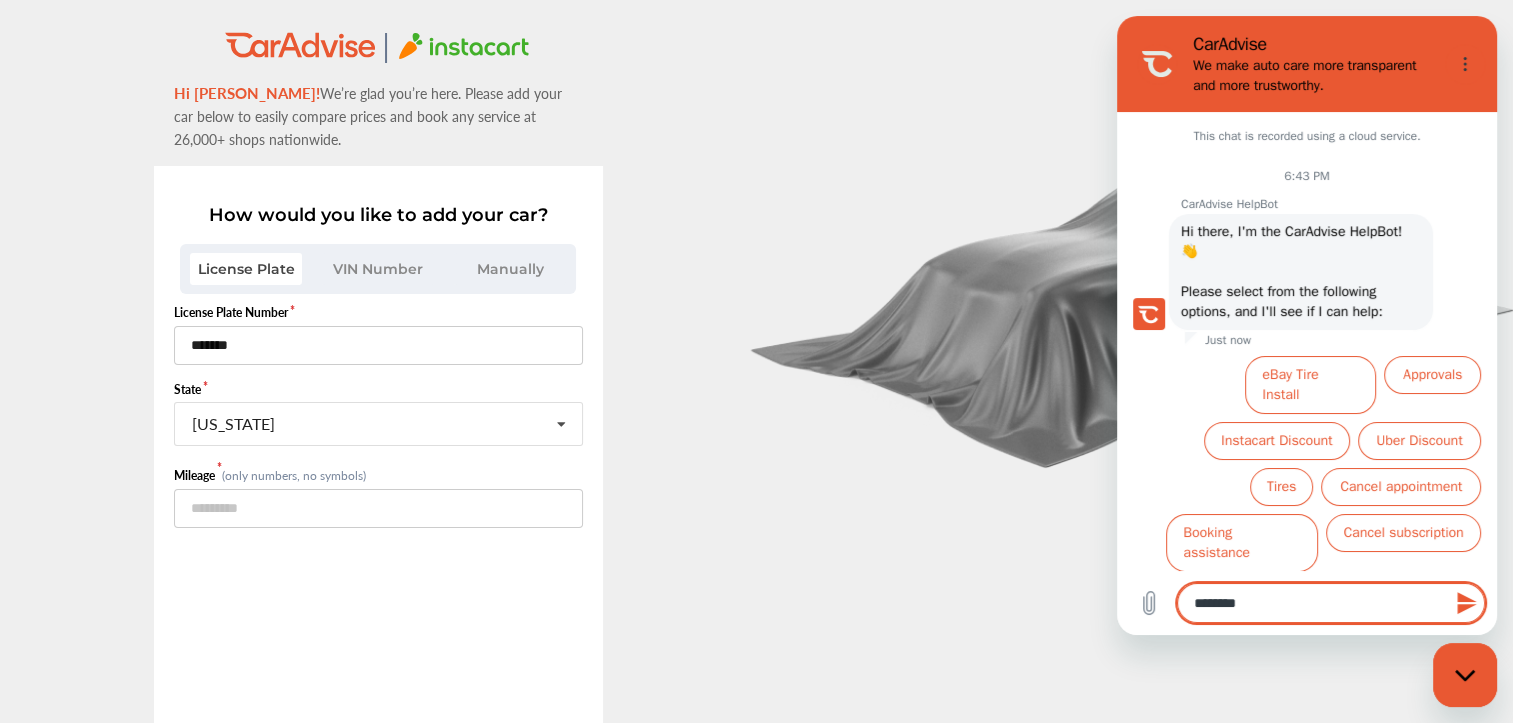 type on "*******" 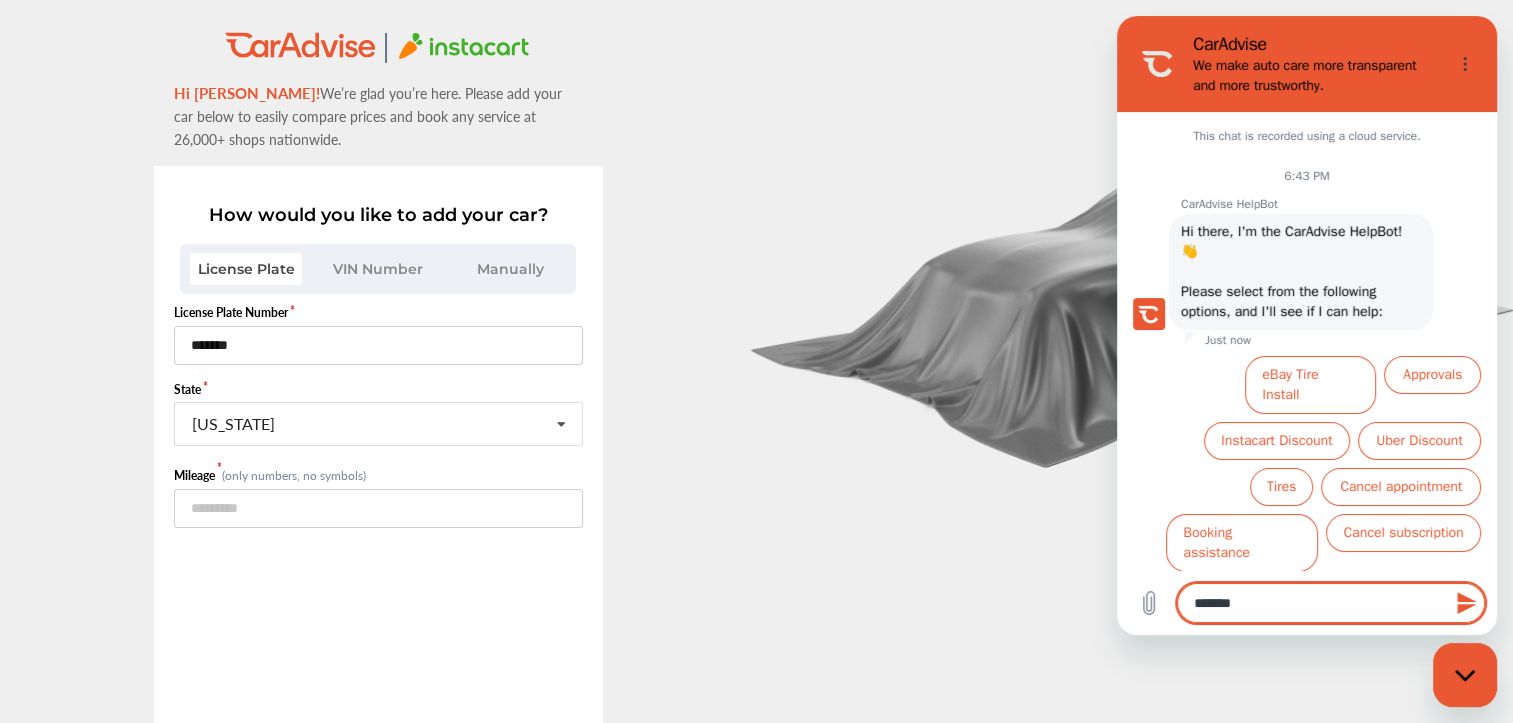 type on "******" 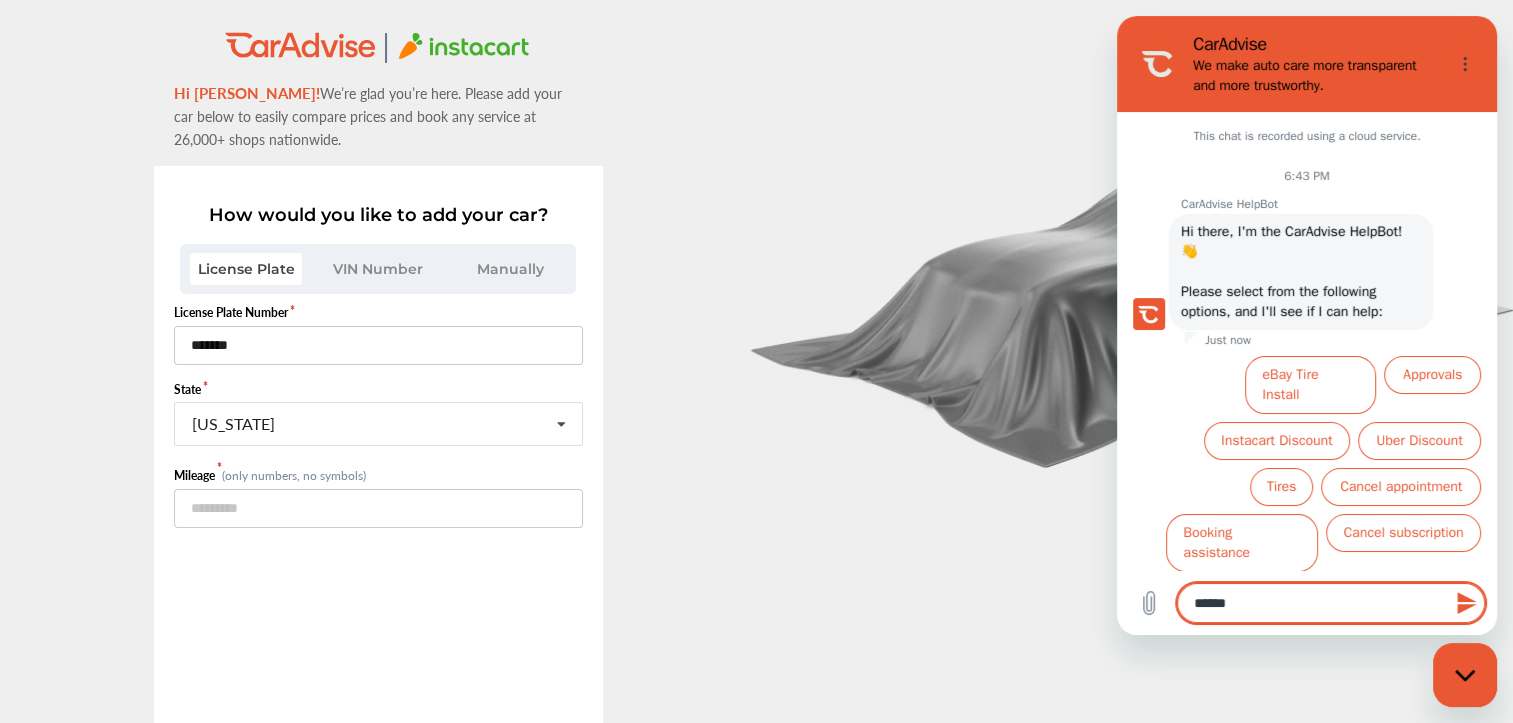 type on "****" 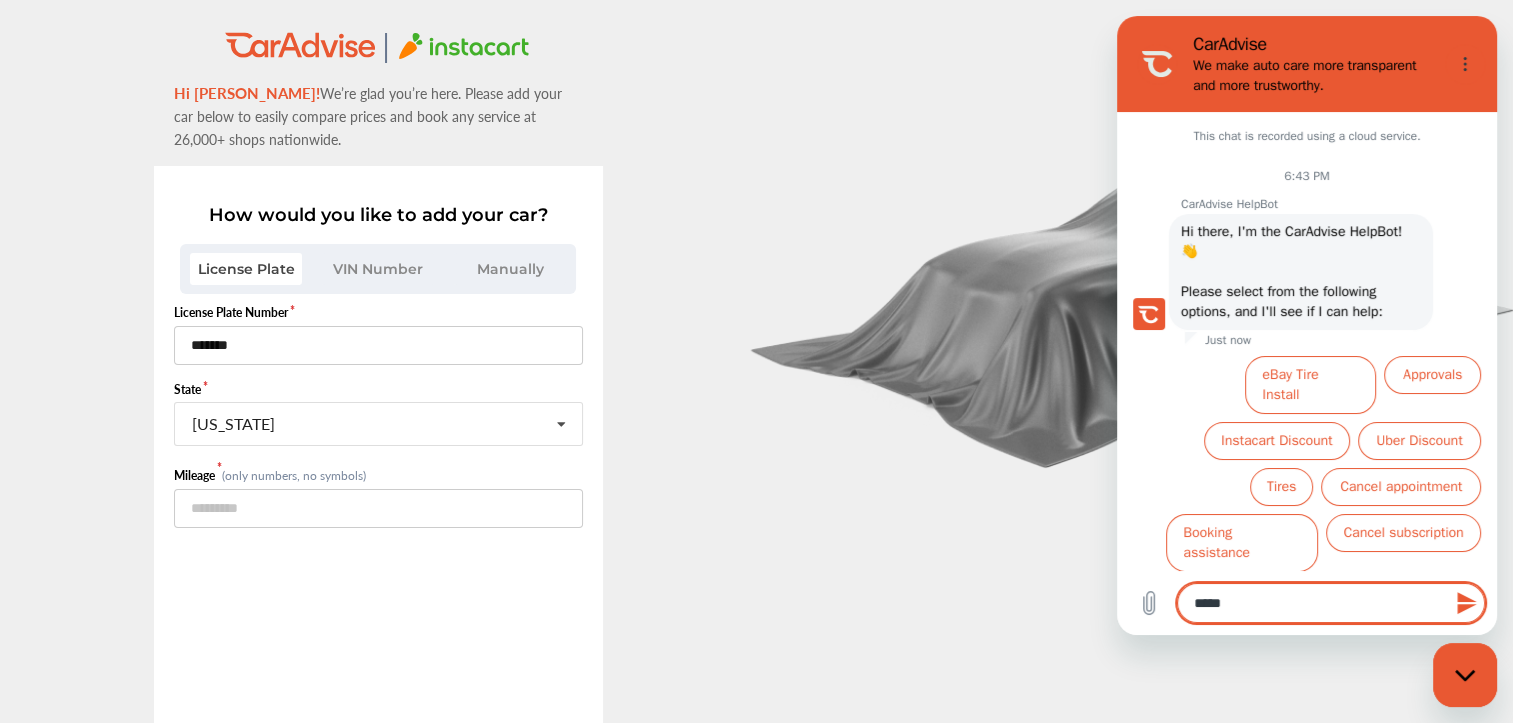 type on "****" 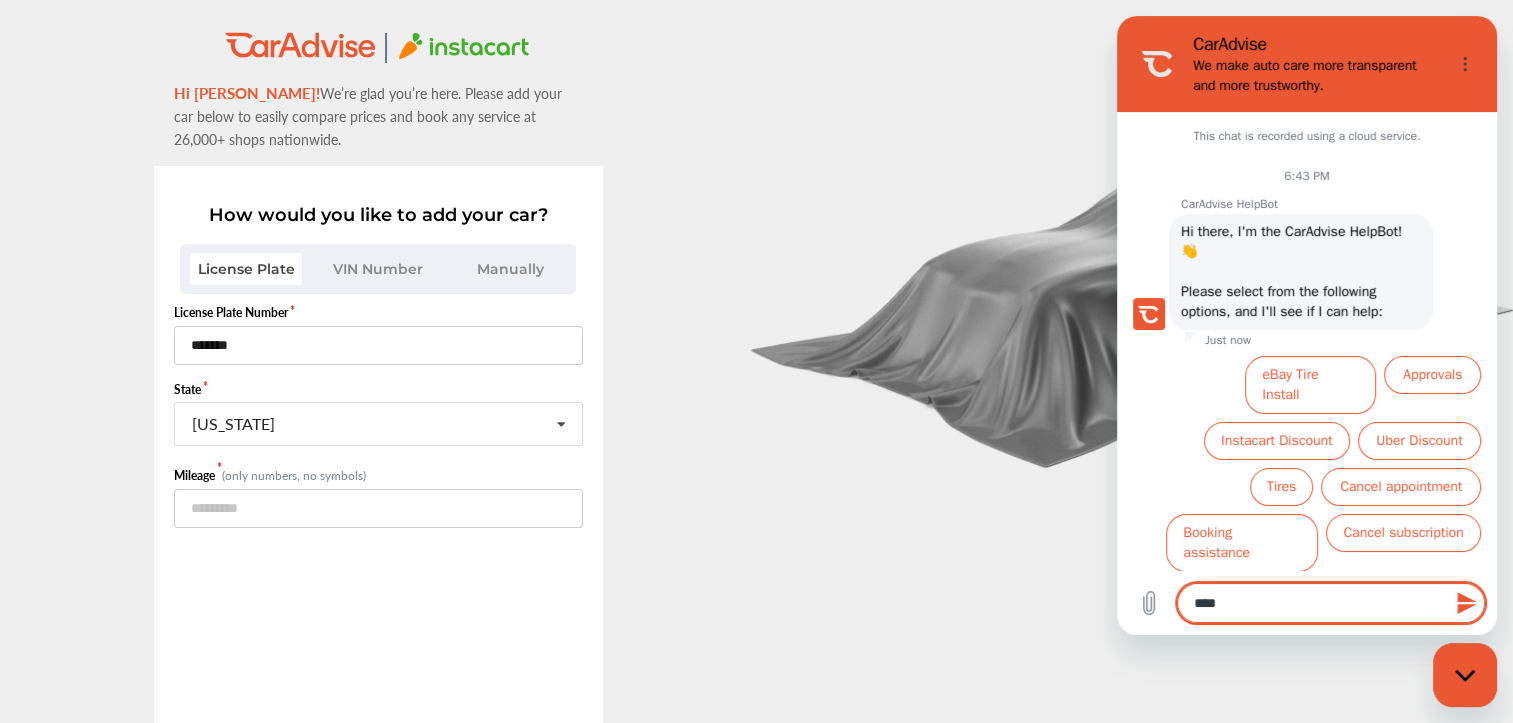 type on "***" 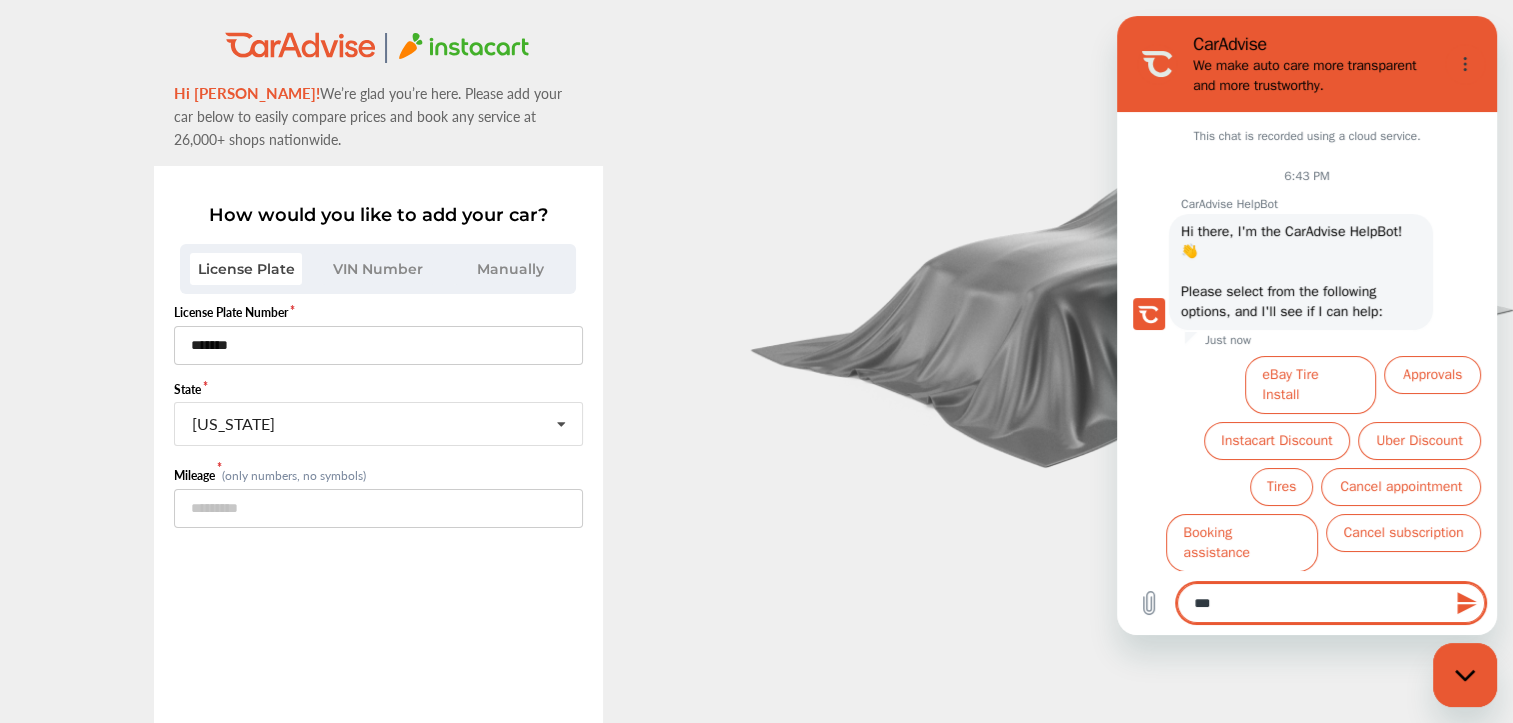 type on "**" 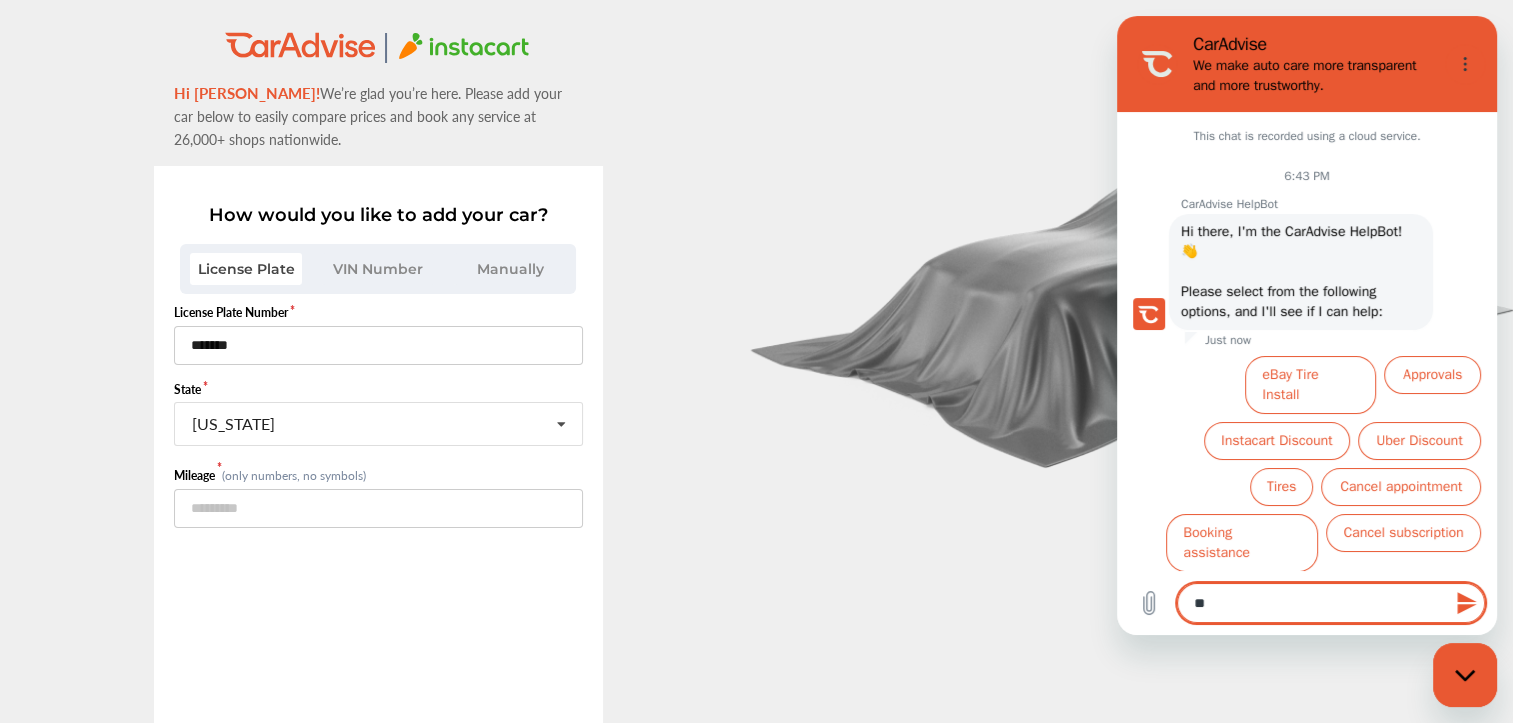 type on "*" 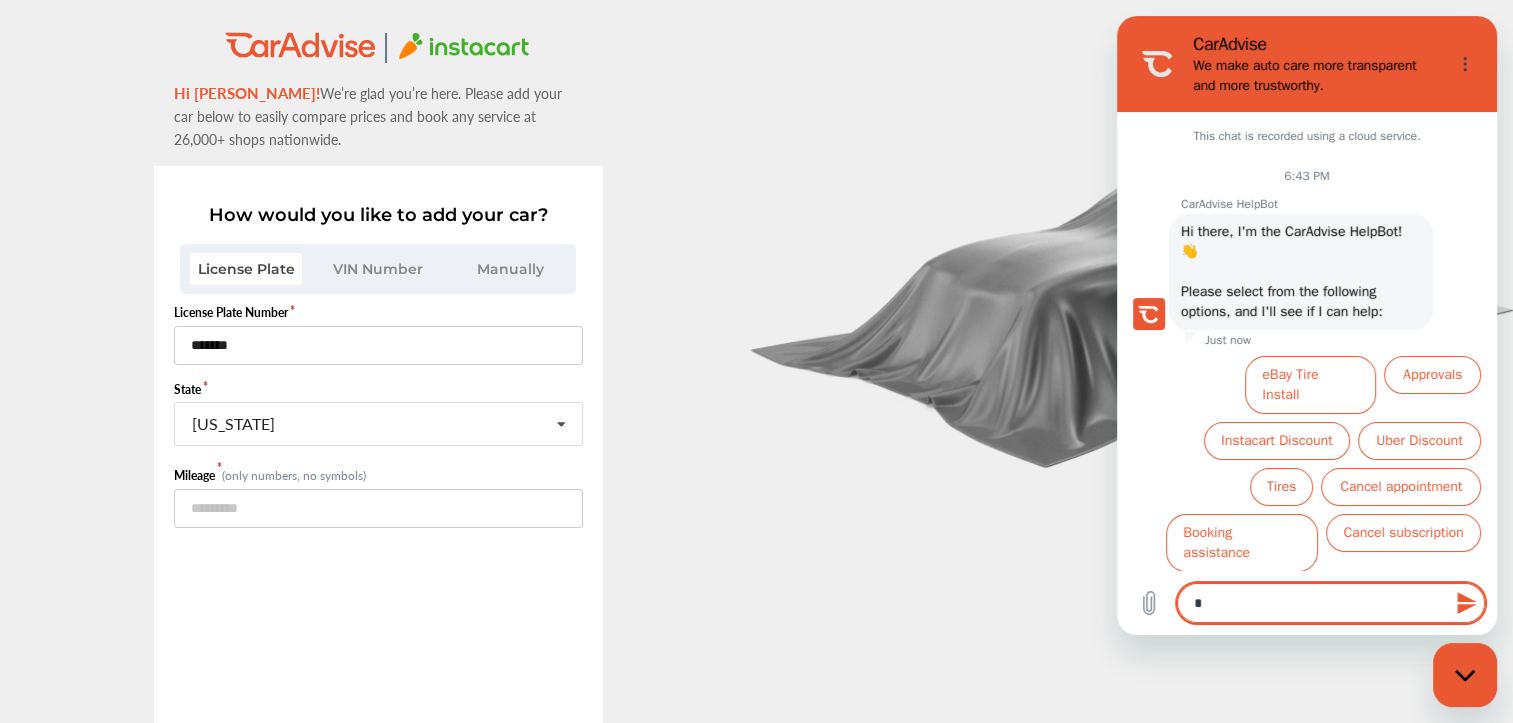 type 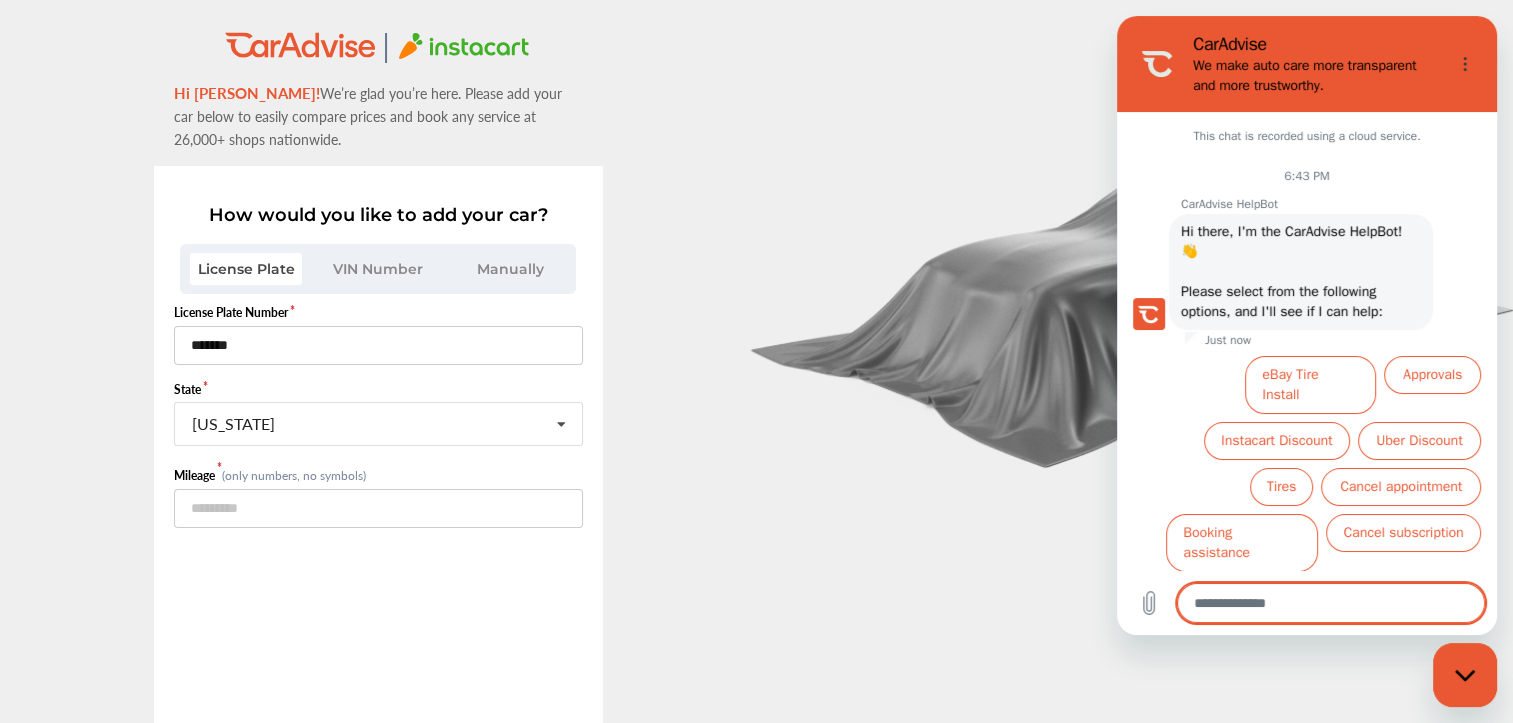 type on "*" 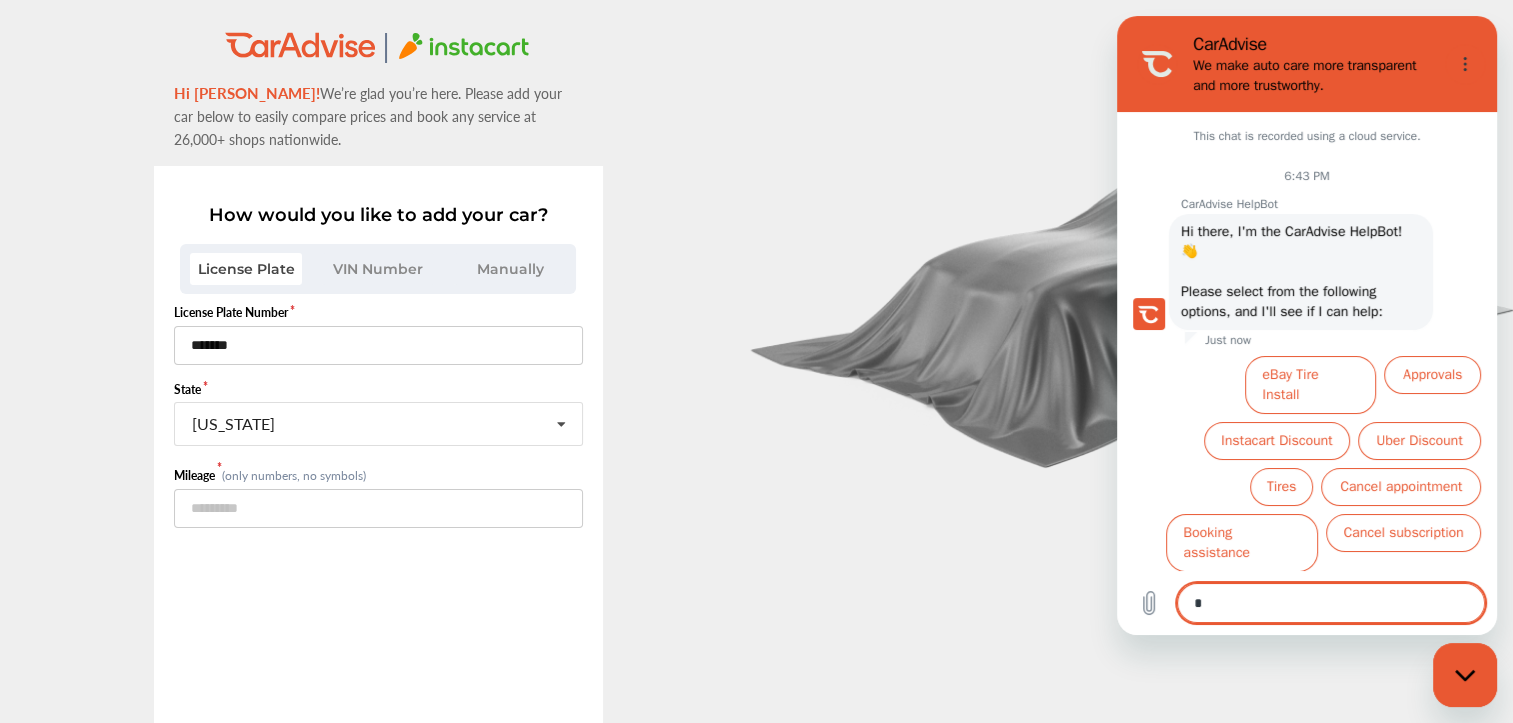 type on "*" 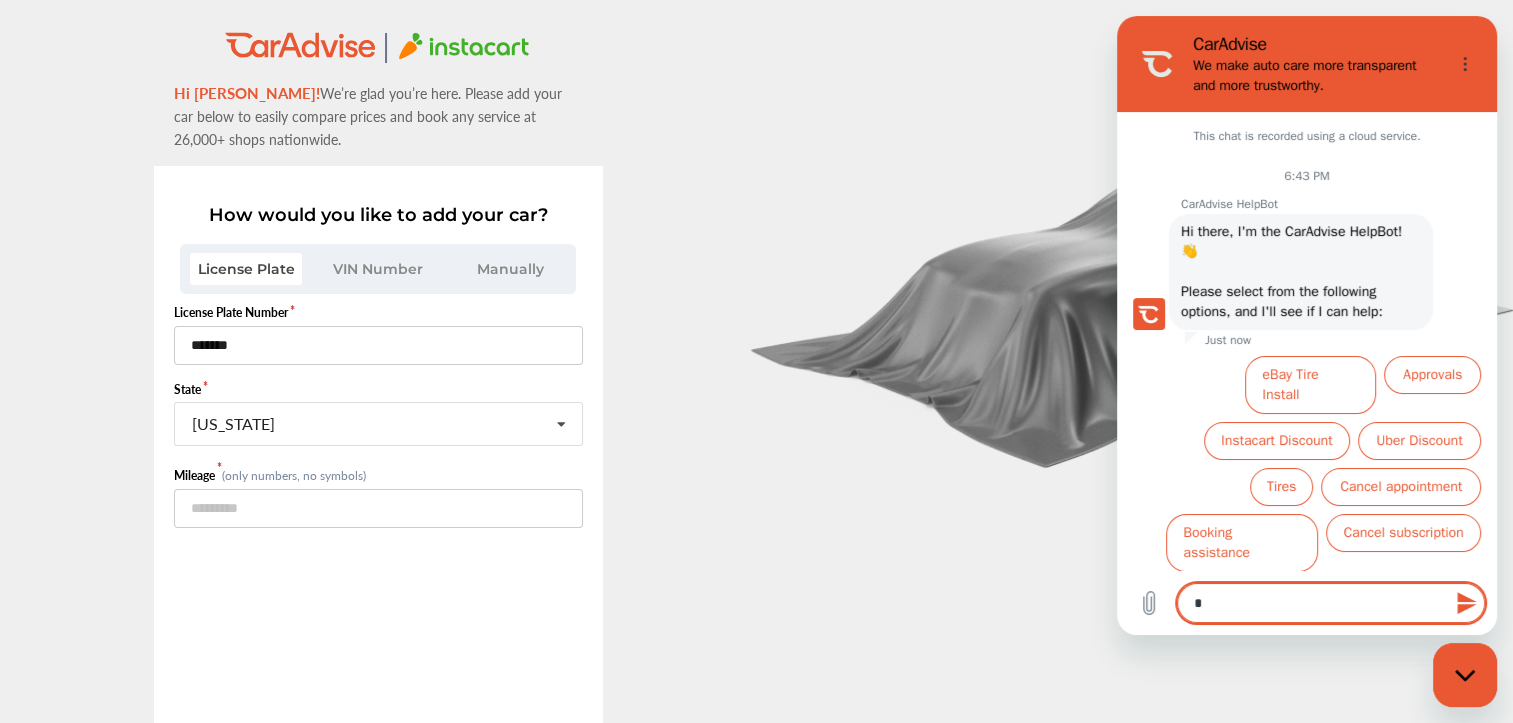 type on "**" 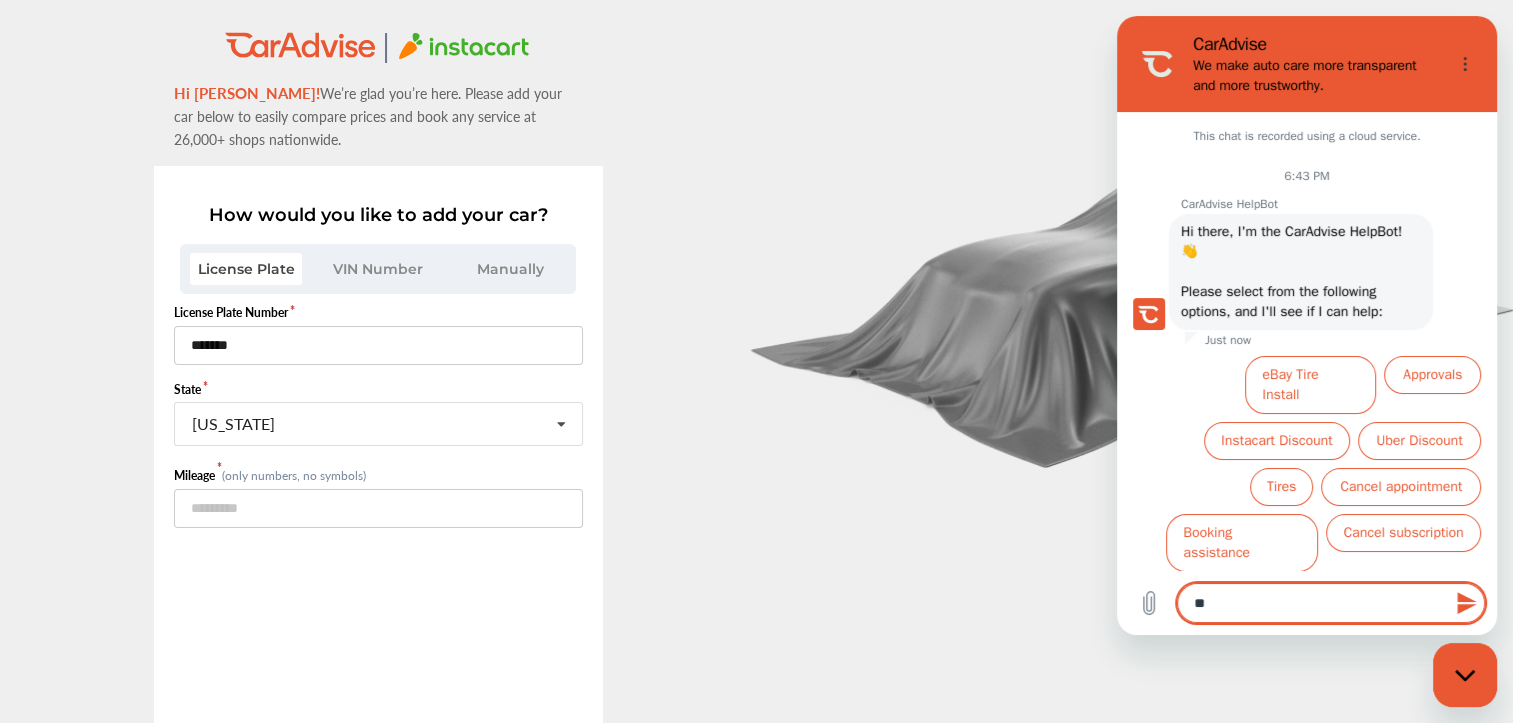 type on "**" 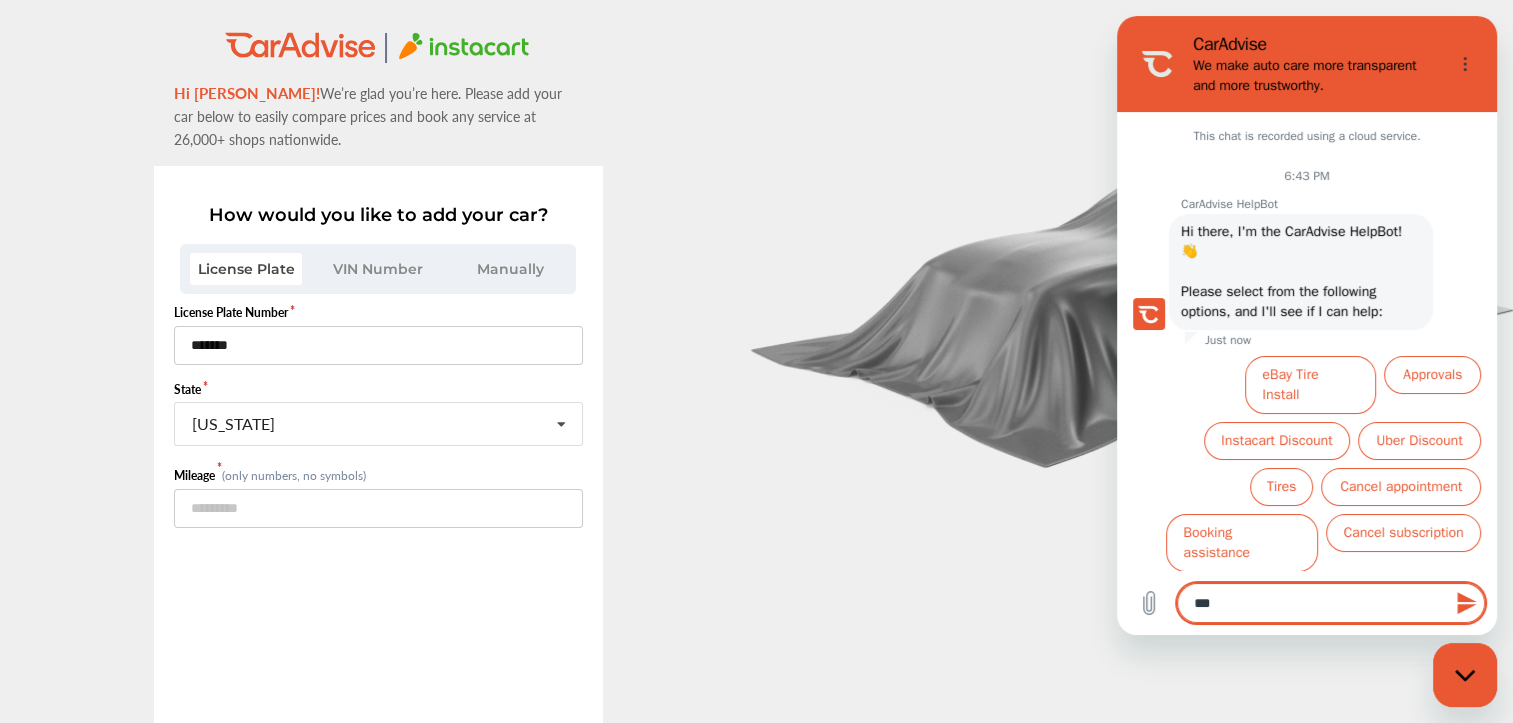 type on "****" 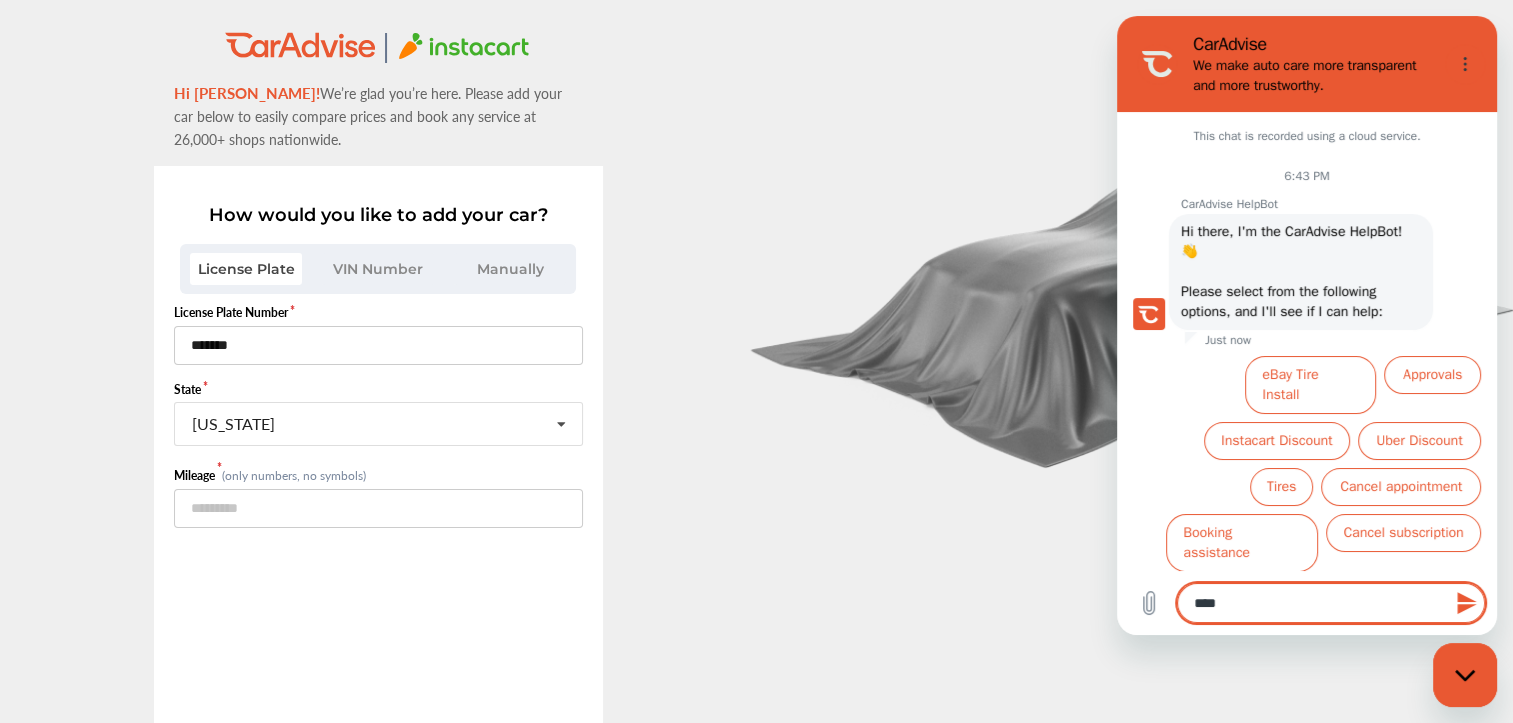type on "*****" 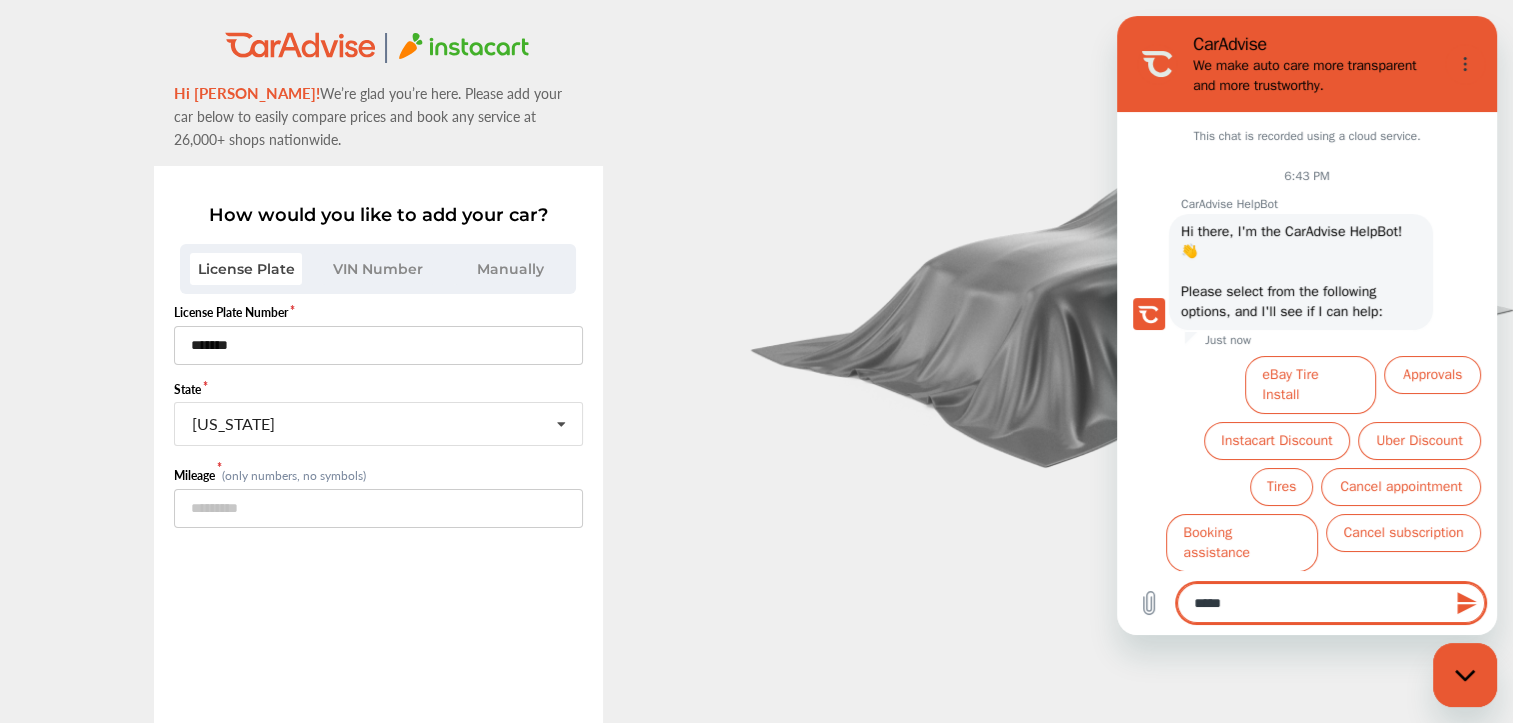 type on "******" 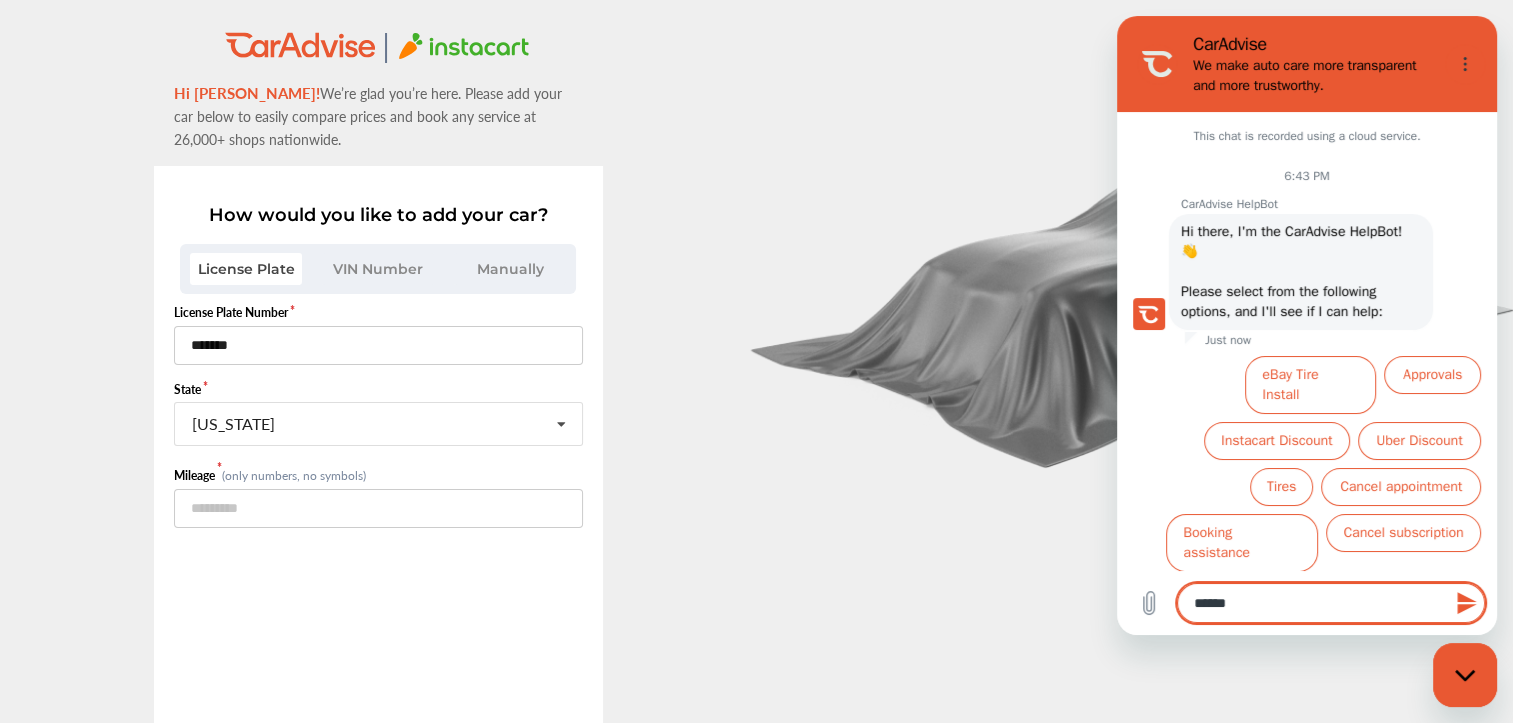 type on "*******" 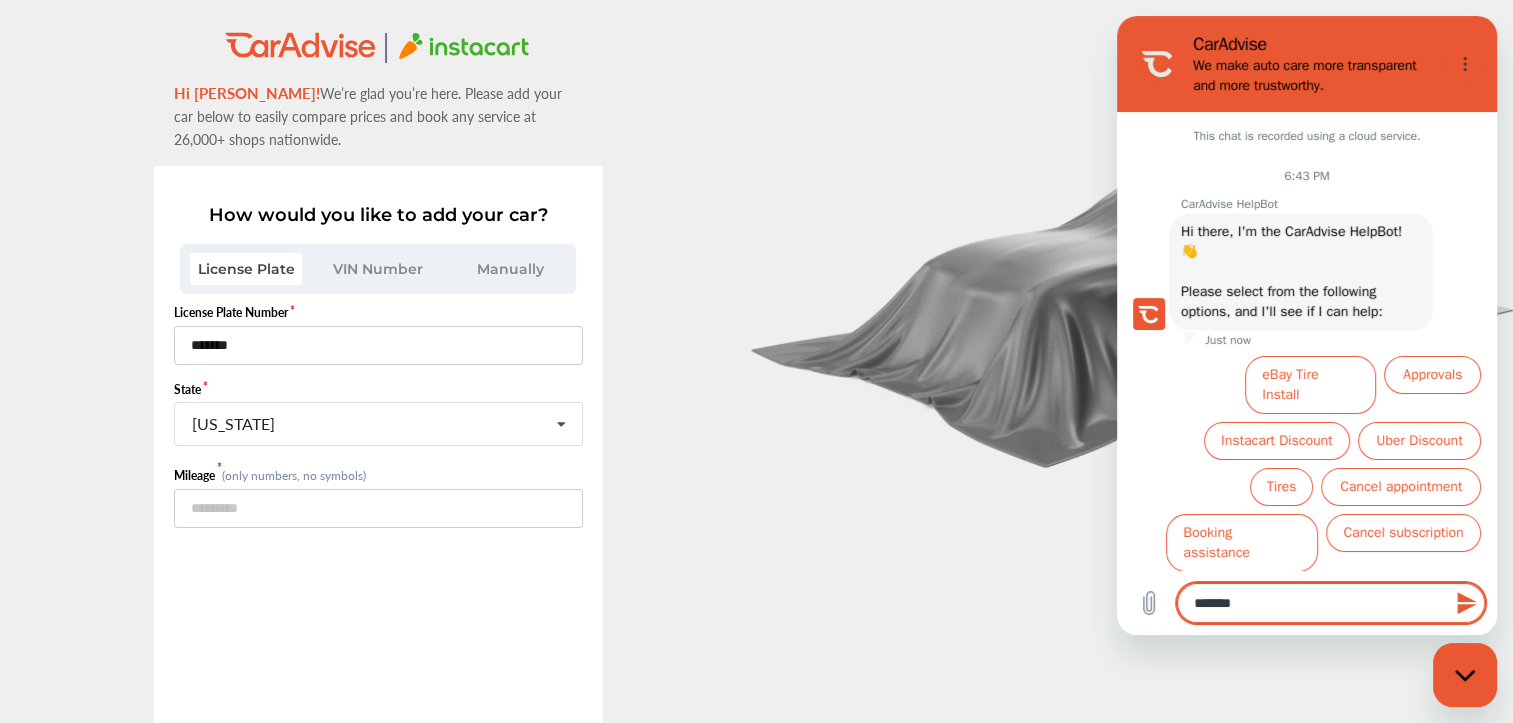 type on "********" 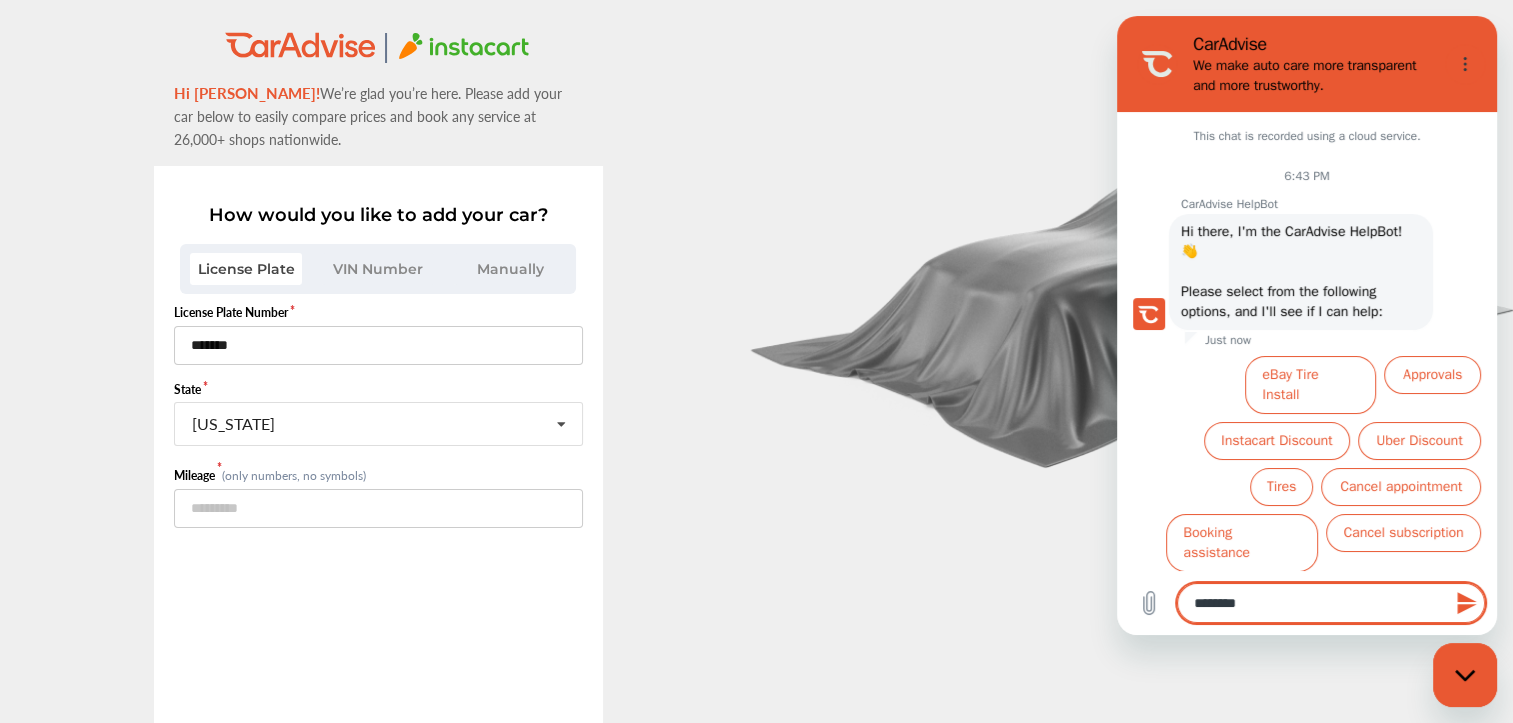 type on "*********" 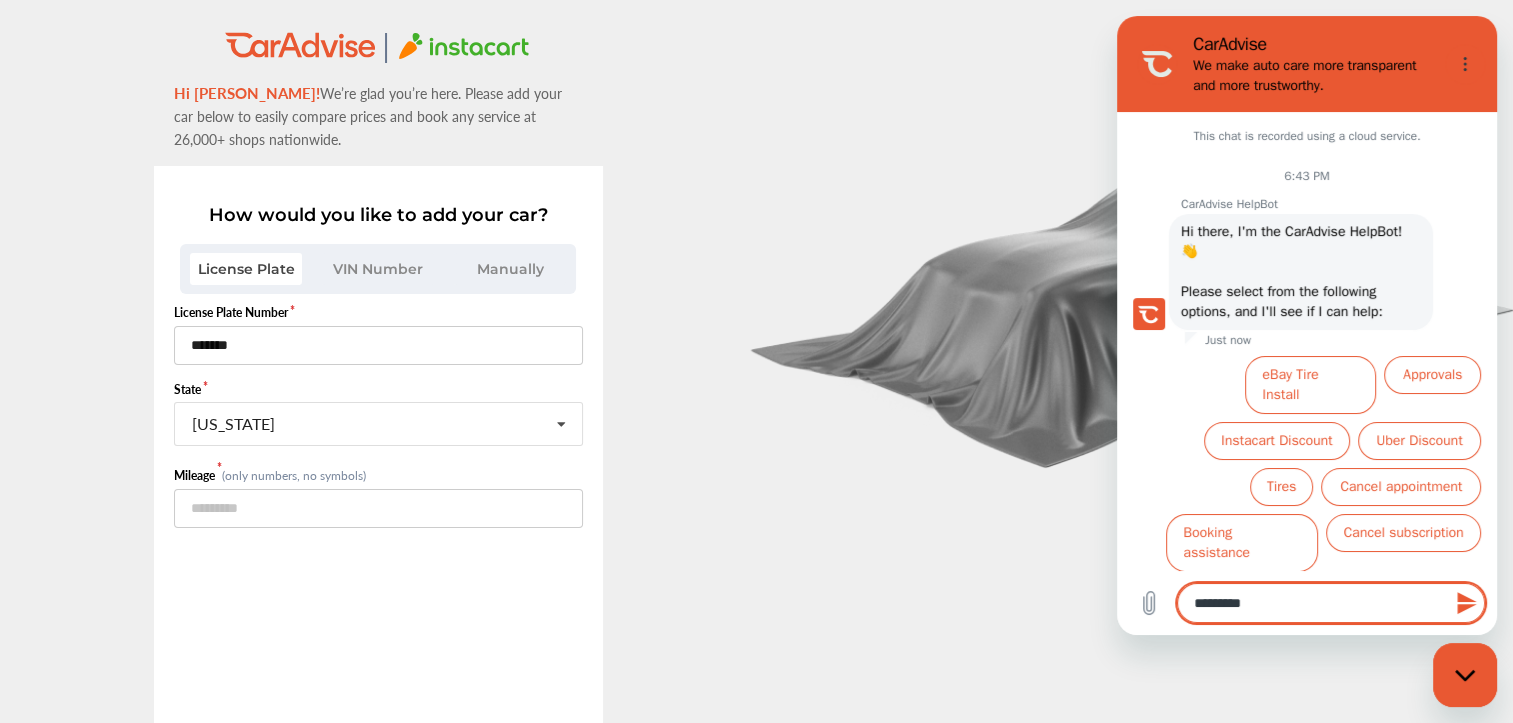 type on "**********" 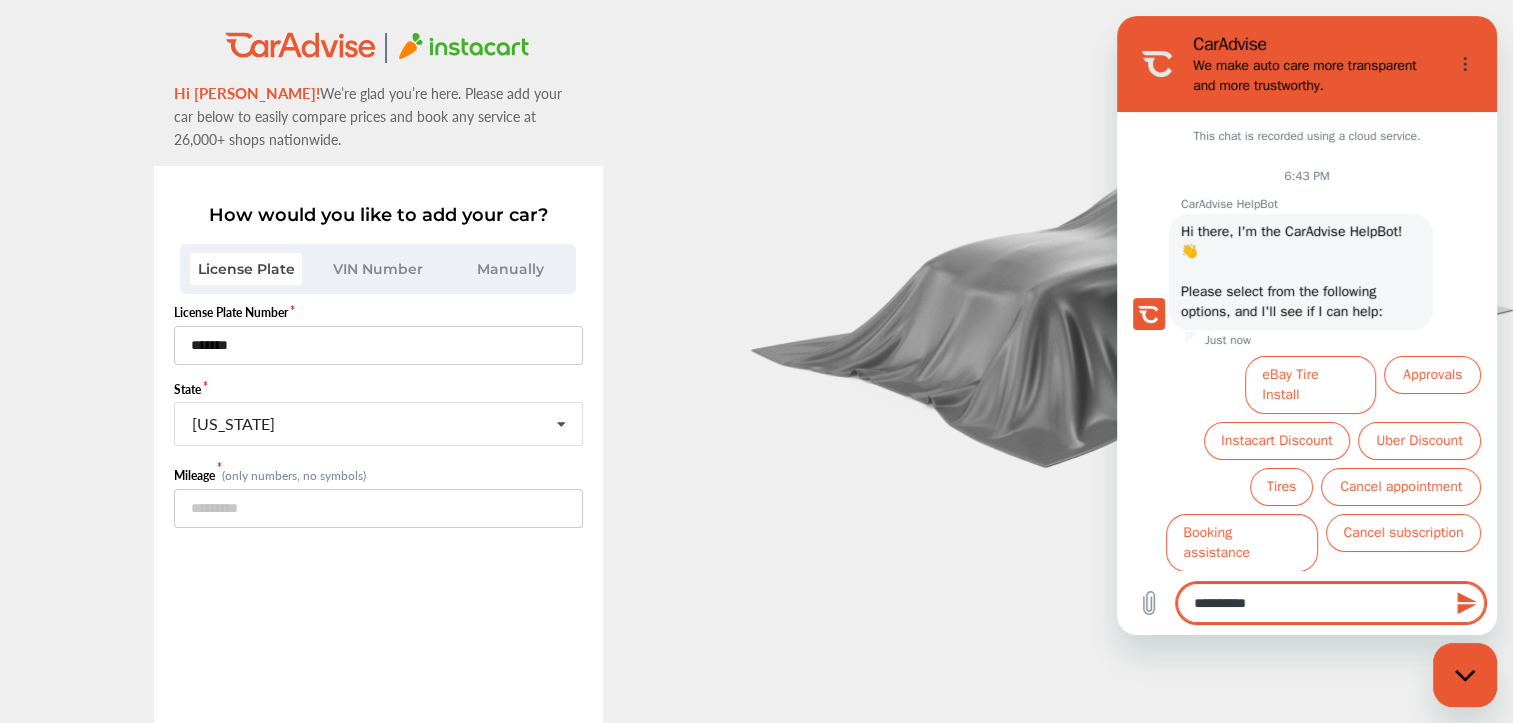 type on "**********" 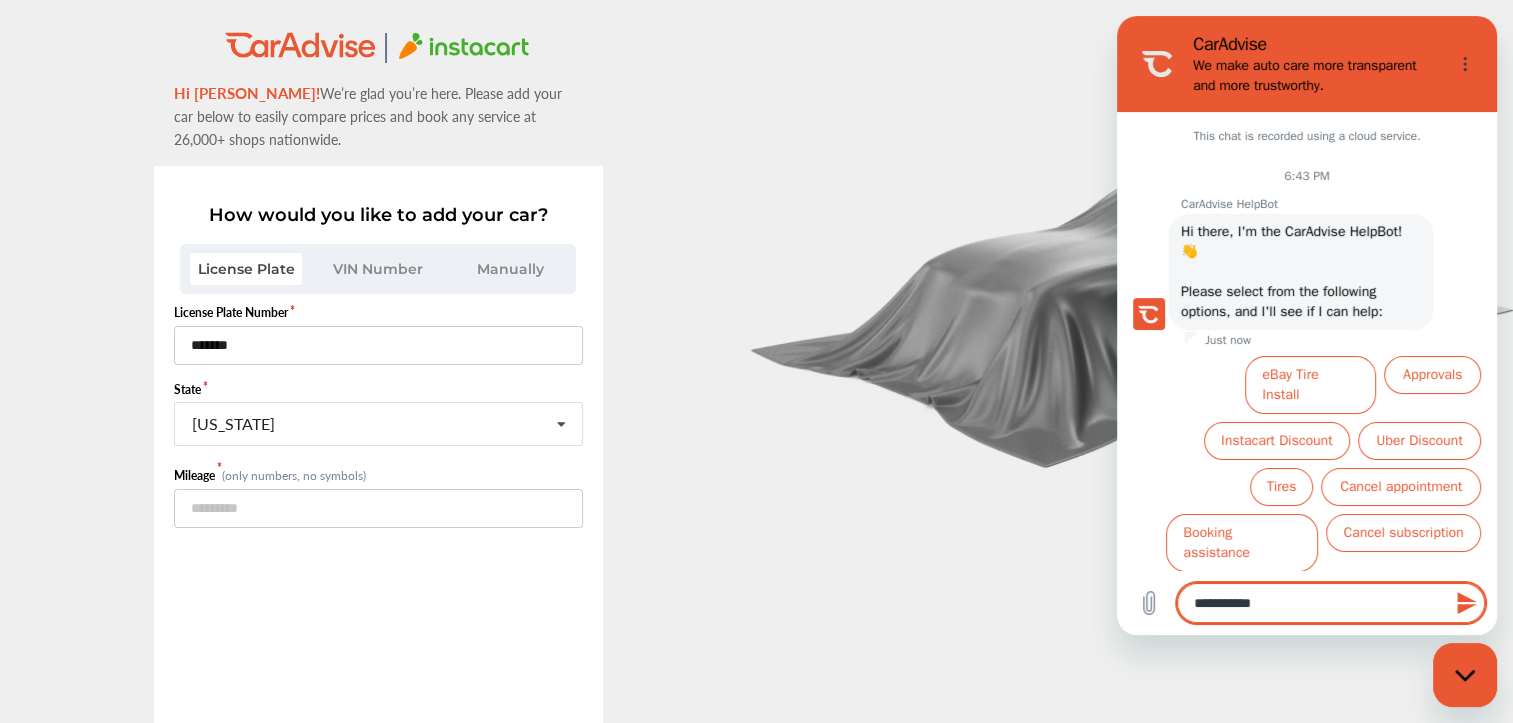 type on "**********" 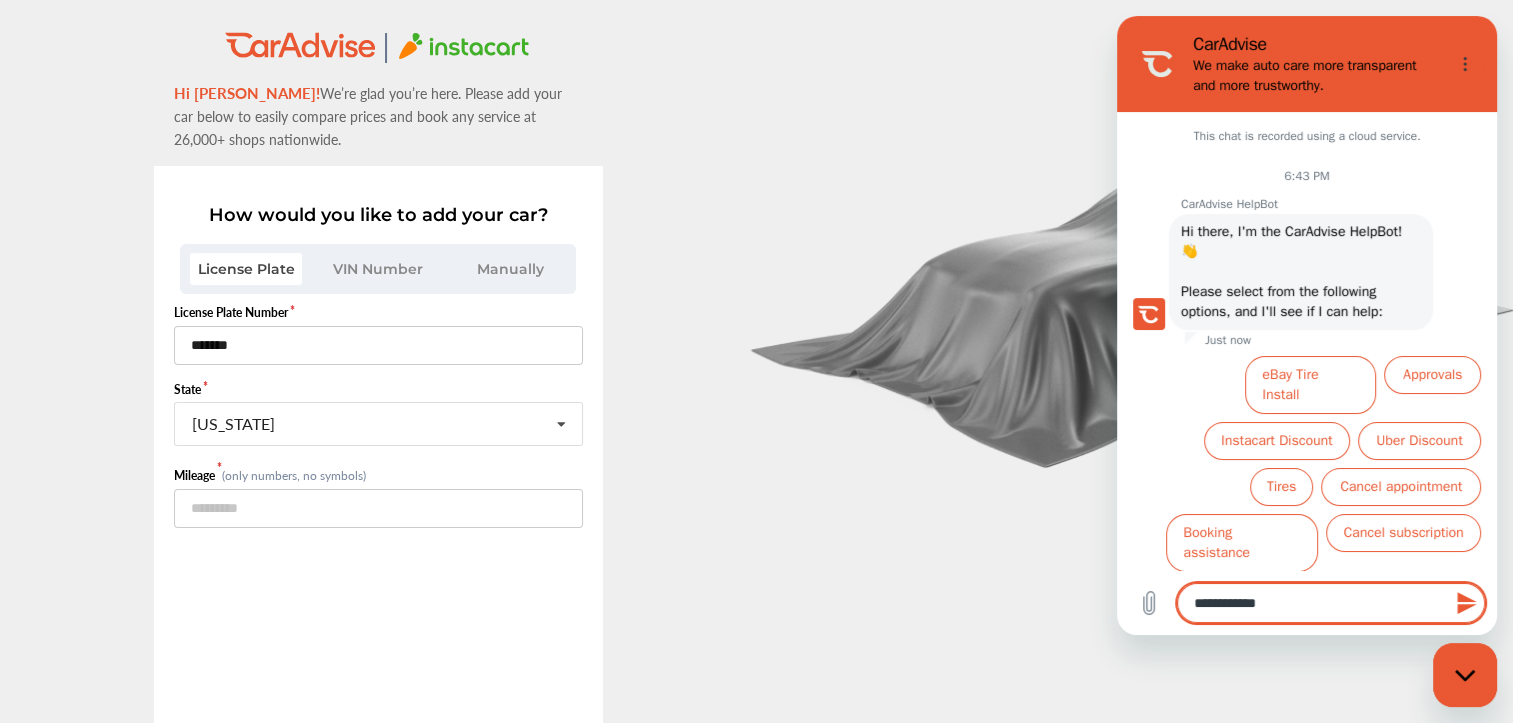 type on "**********" 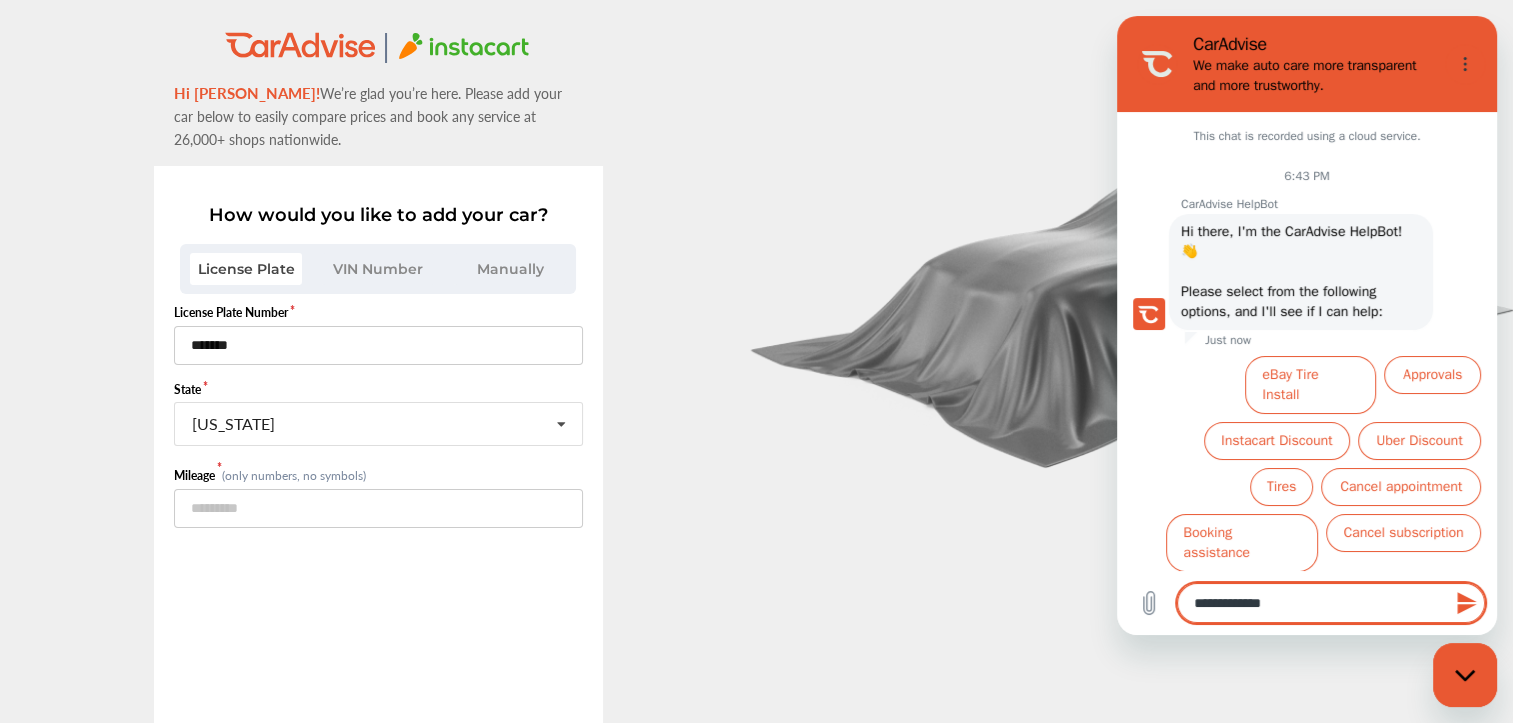 type on "**********" 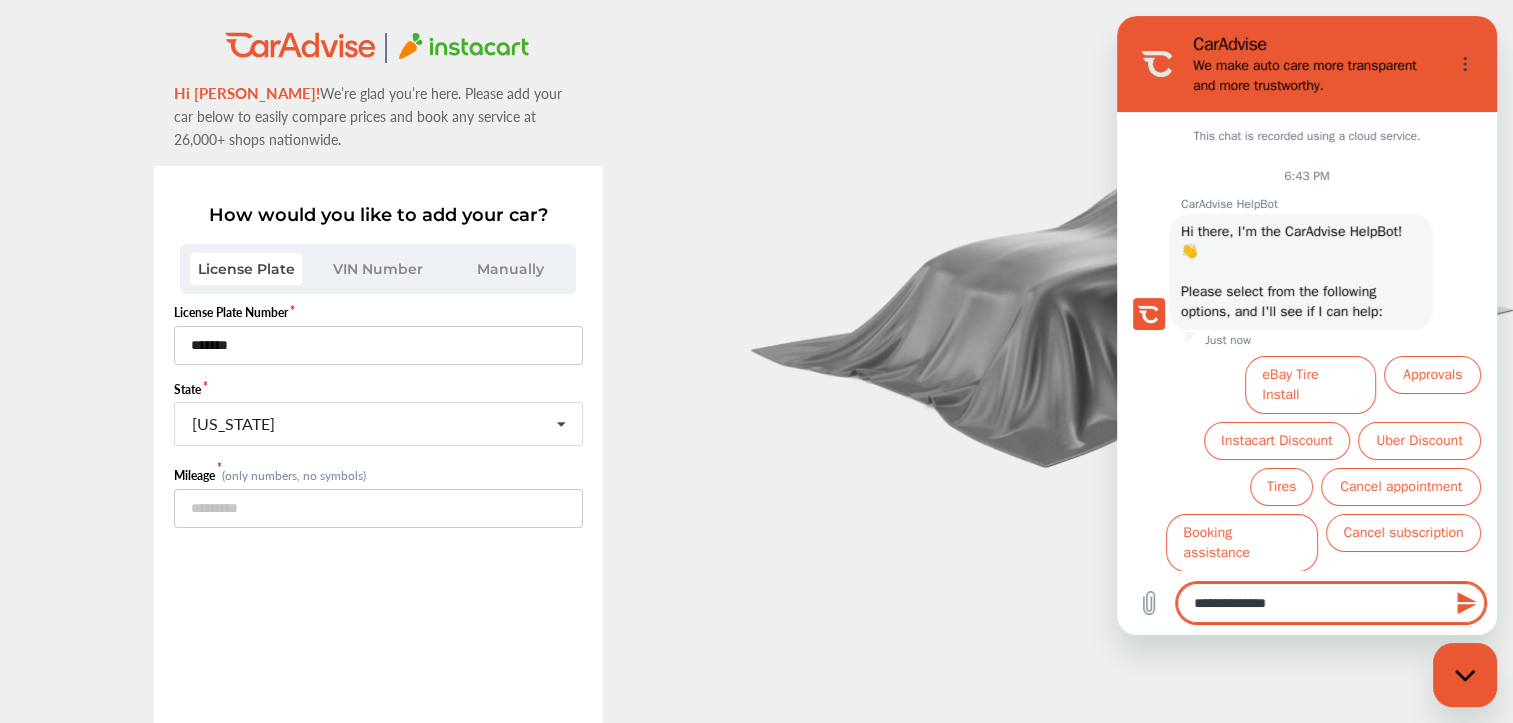 type on "**********" 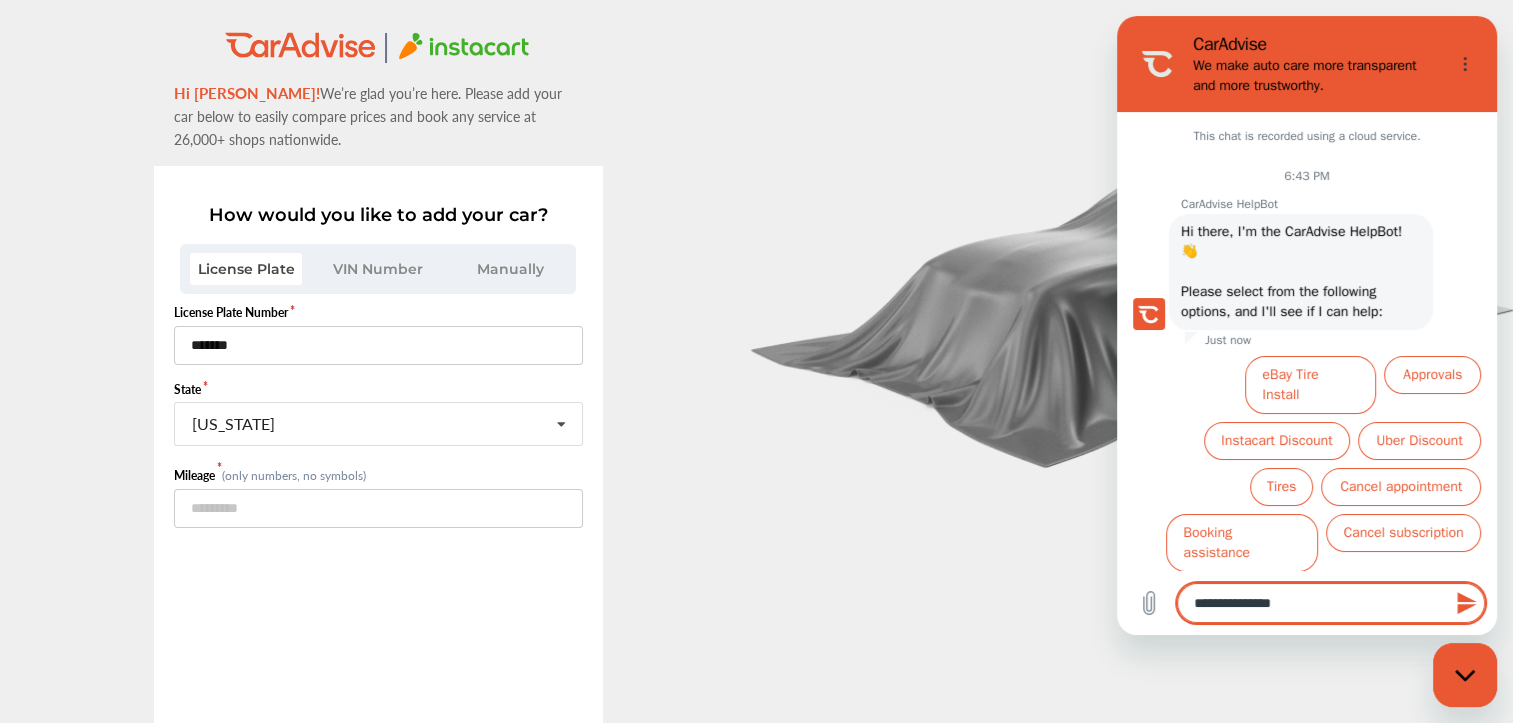 type on "**********" 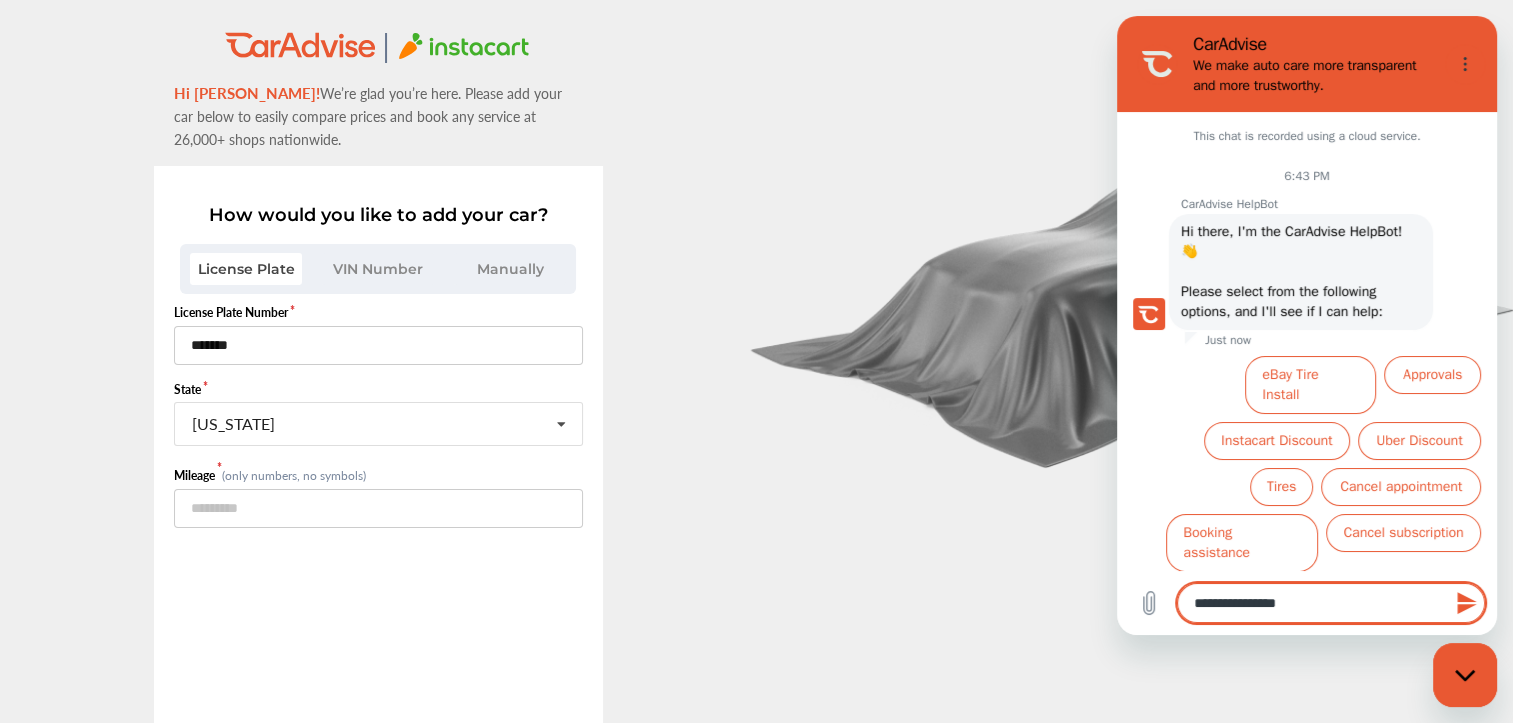 type on "**********" 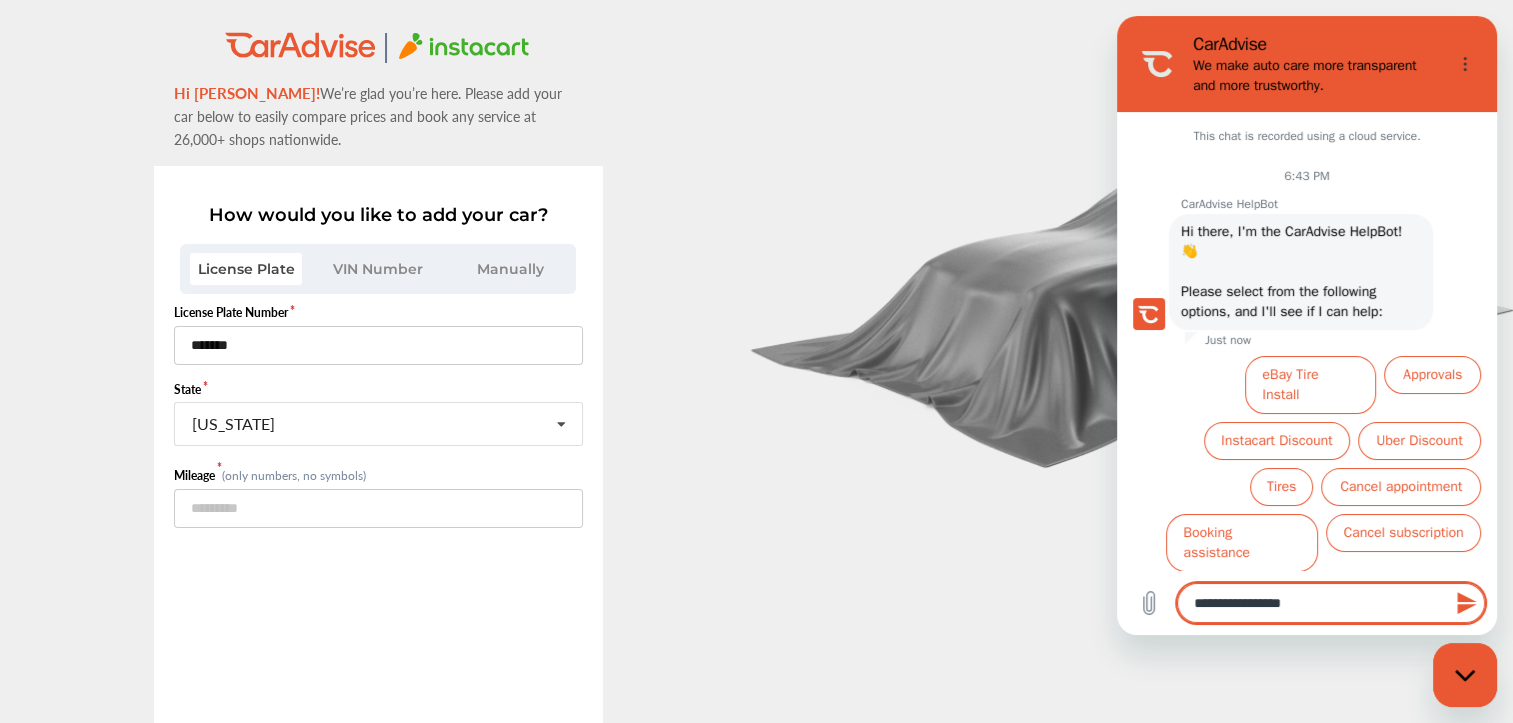 type on "**********" 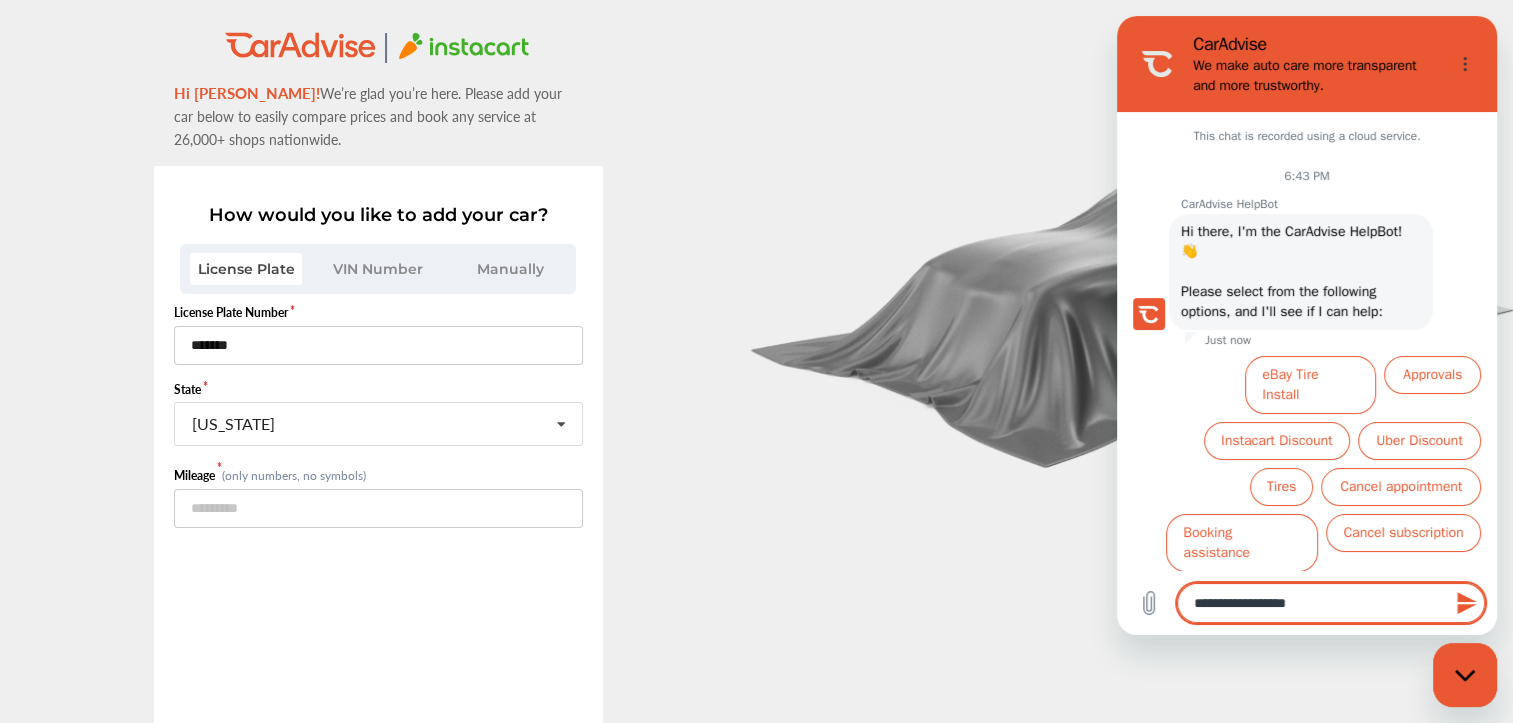 type on "**********" 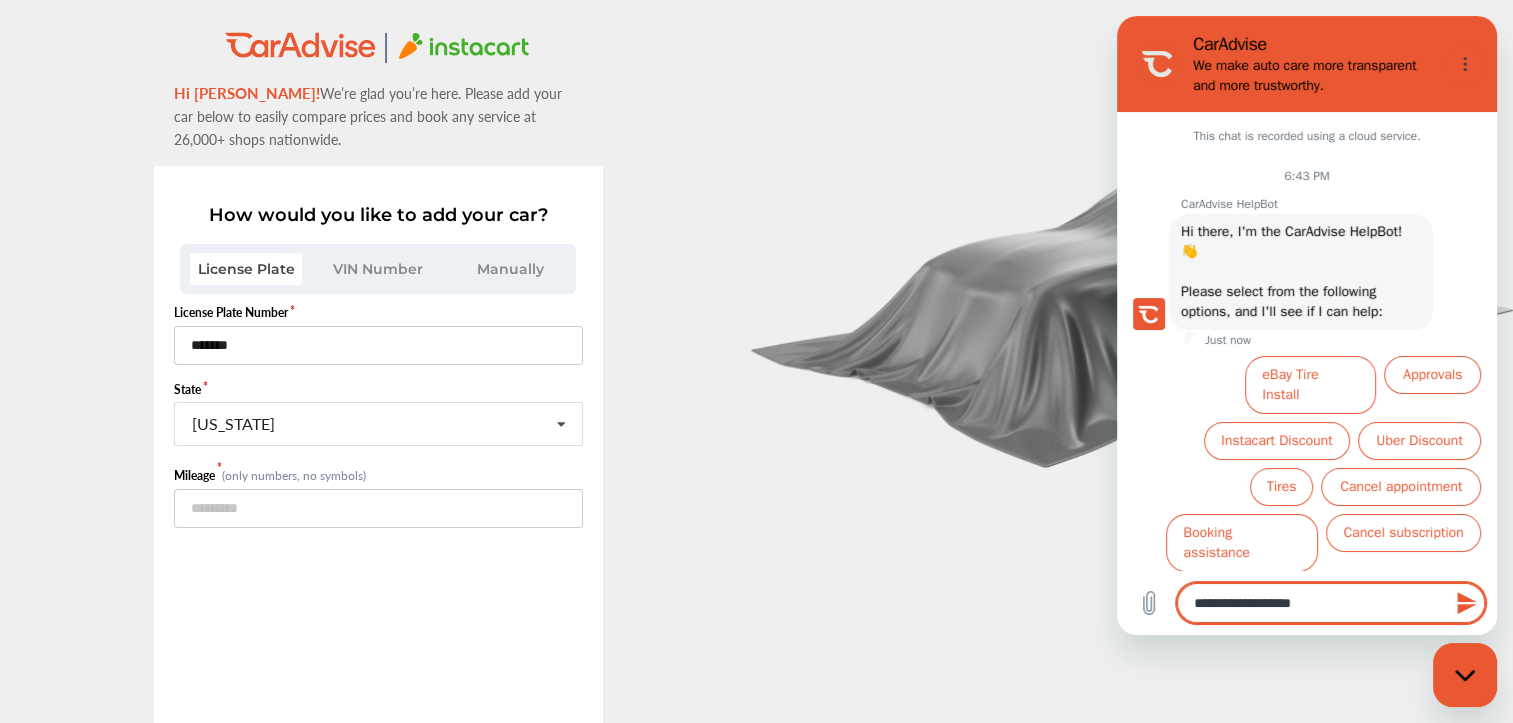 type on "**********" 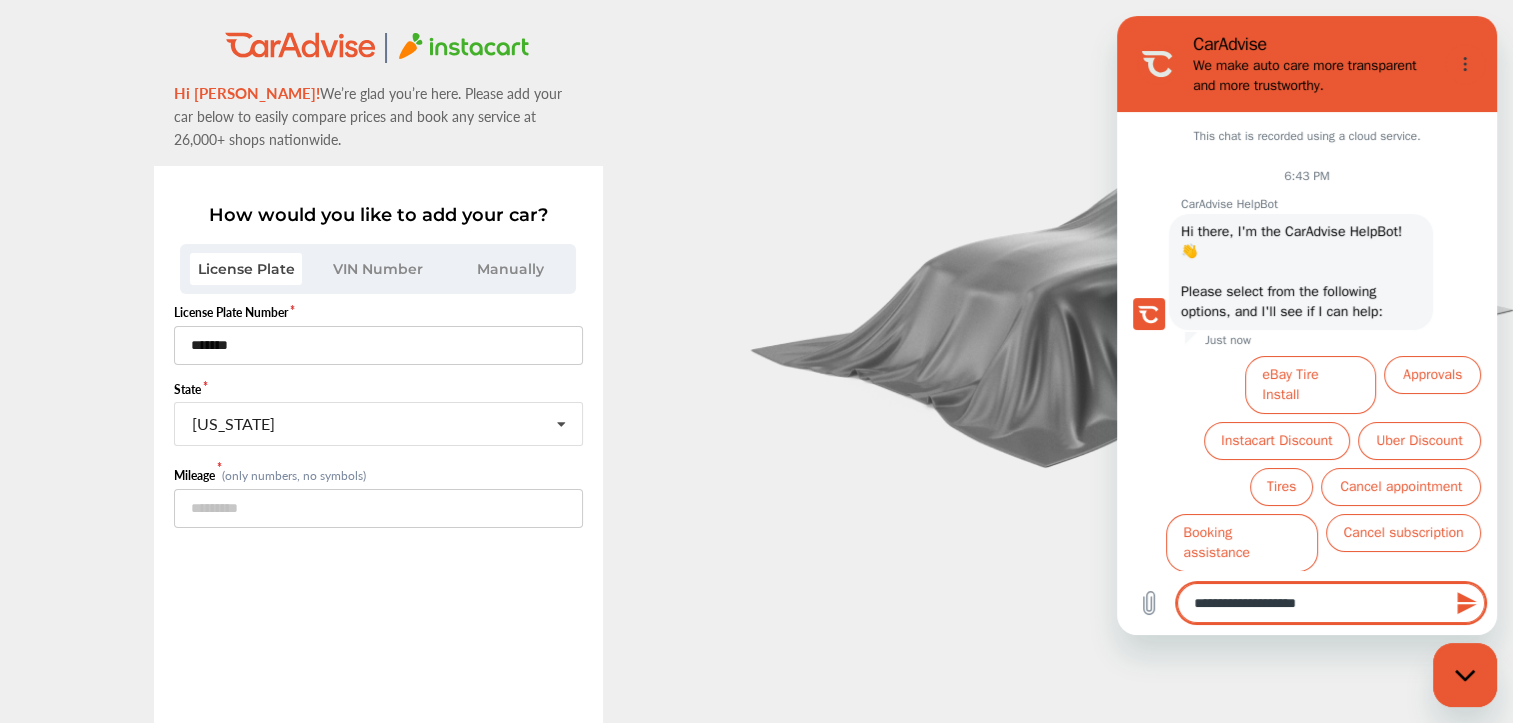 type on "**********" 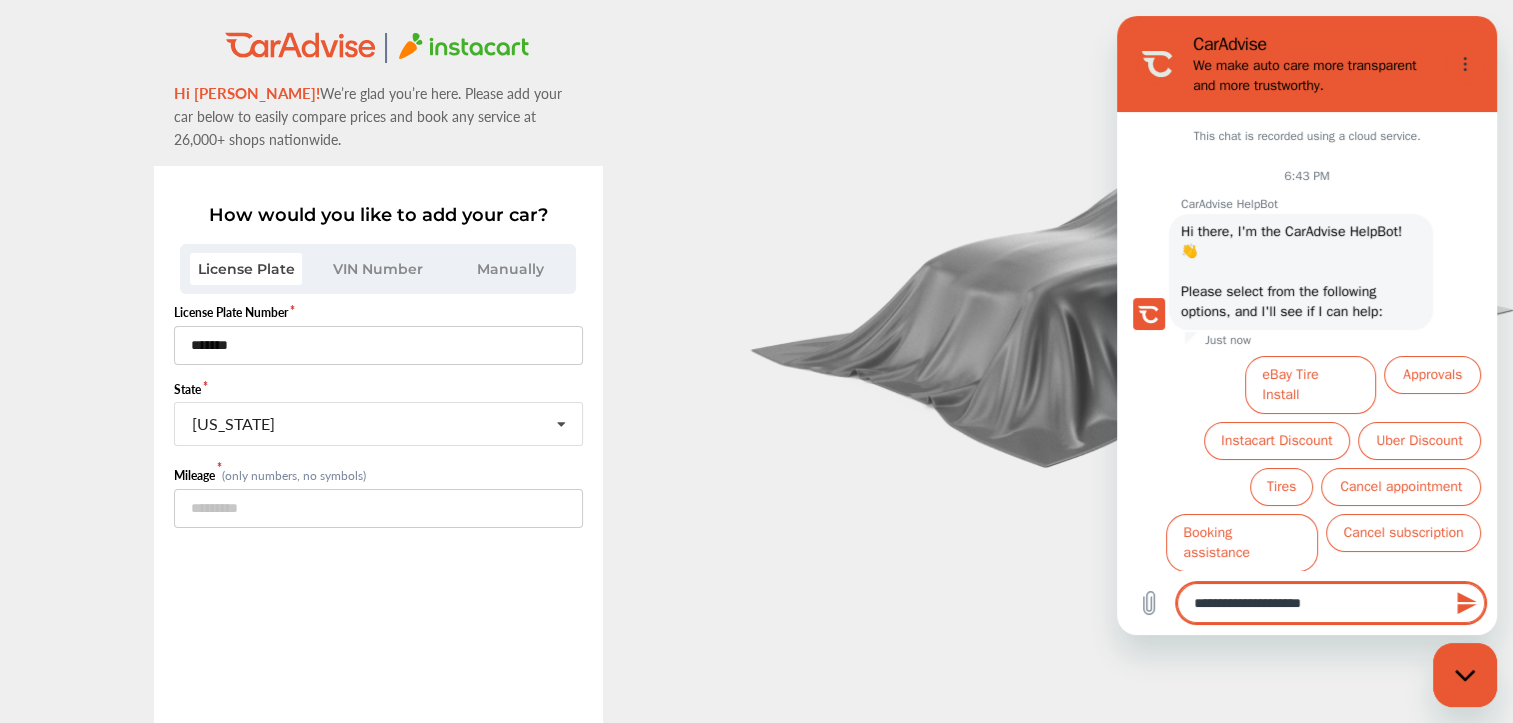 type on "**********" 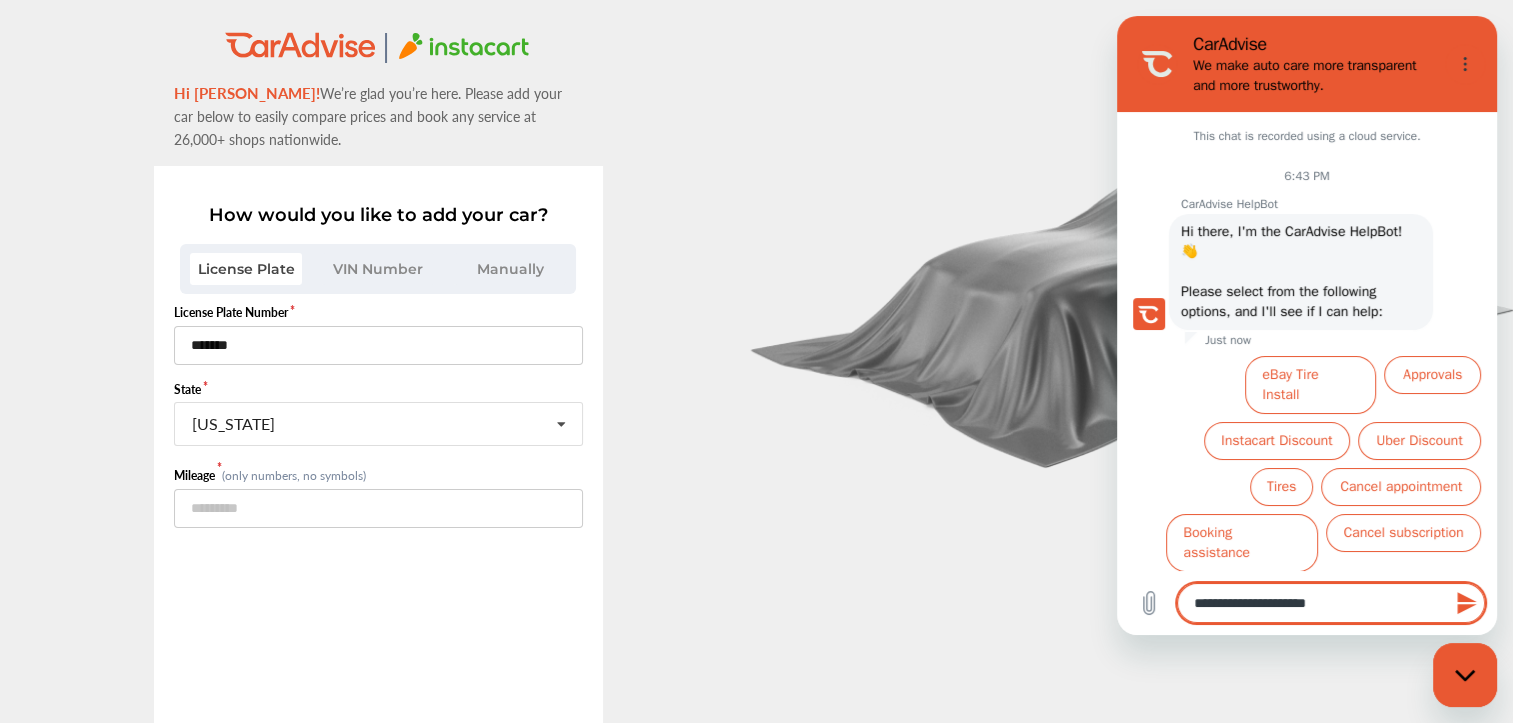 type on "**********" 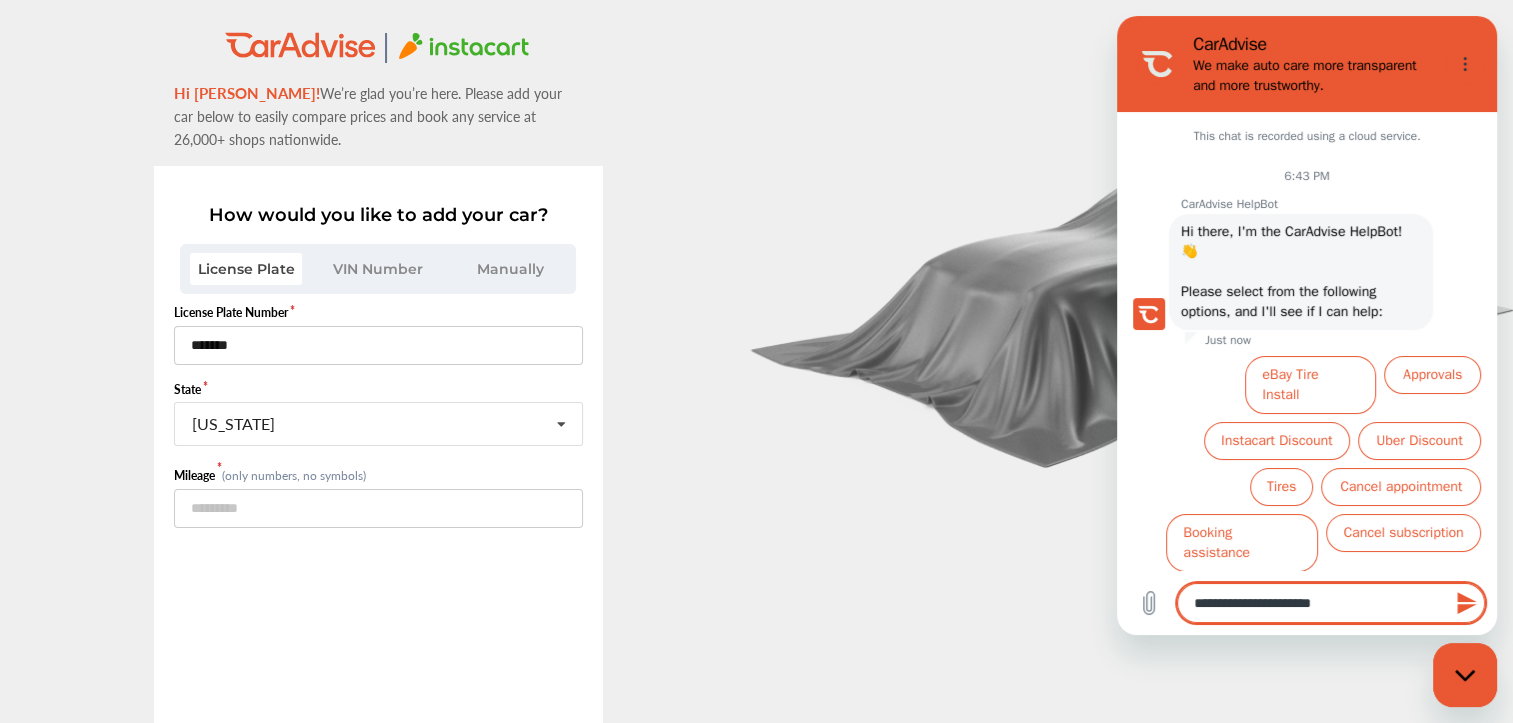 type on "**********" 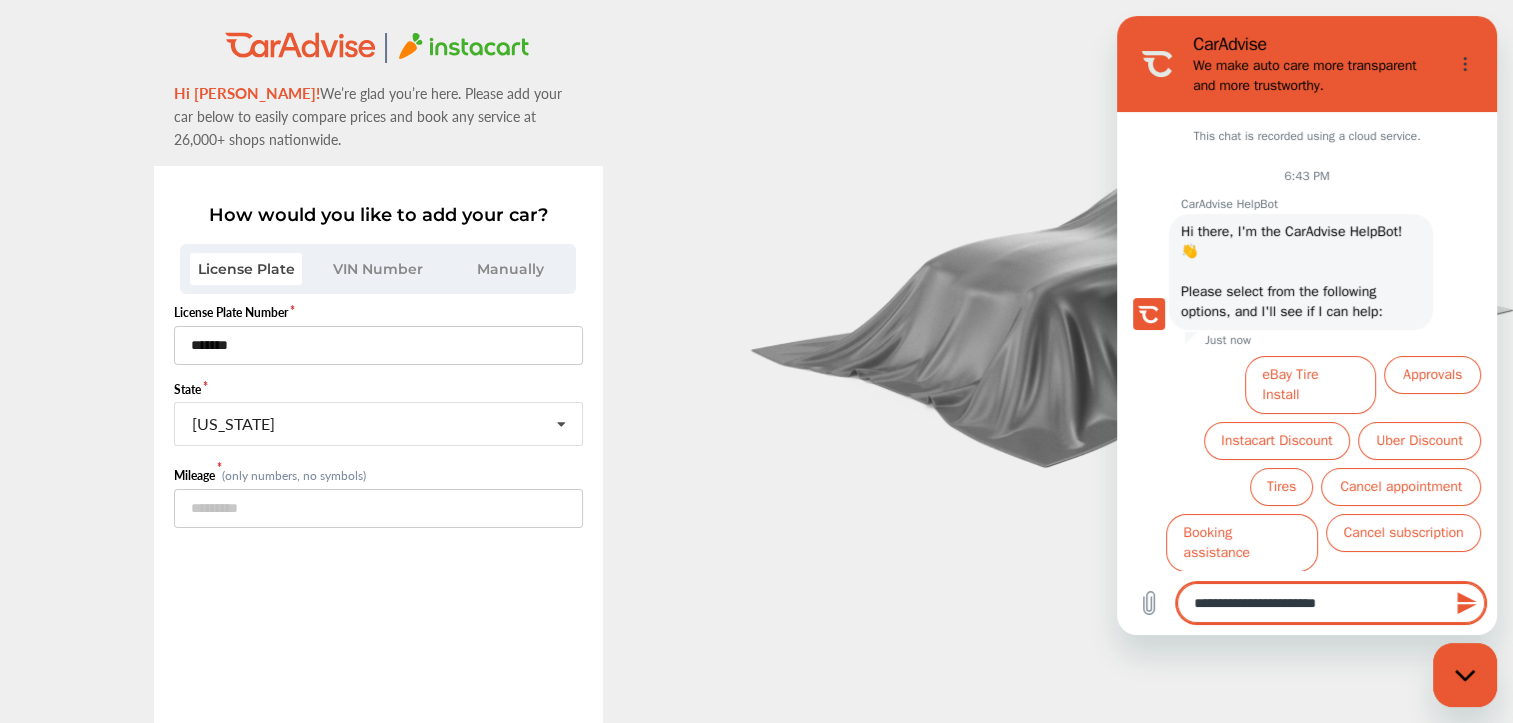 type on "**********" 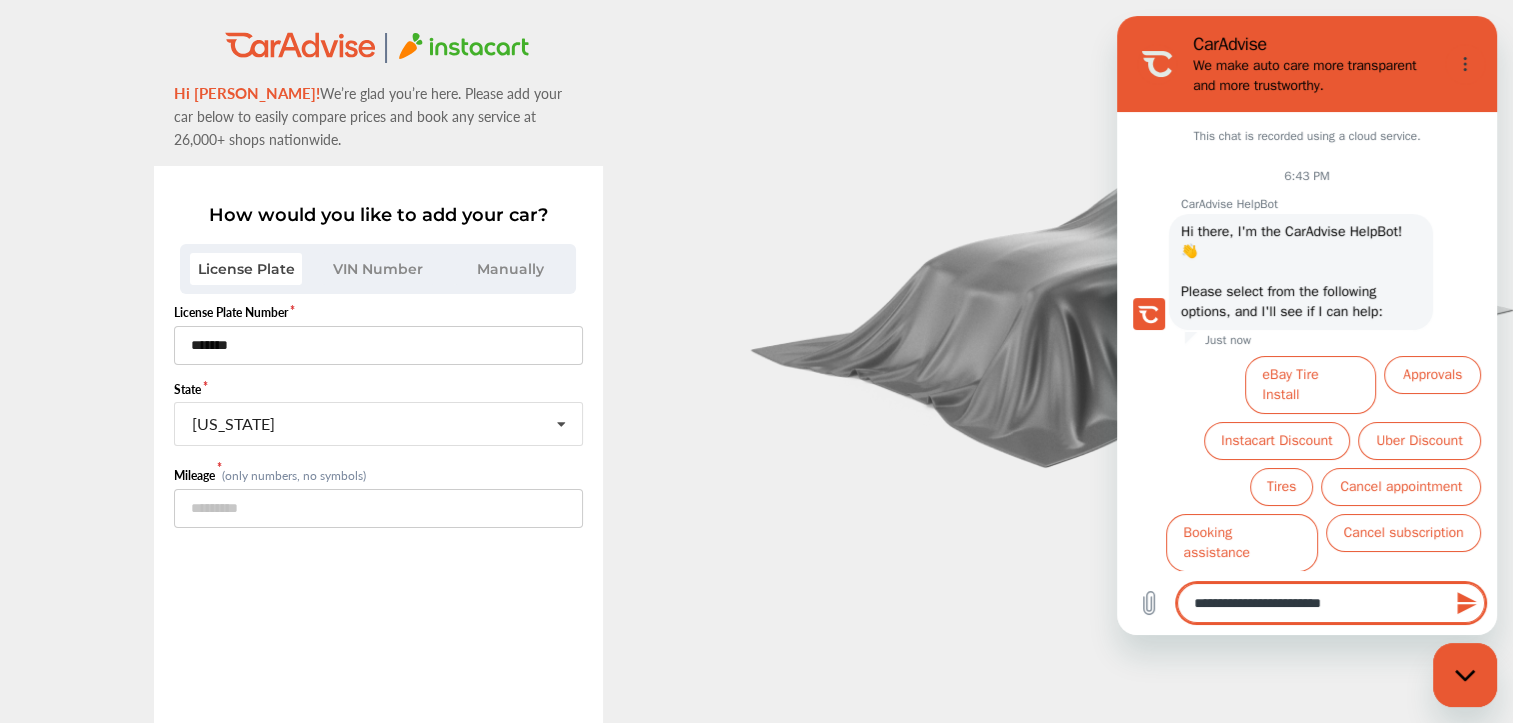 type on "**********" 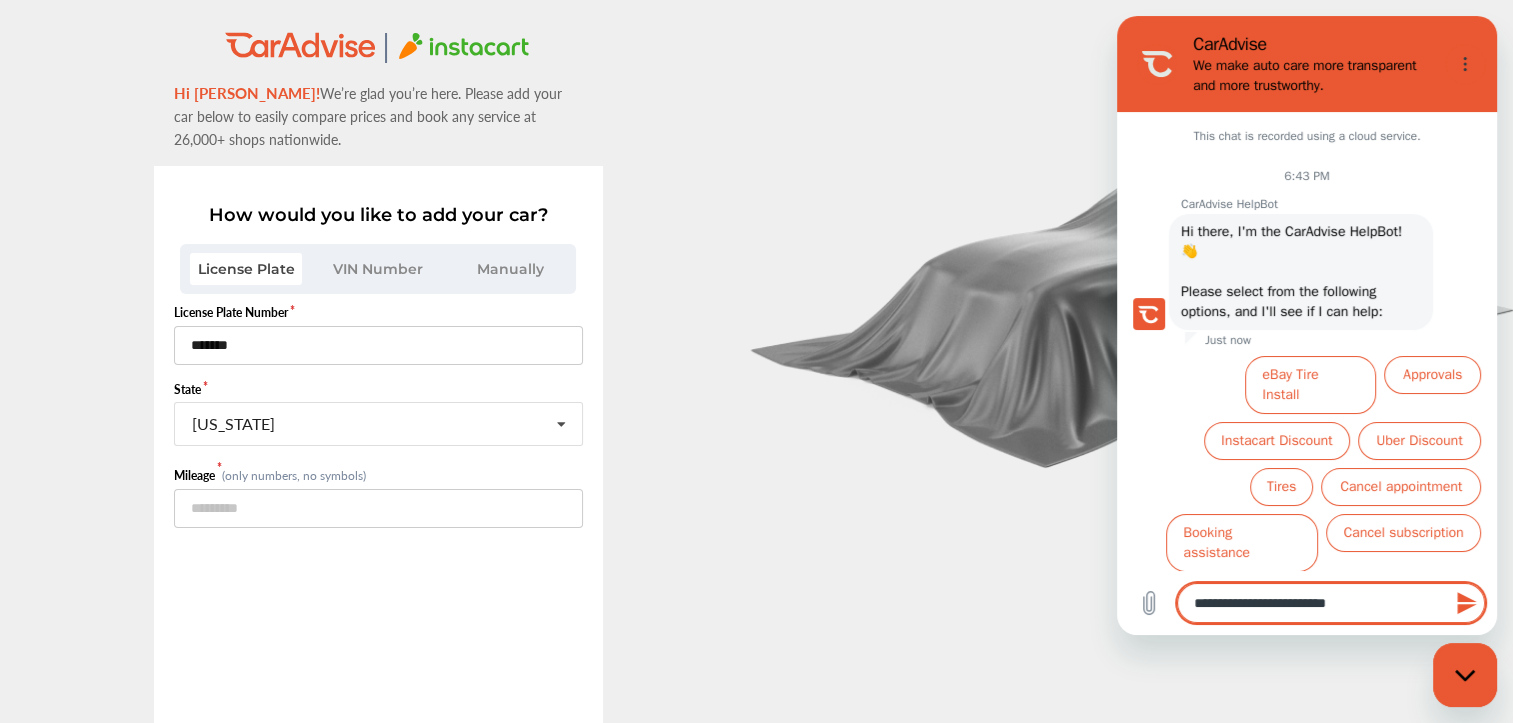 type on "**********" 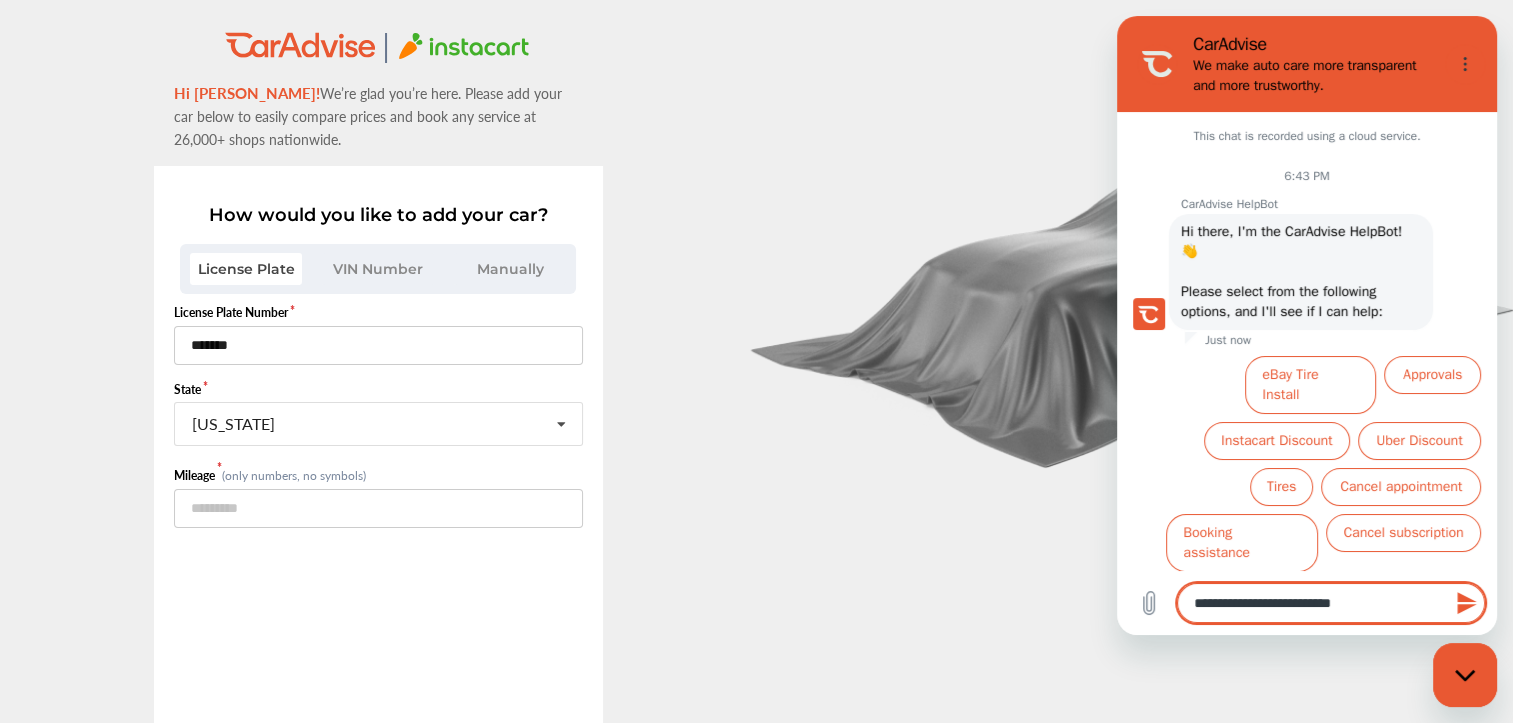 type on "**********" 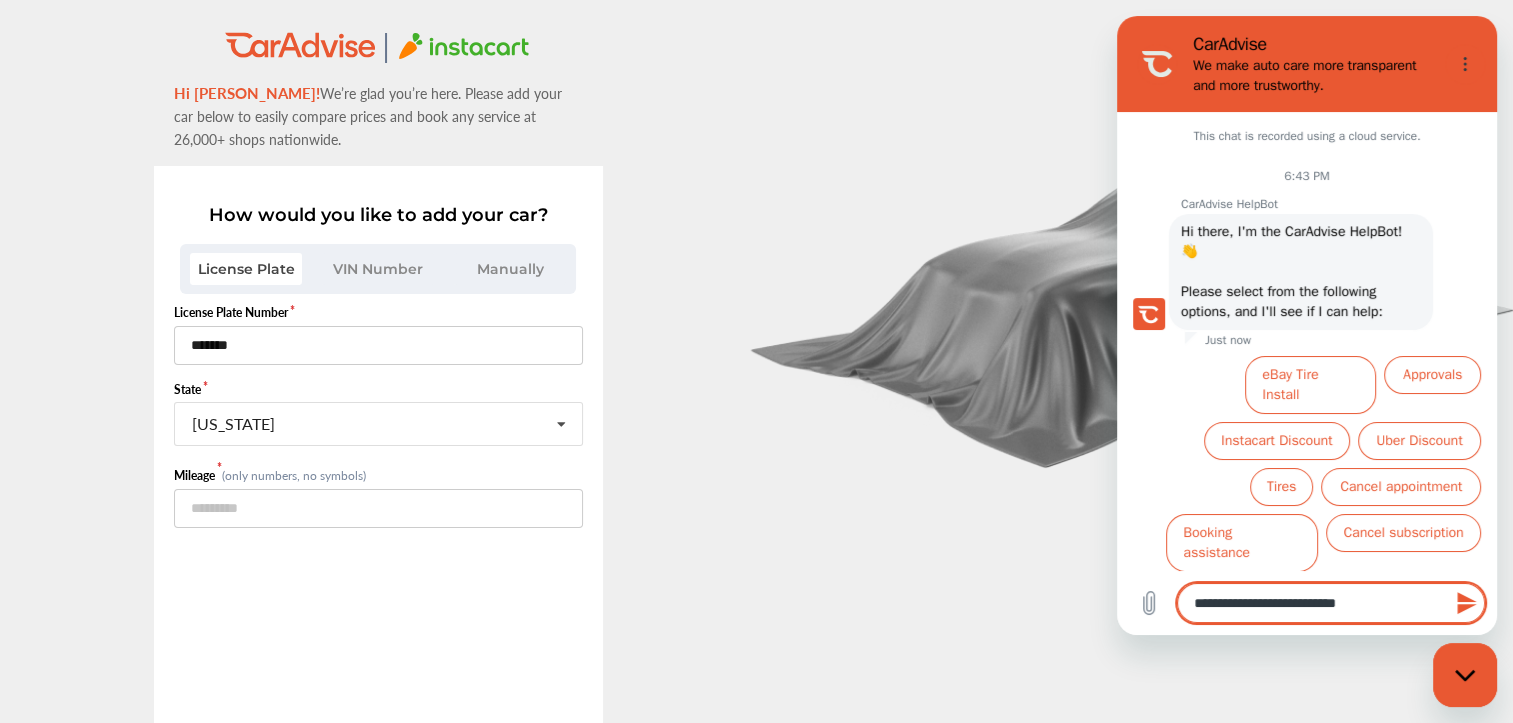 type on "**********" 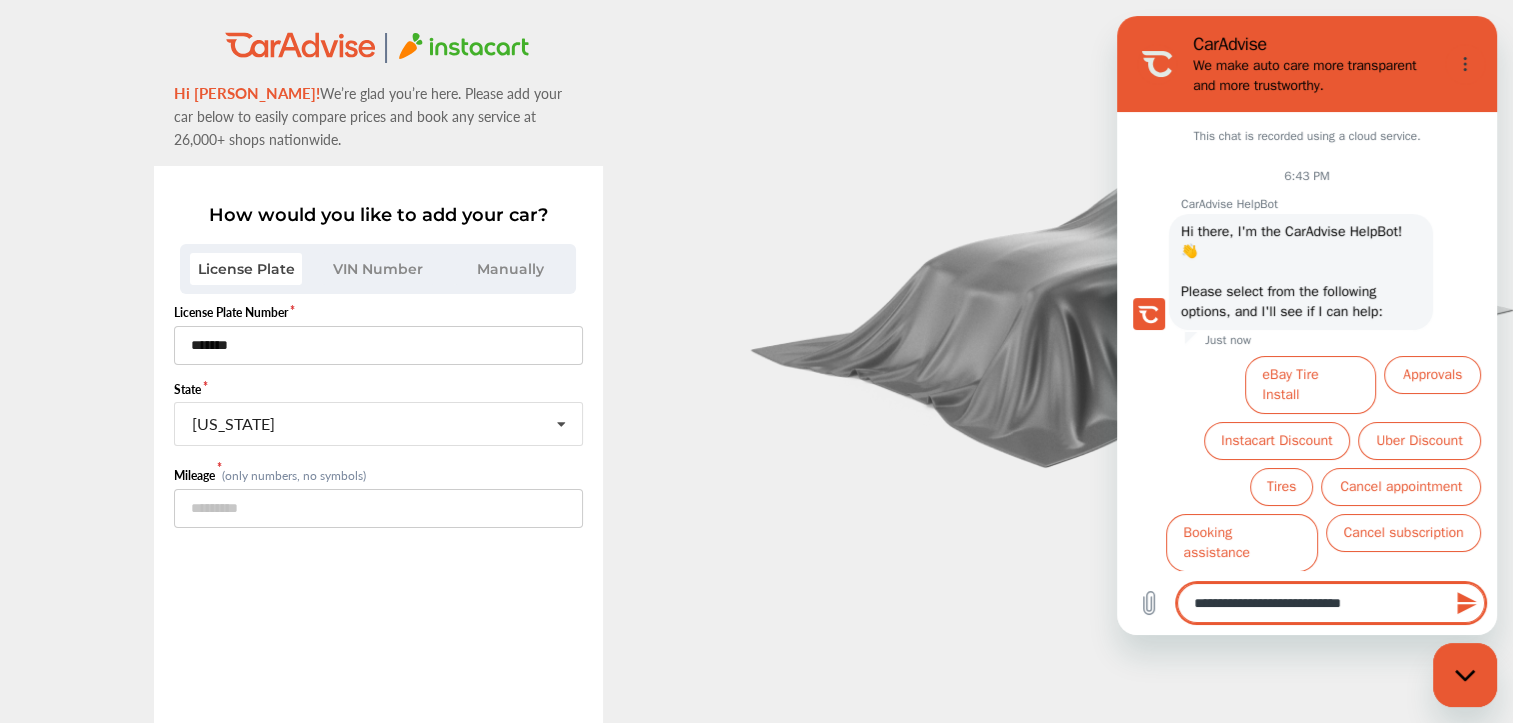 type on "**********" 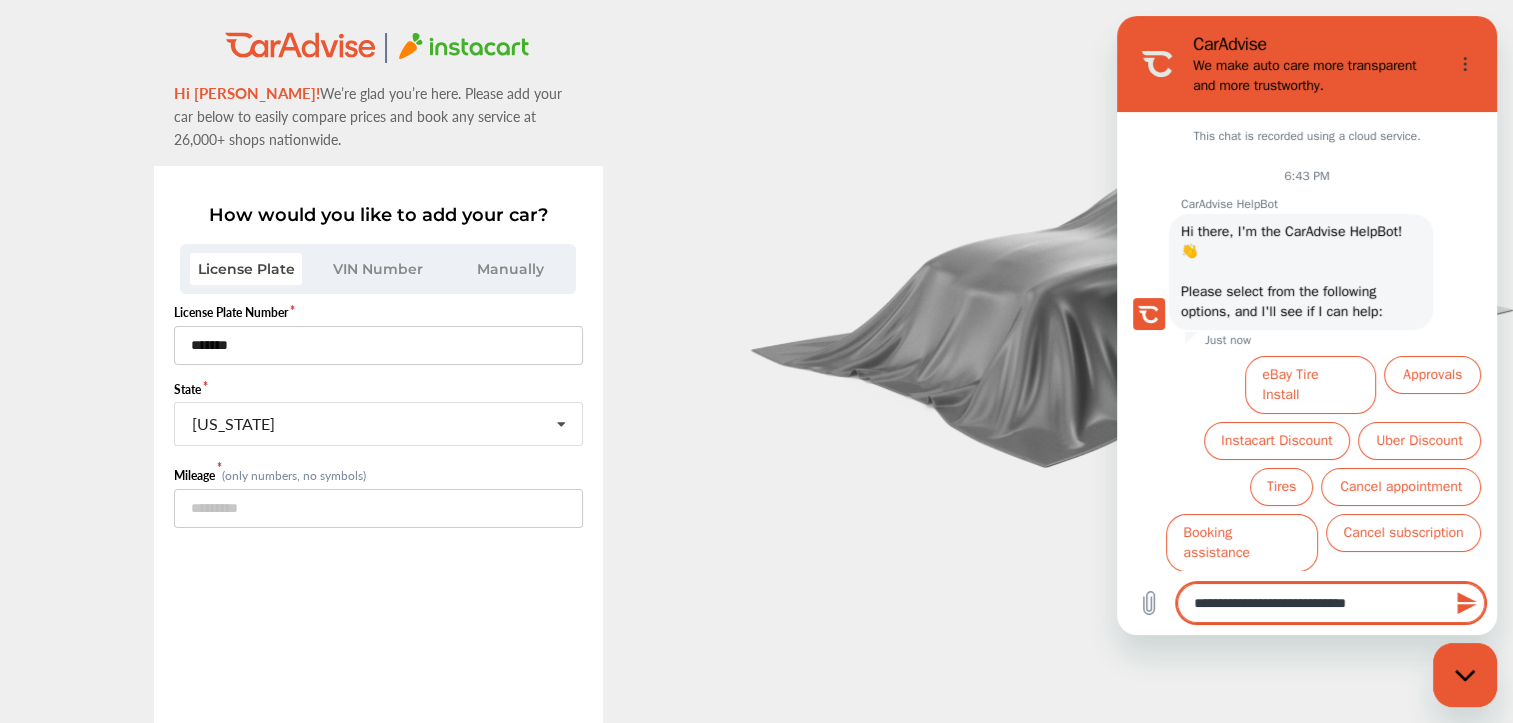 type on "*" 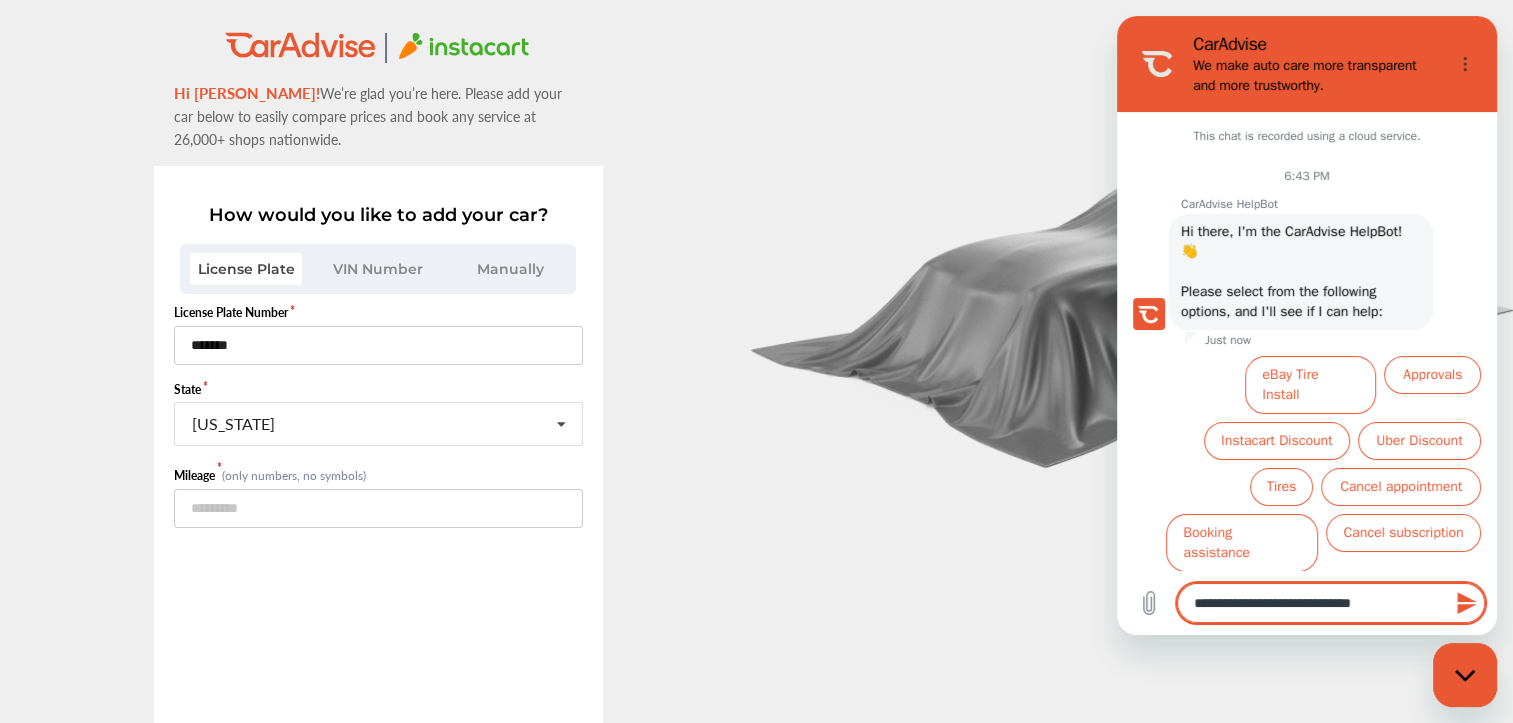 type on "**********" 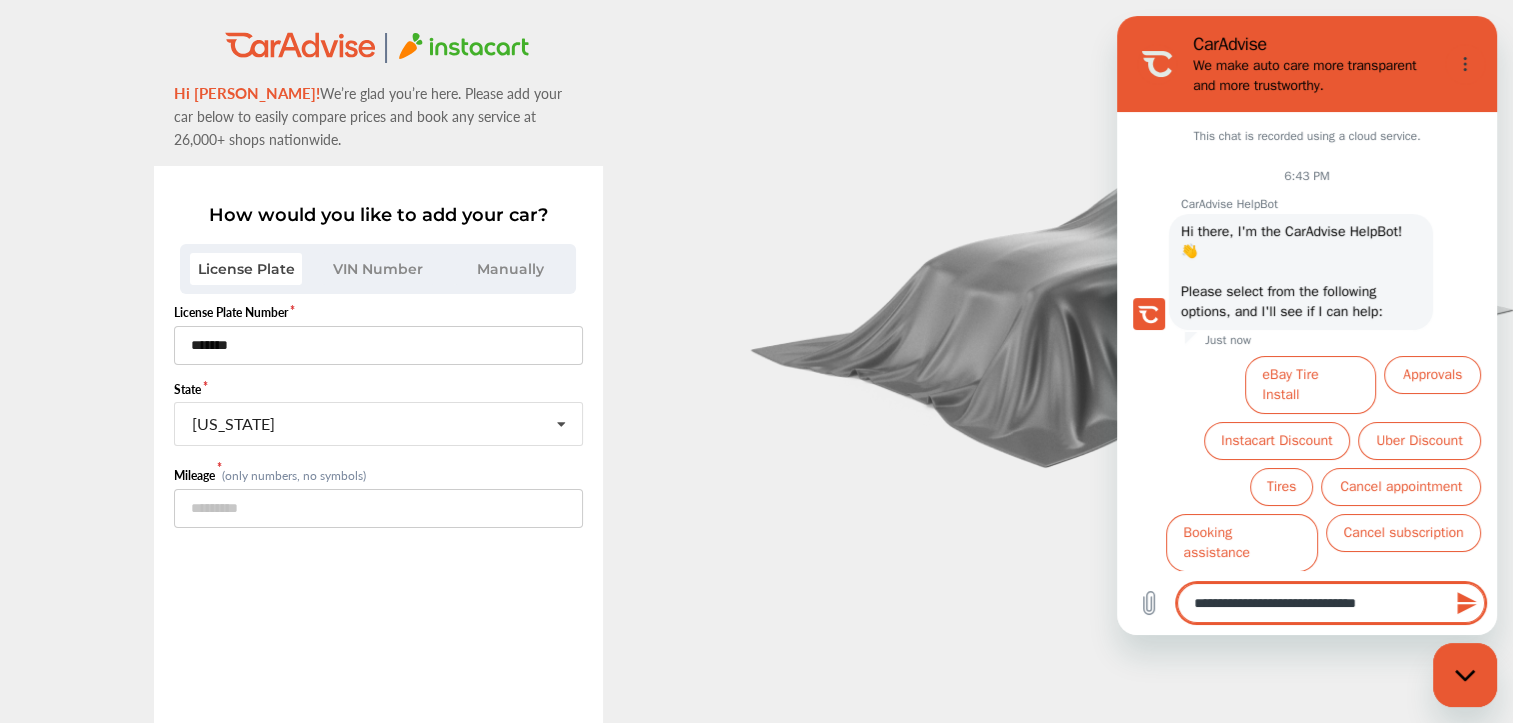 type on "**********" 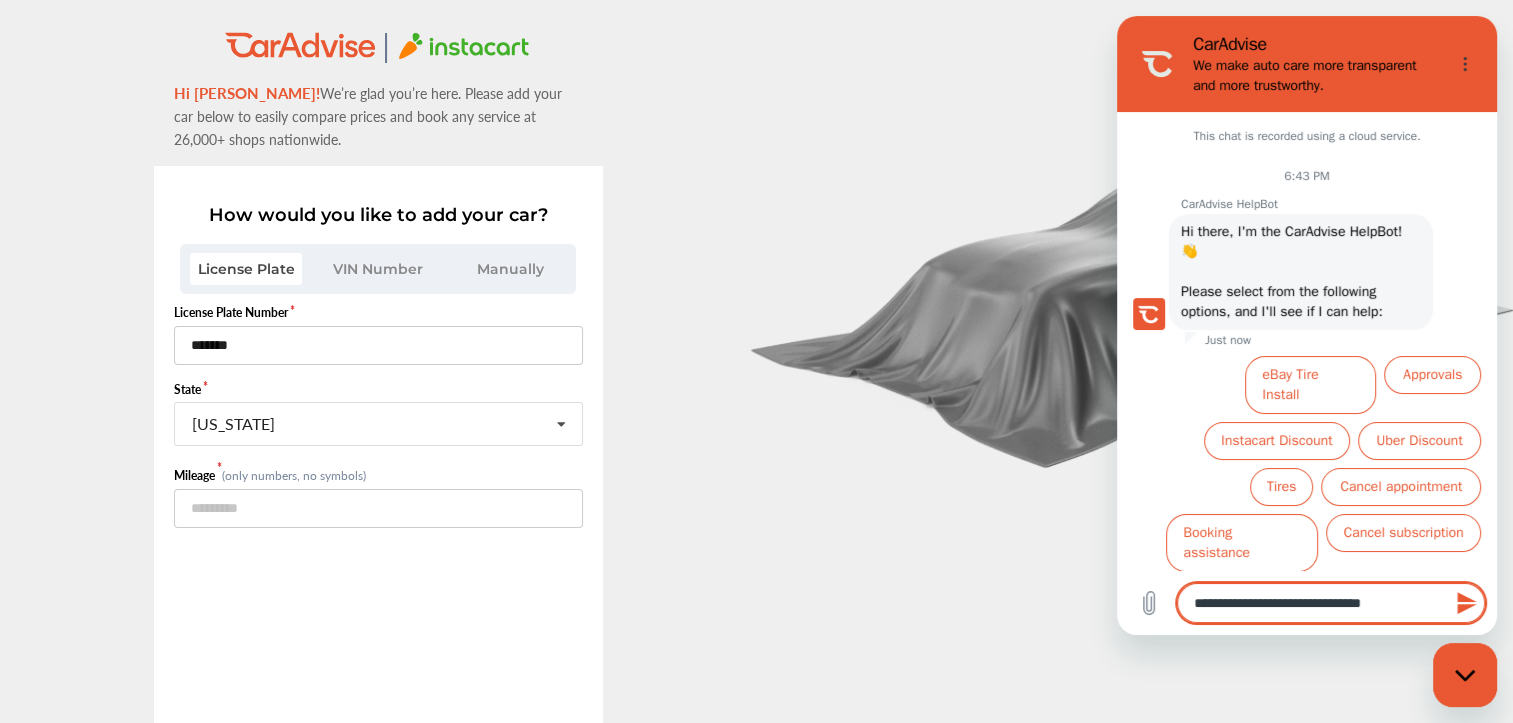 type on "**********" 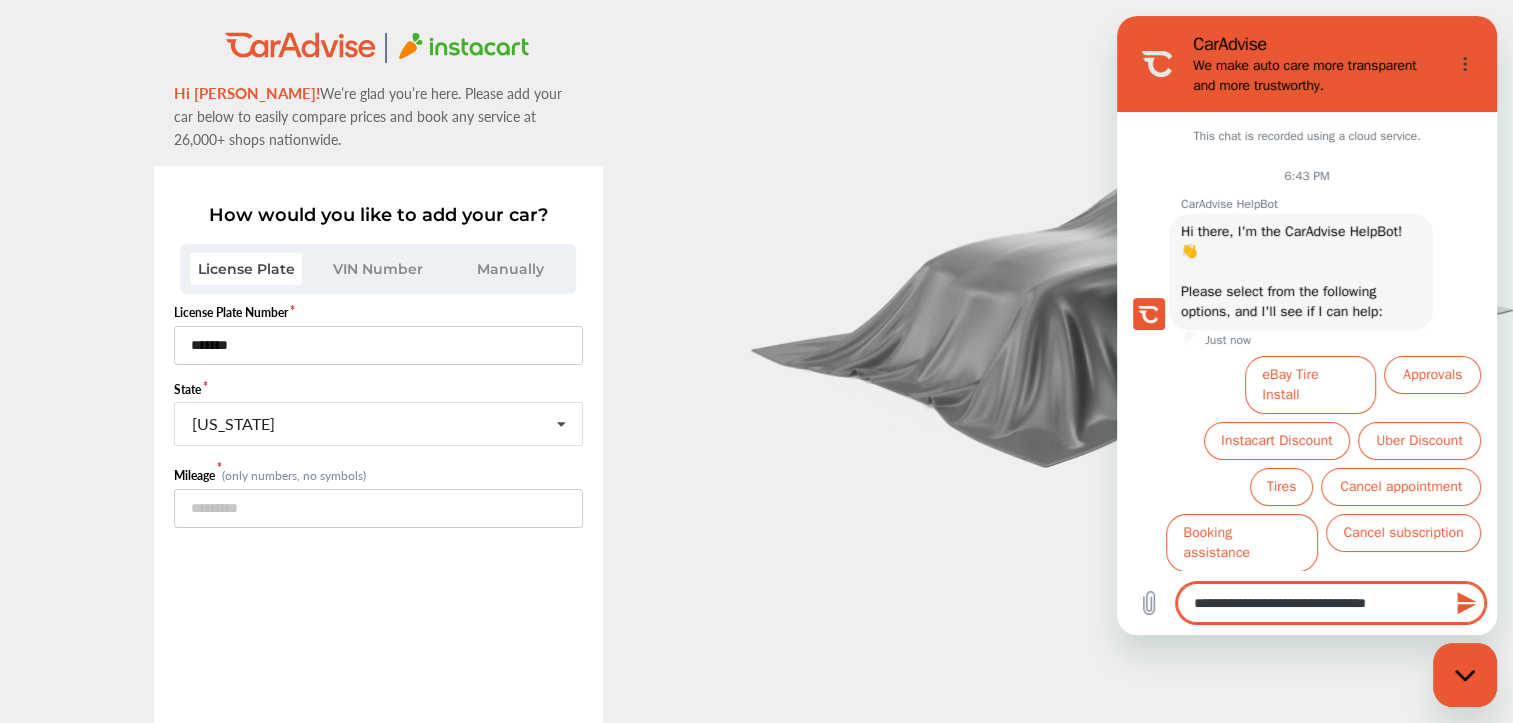 type on "**********" 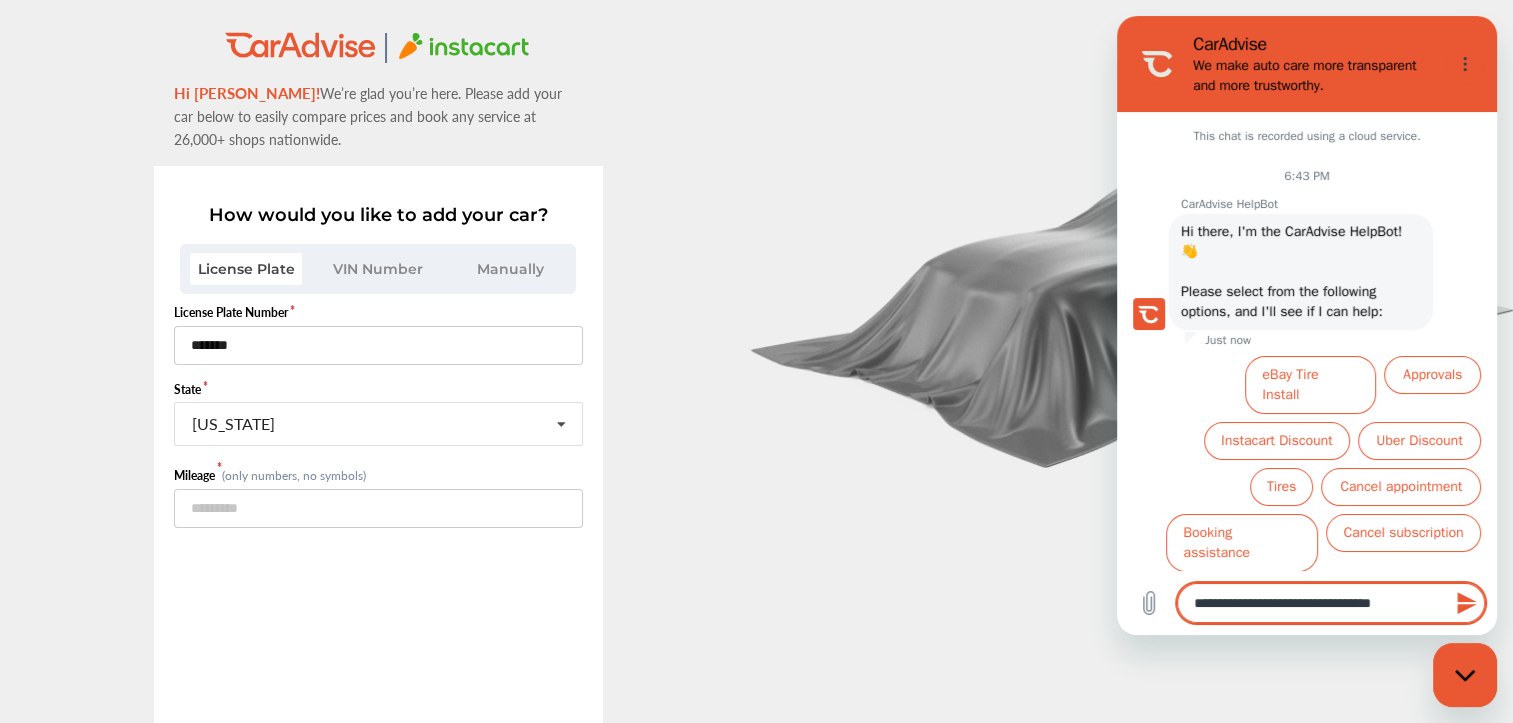 type on "**********" 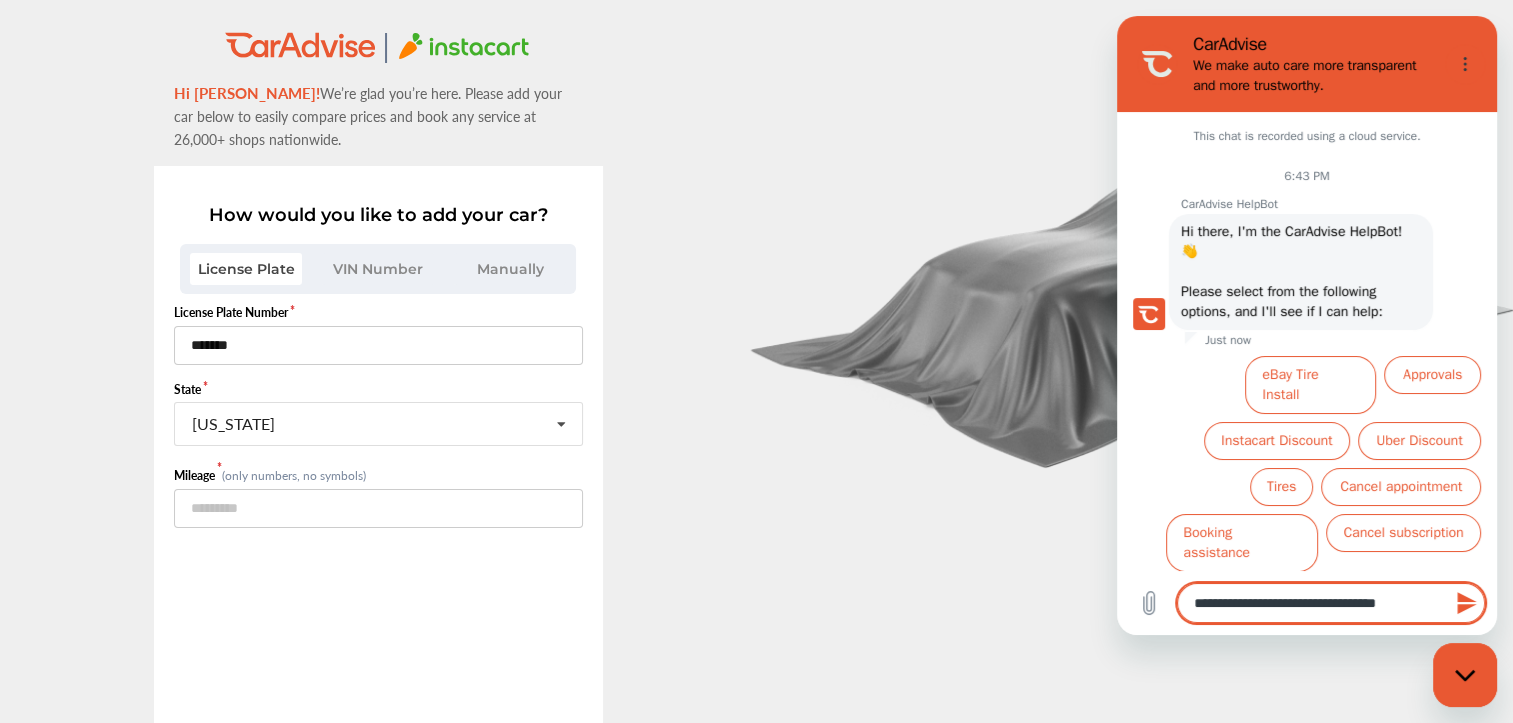 type on "**********" 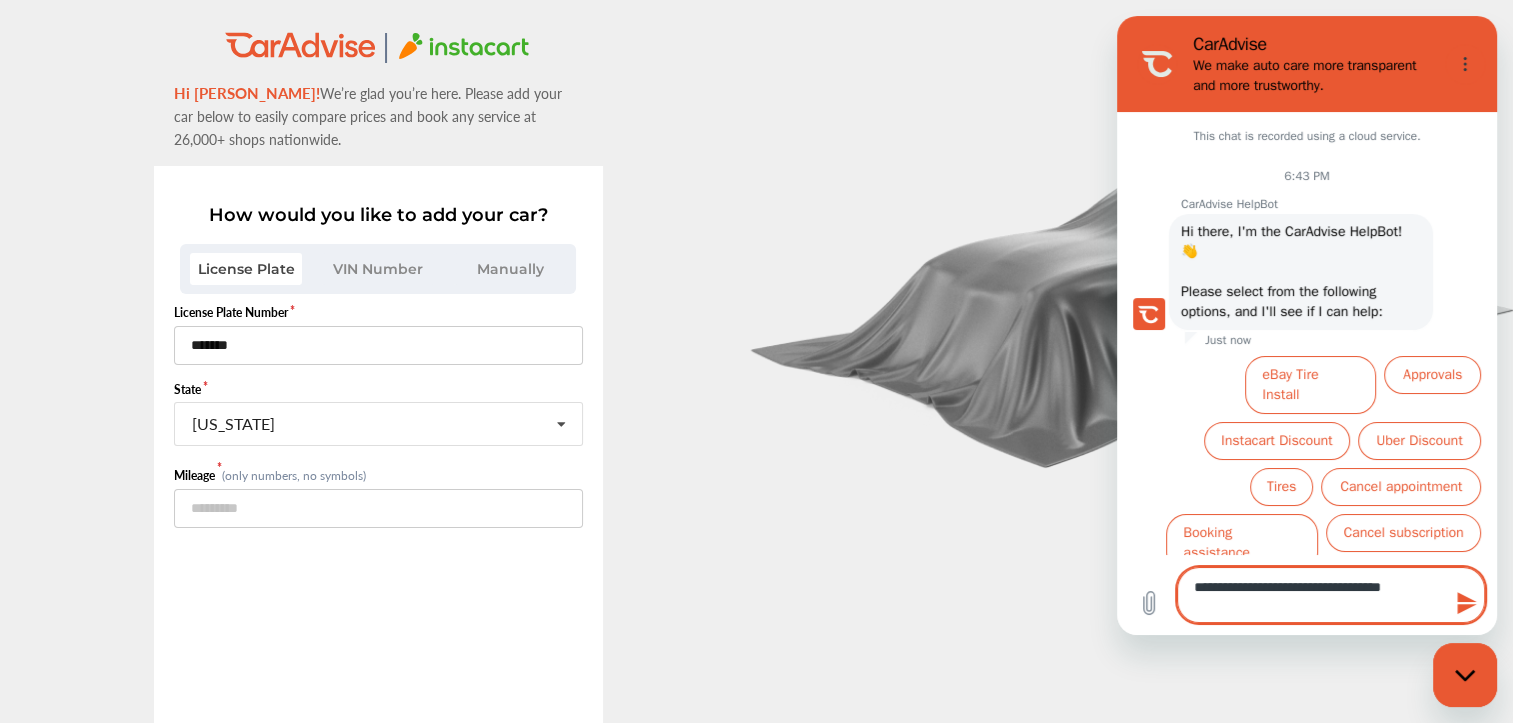 type on "**********" 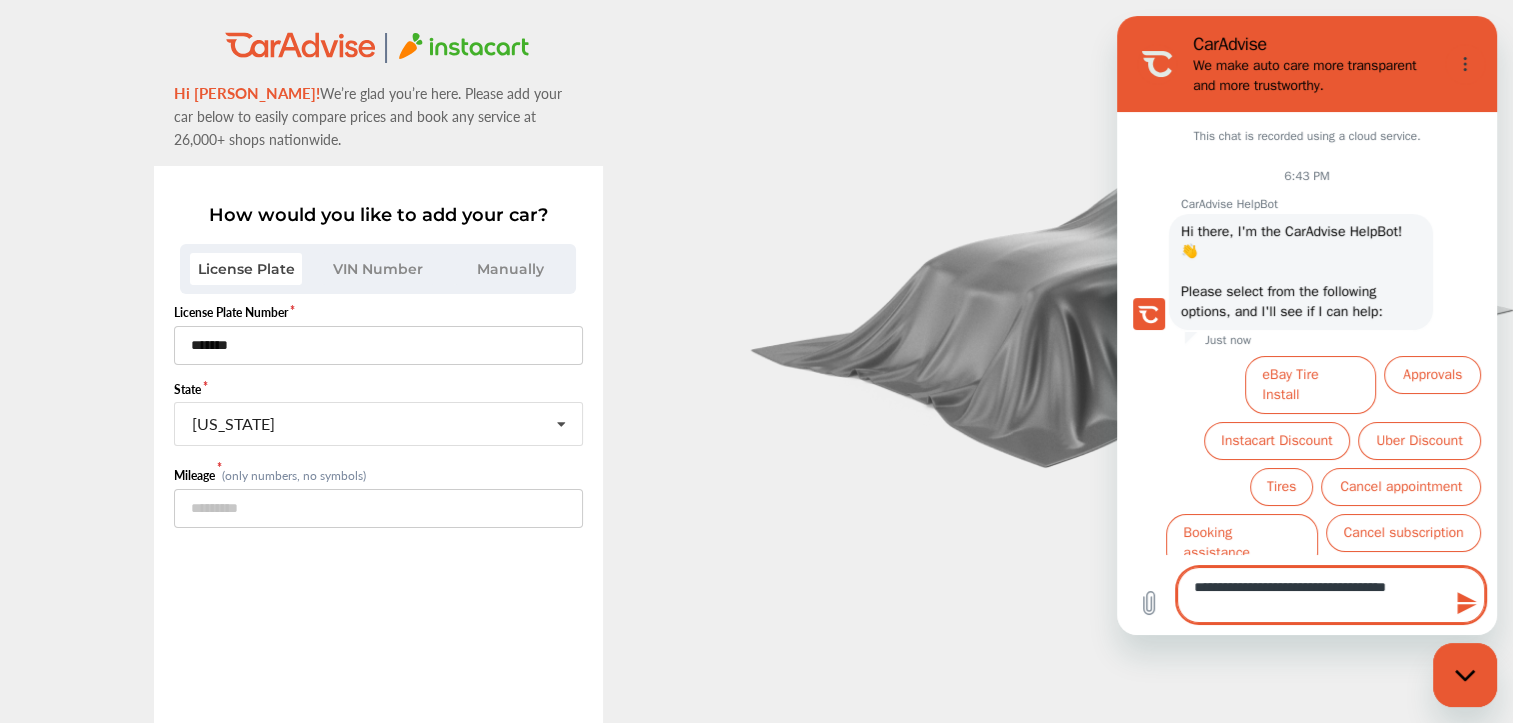 type on "**********" 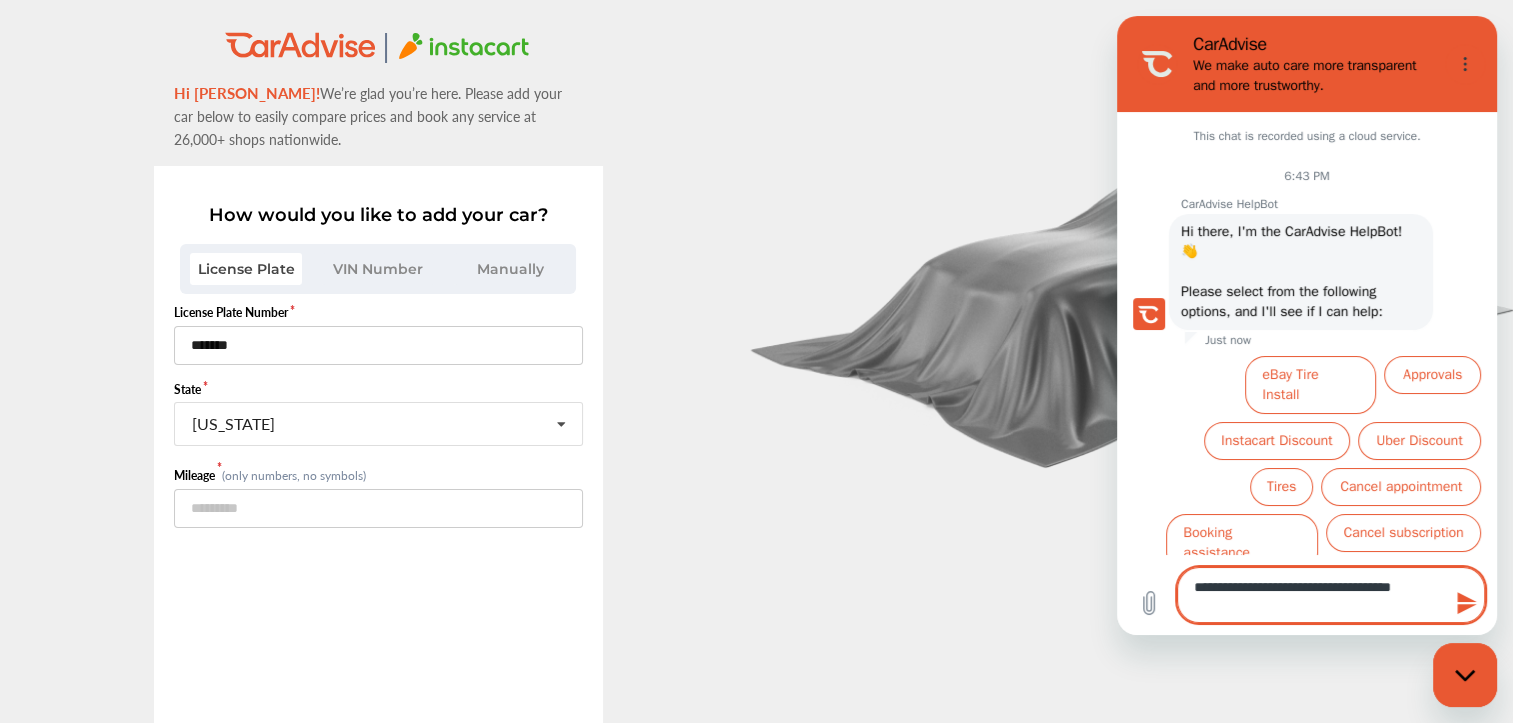 type on "*" 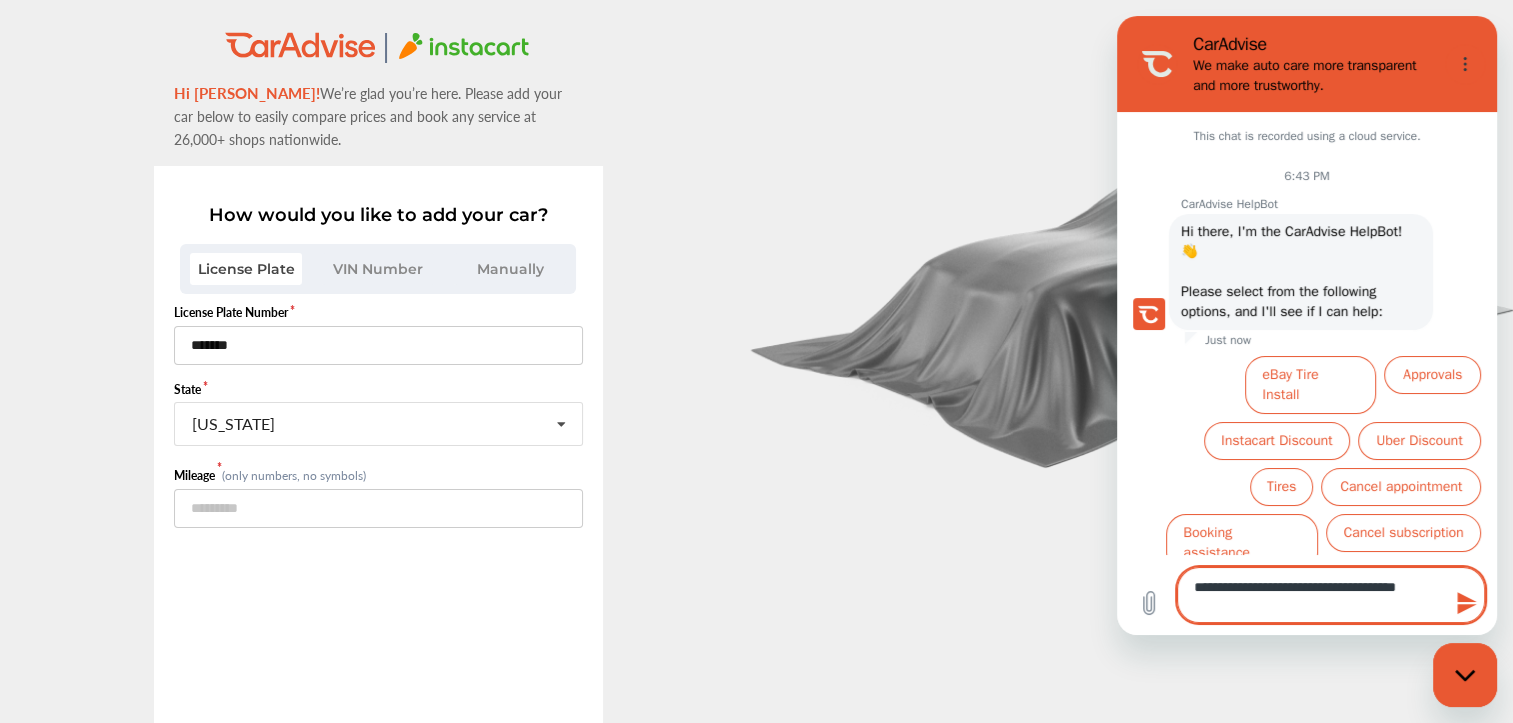 type on "**********" 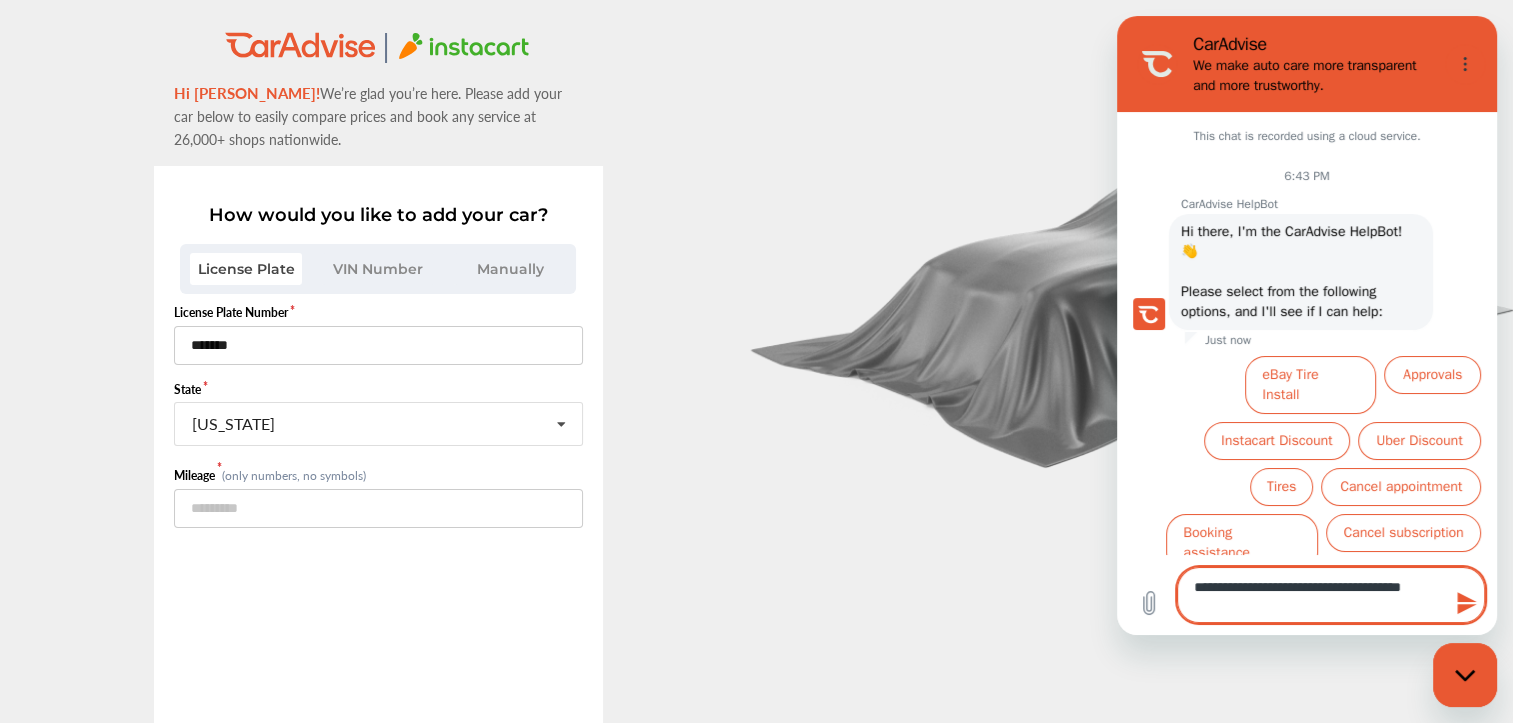type on "**********" 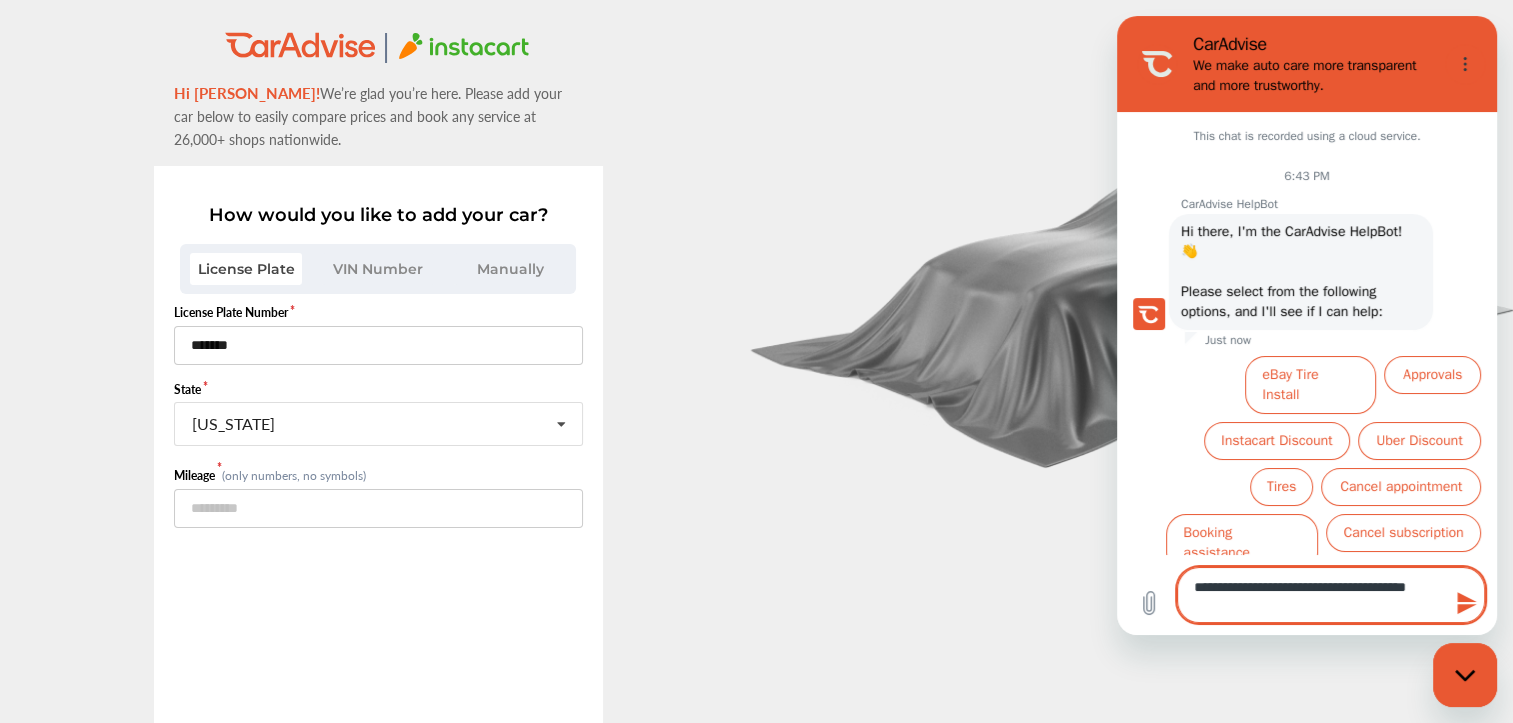 type on "**********" 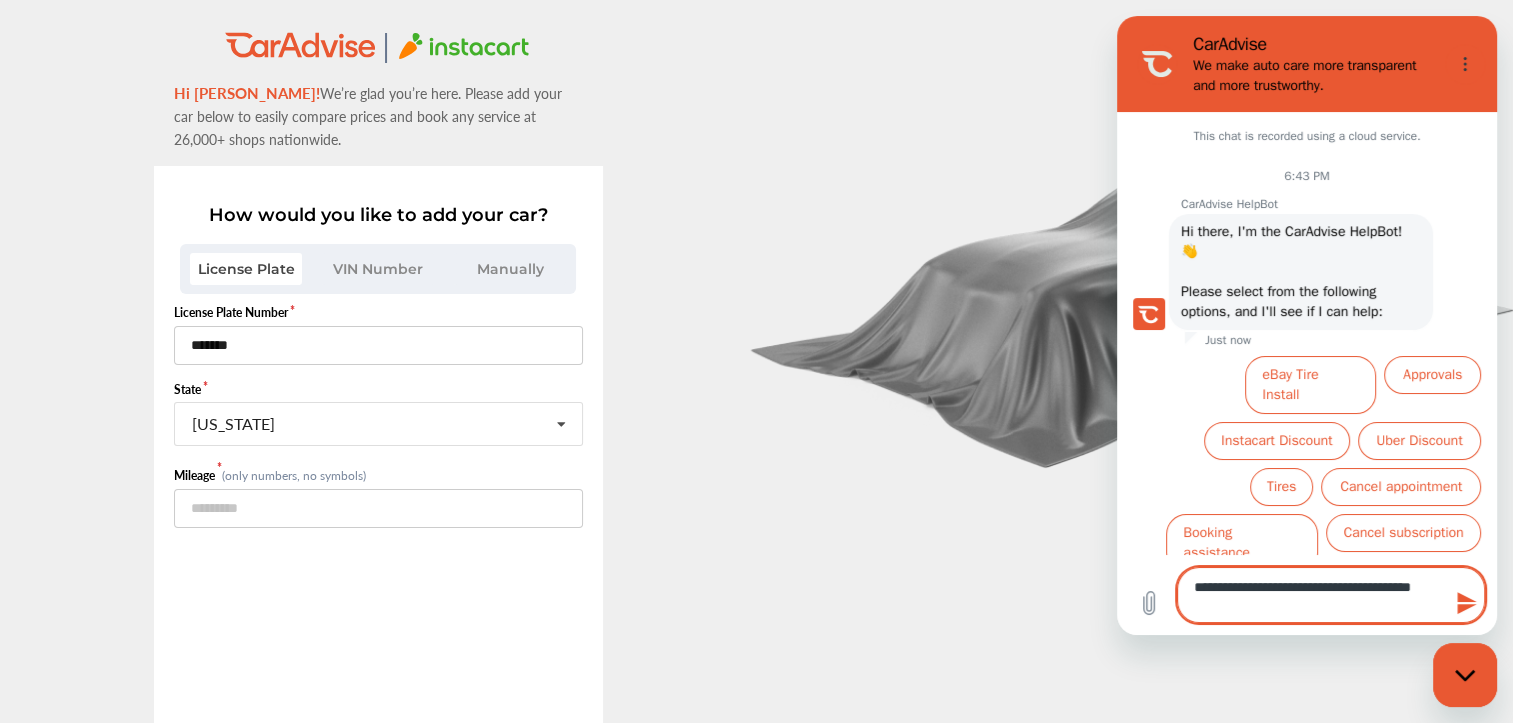 type on "**********" 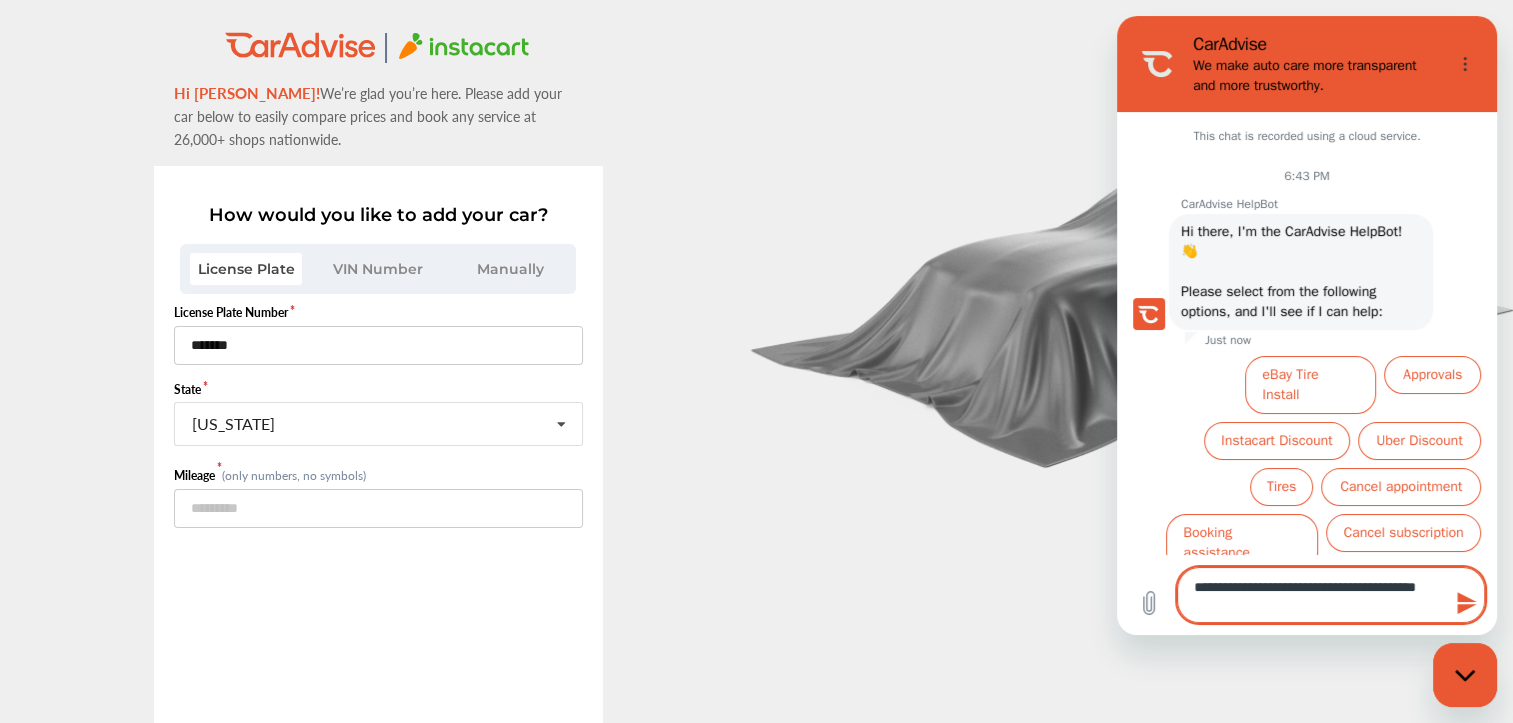 type on "**********" 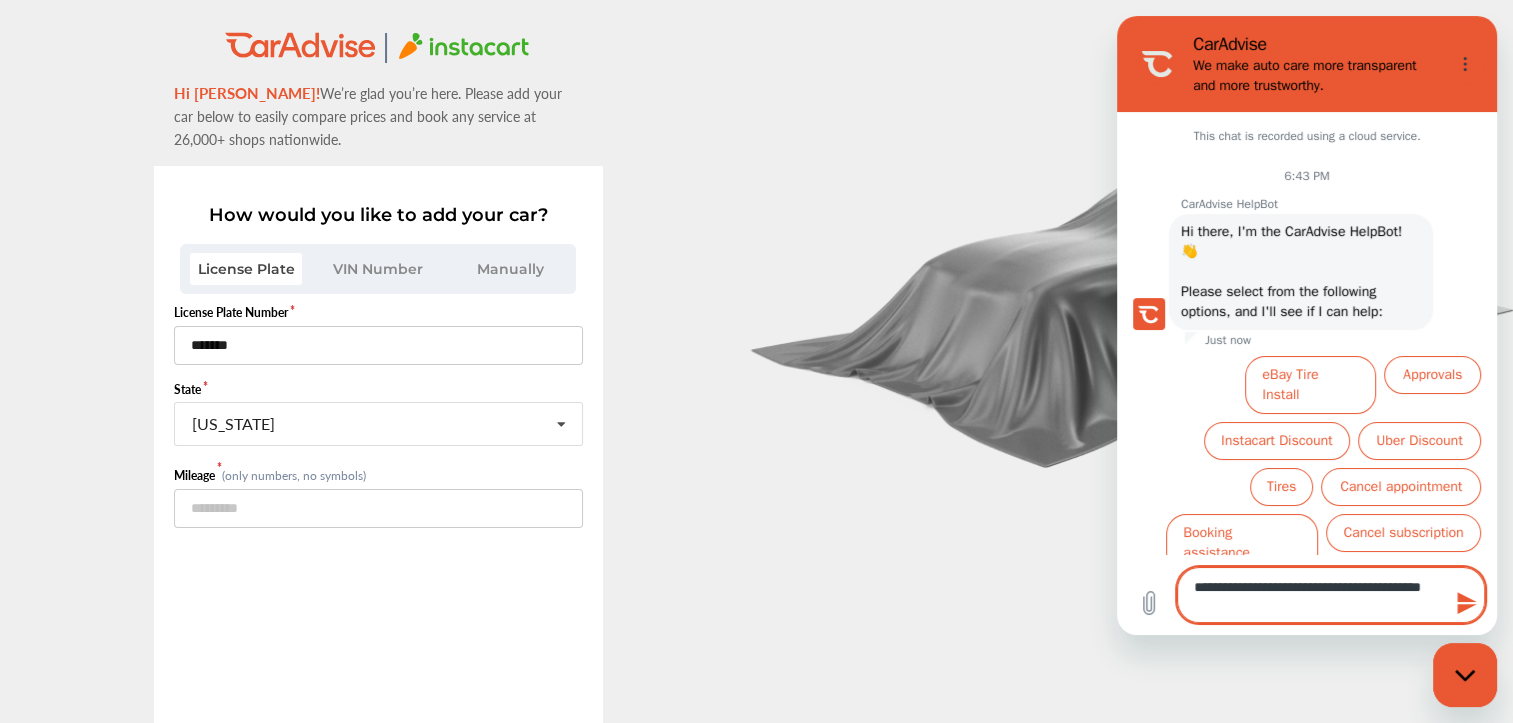 type on "**********" 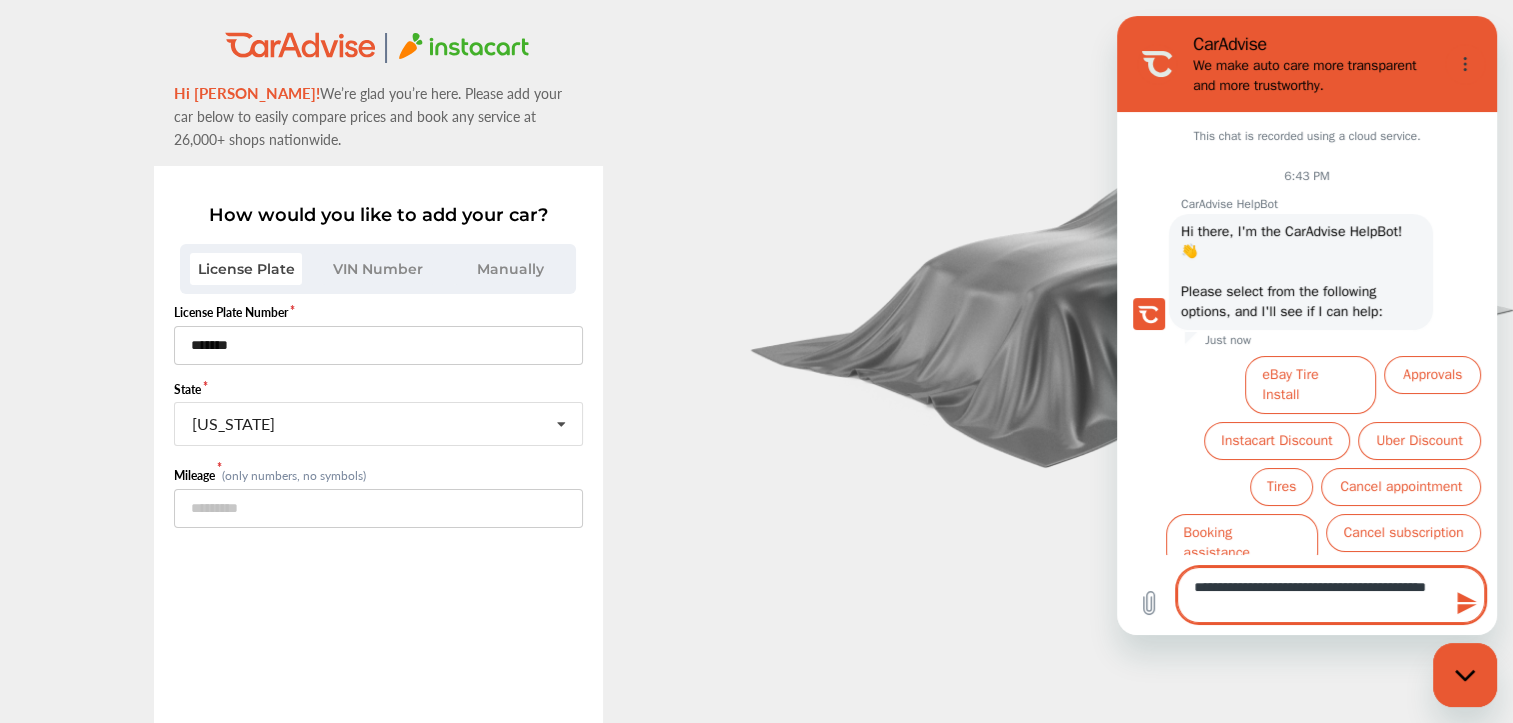 type on "**********" 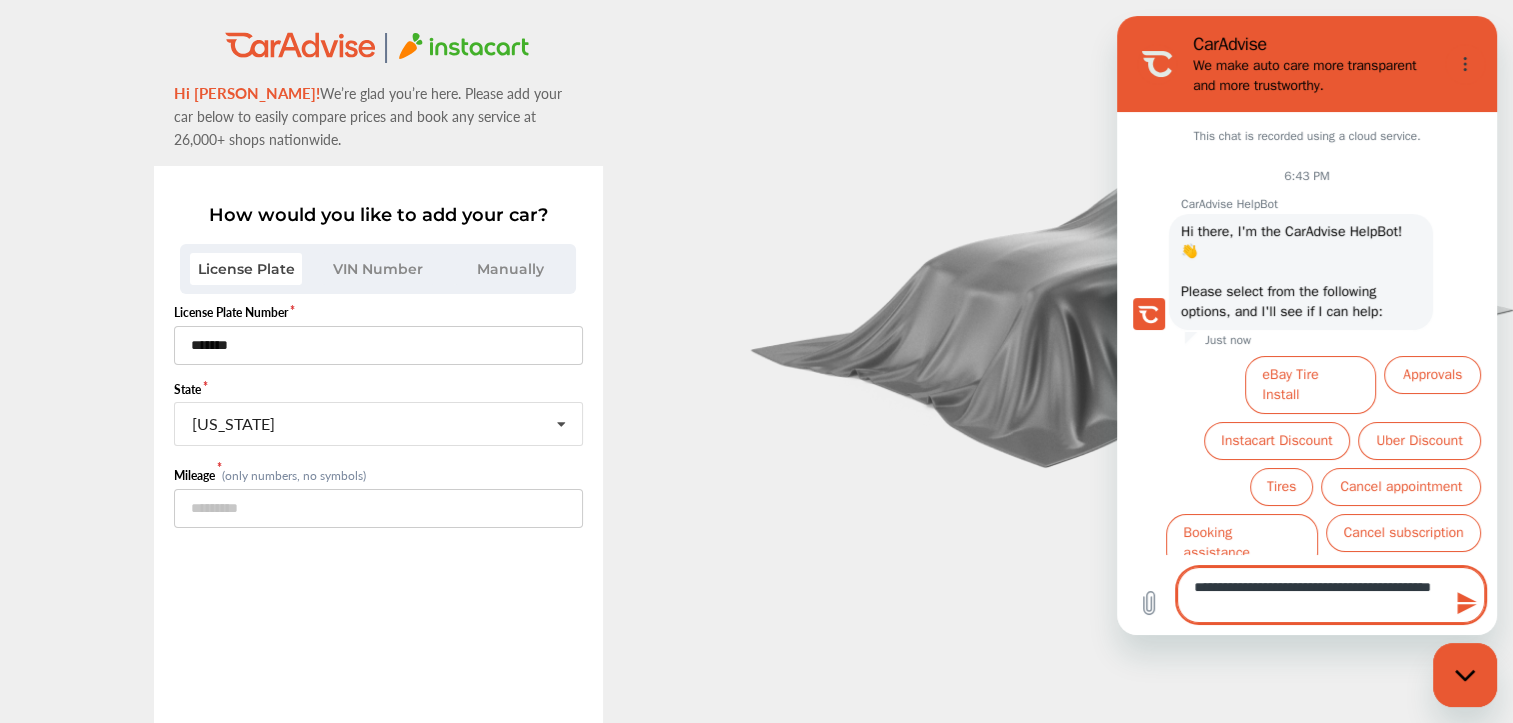 type on "**********" 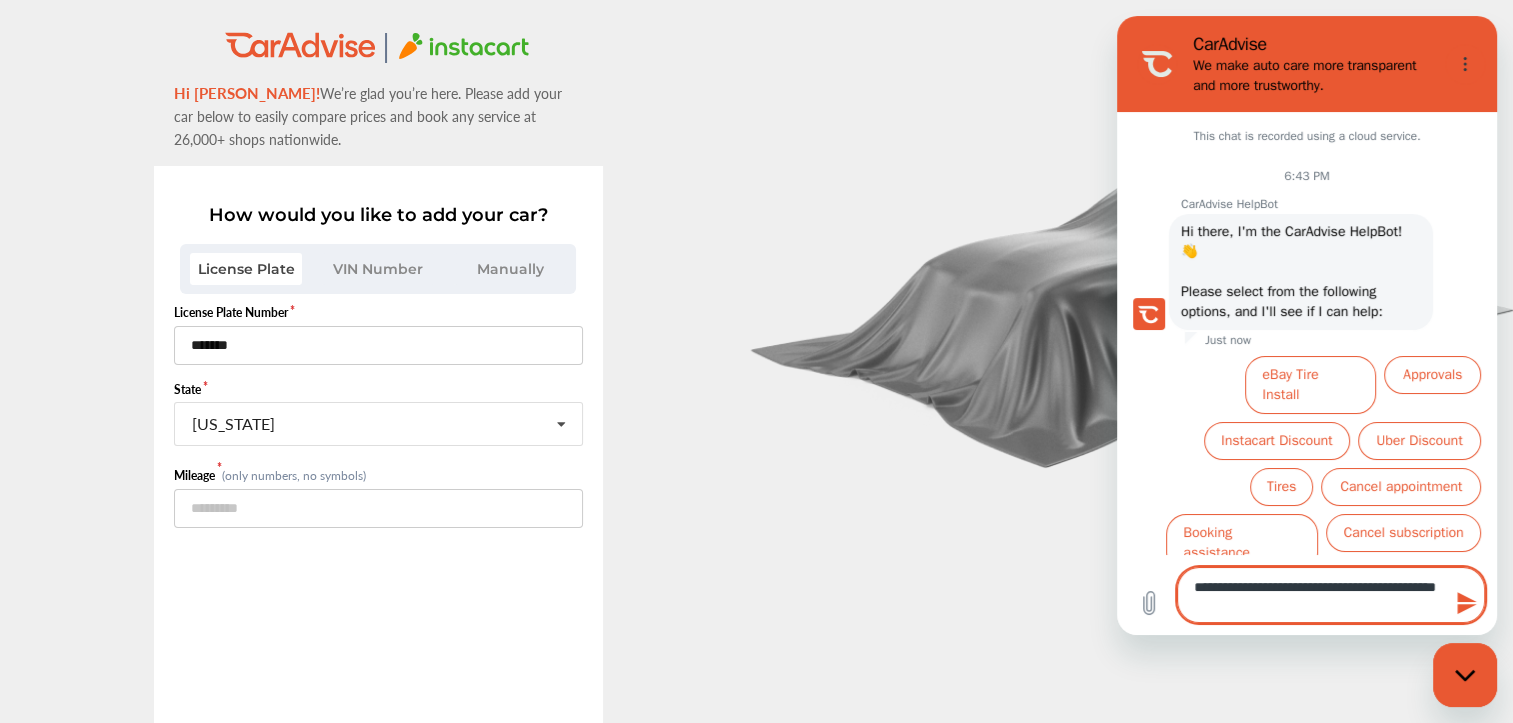 type on "**********" 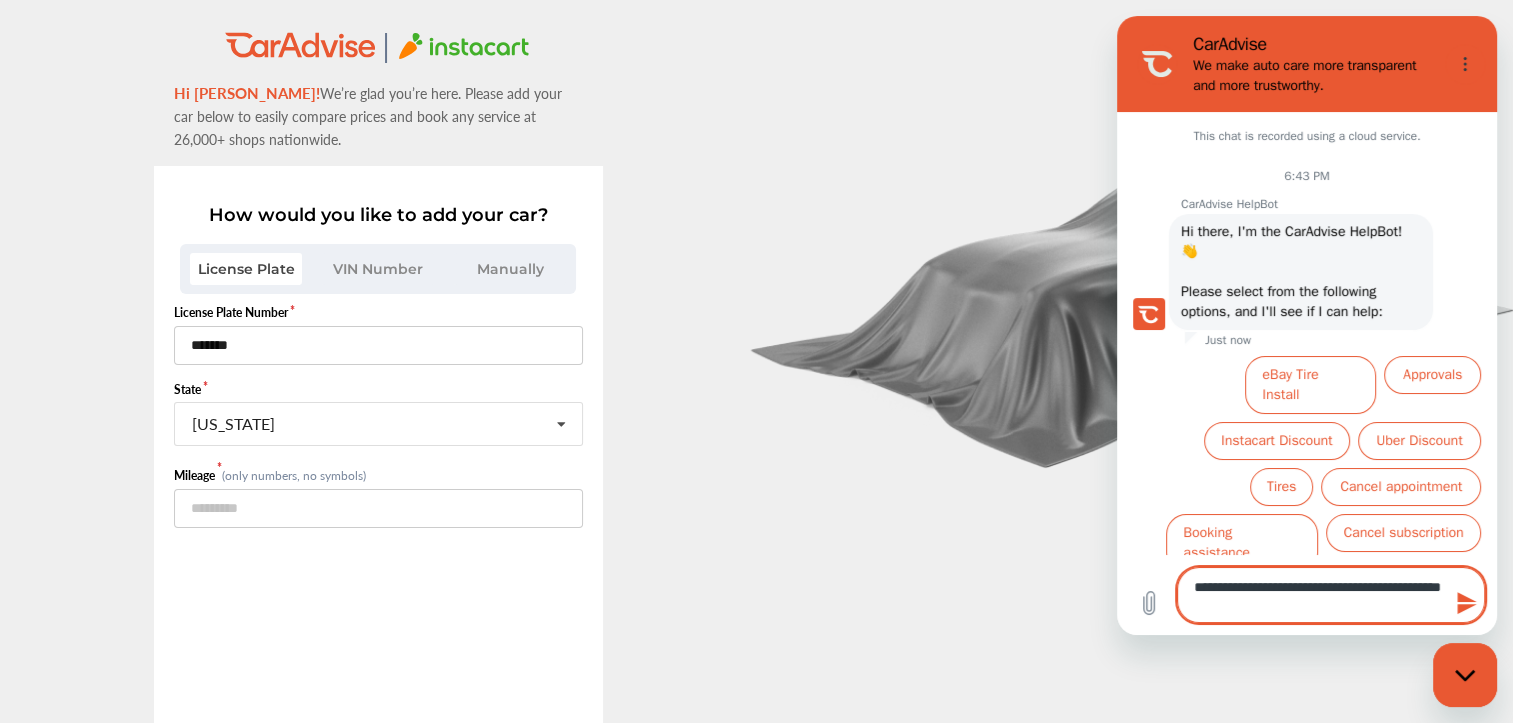type on "**********" 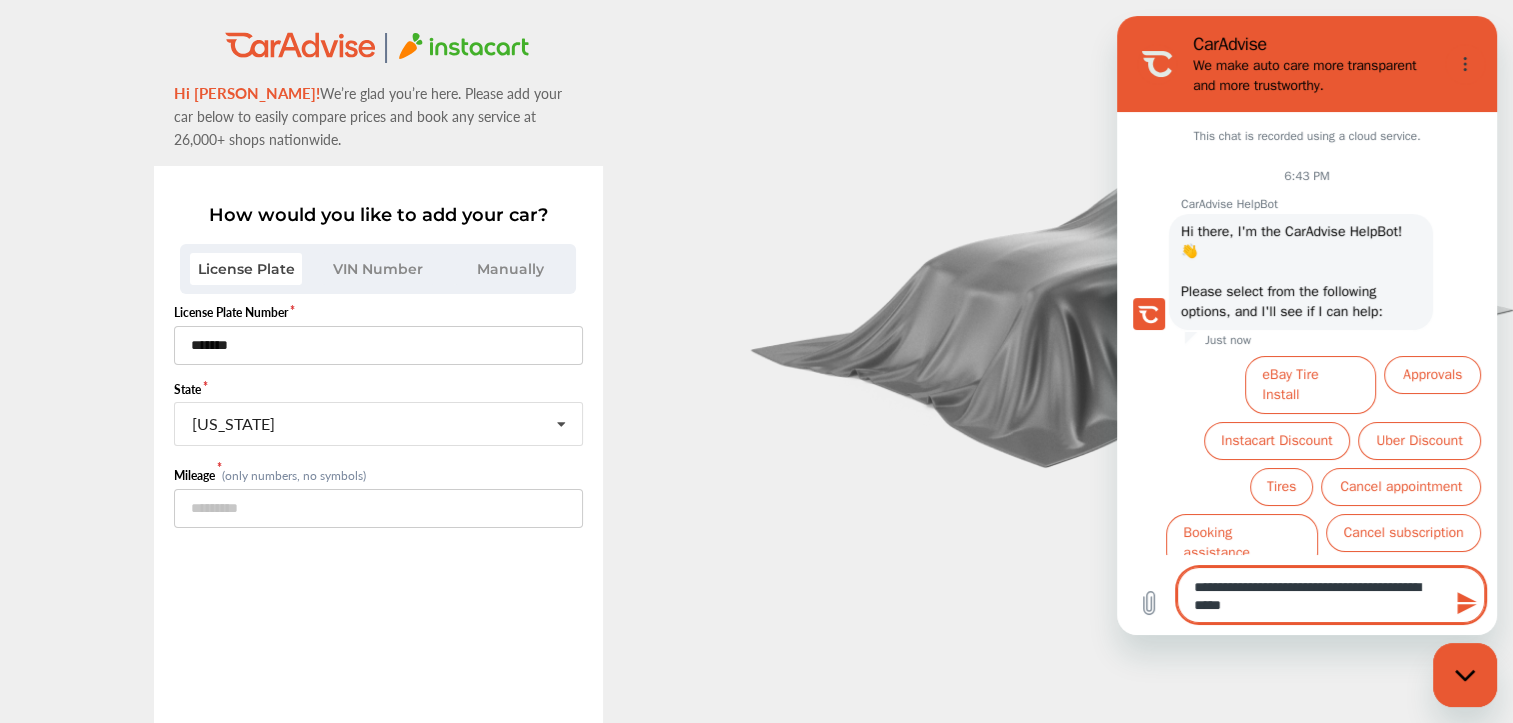 type on "**********" 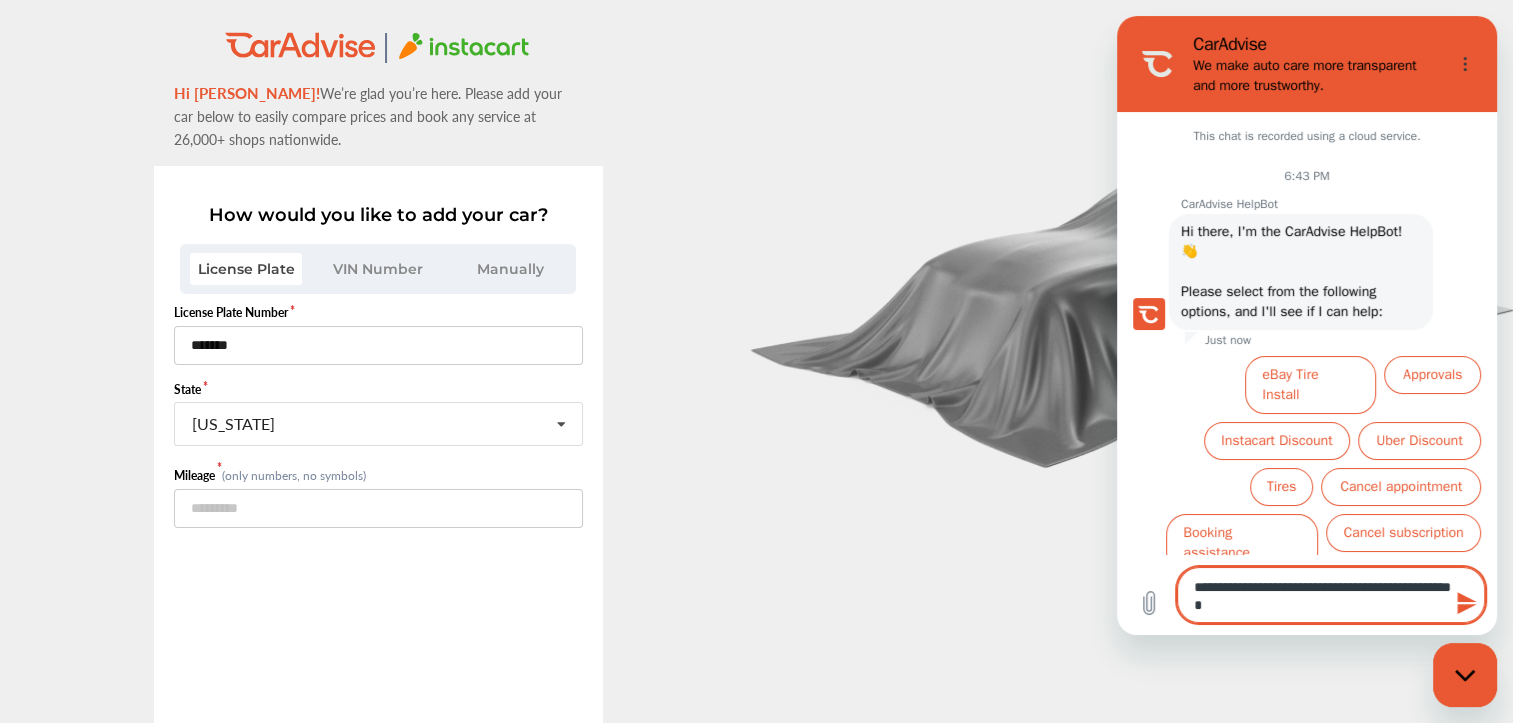 type on "**********" 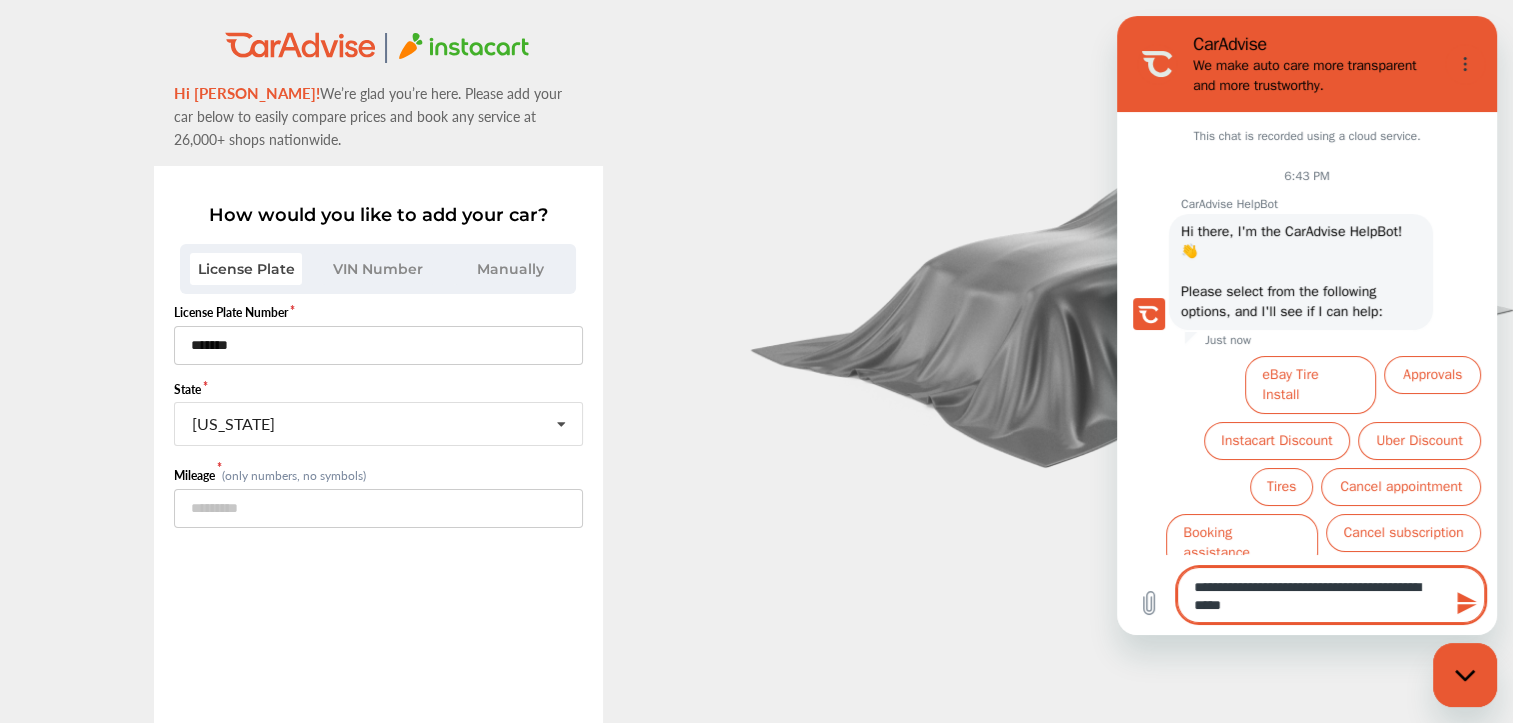 type on "**********" 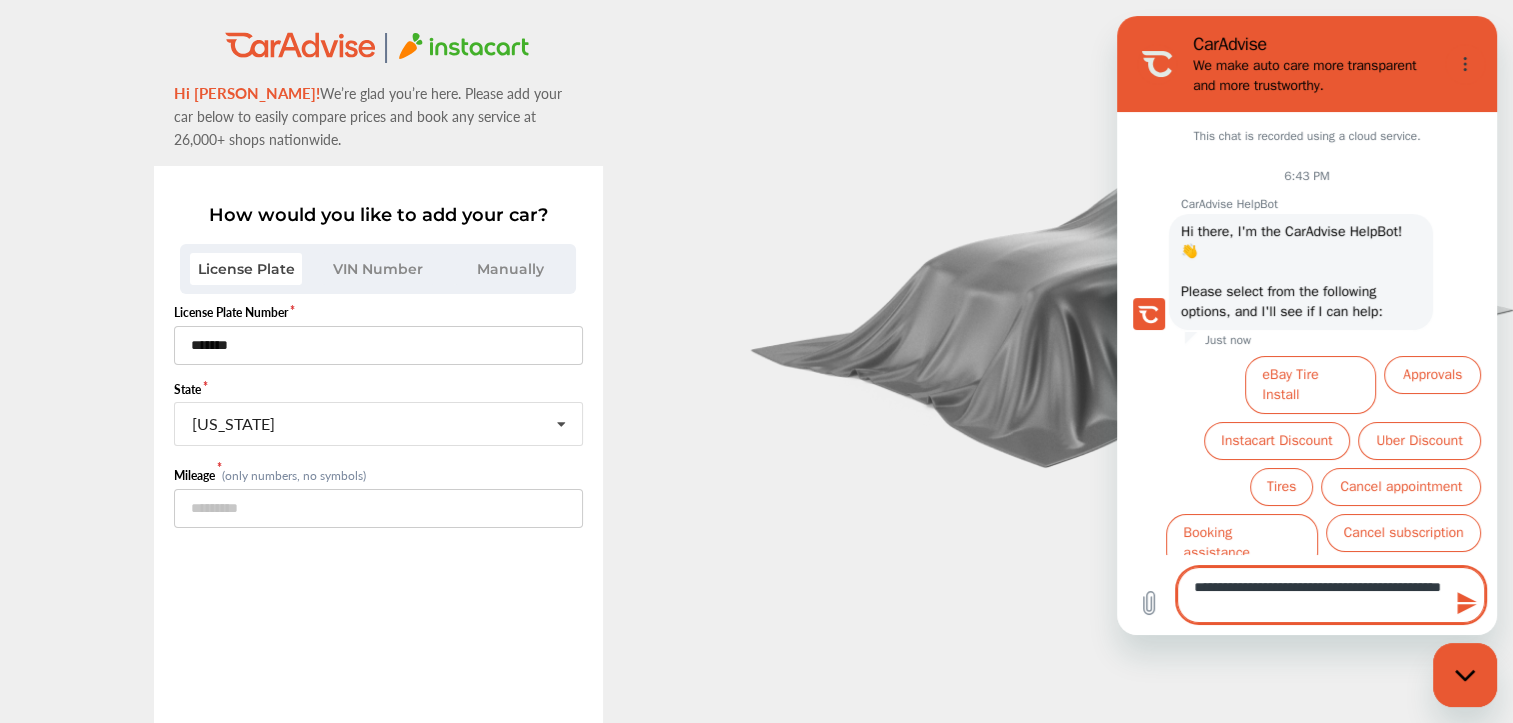 type on "**********" 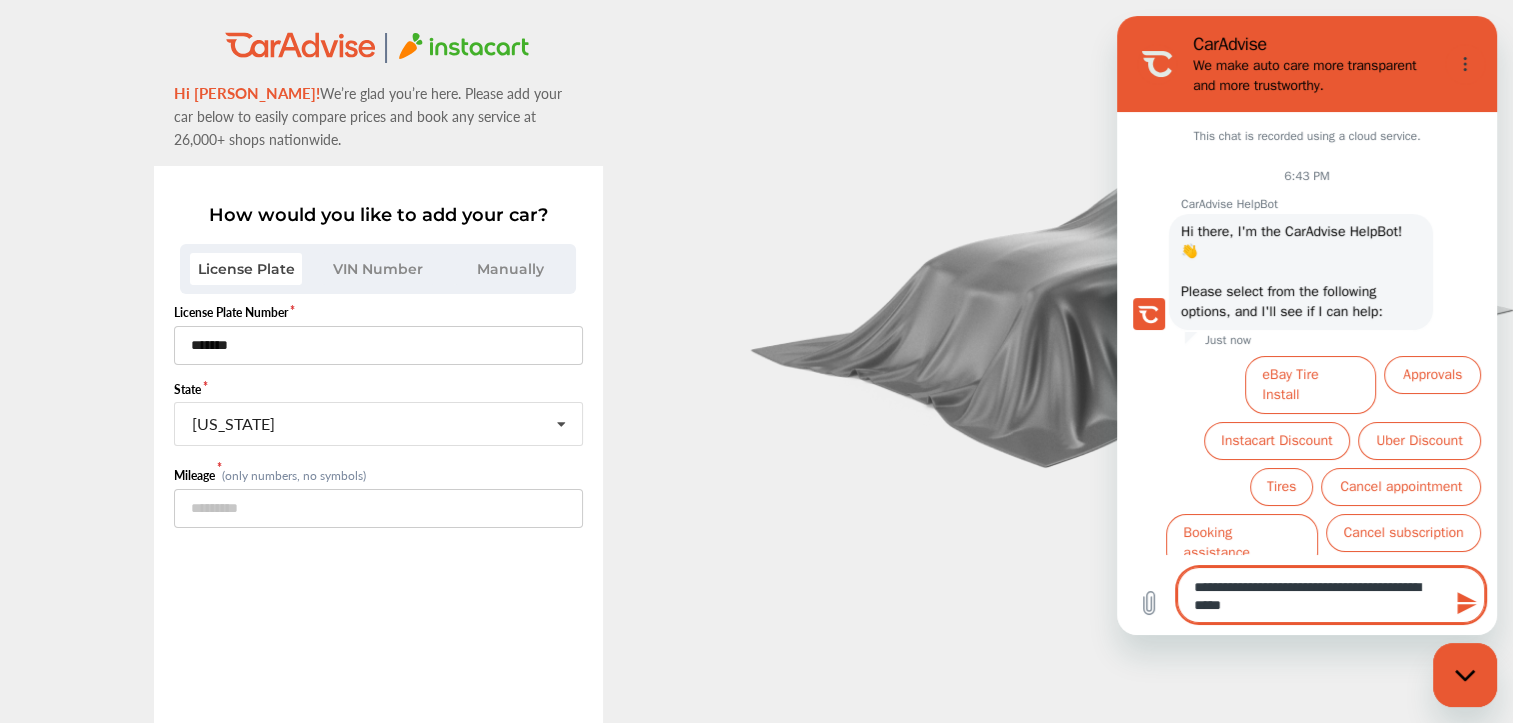 type on "**********" 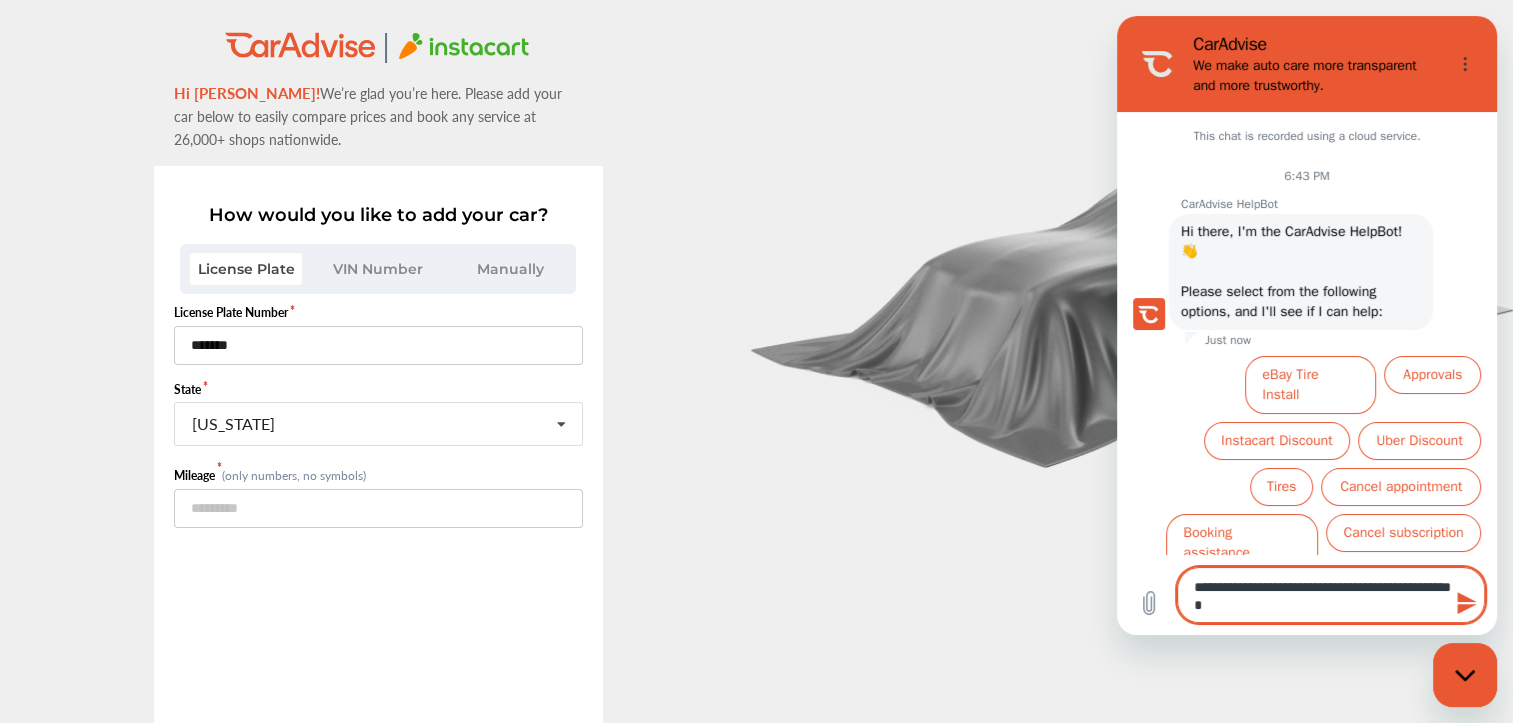 type on "**********" 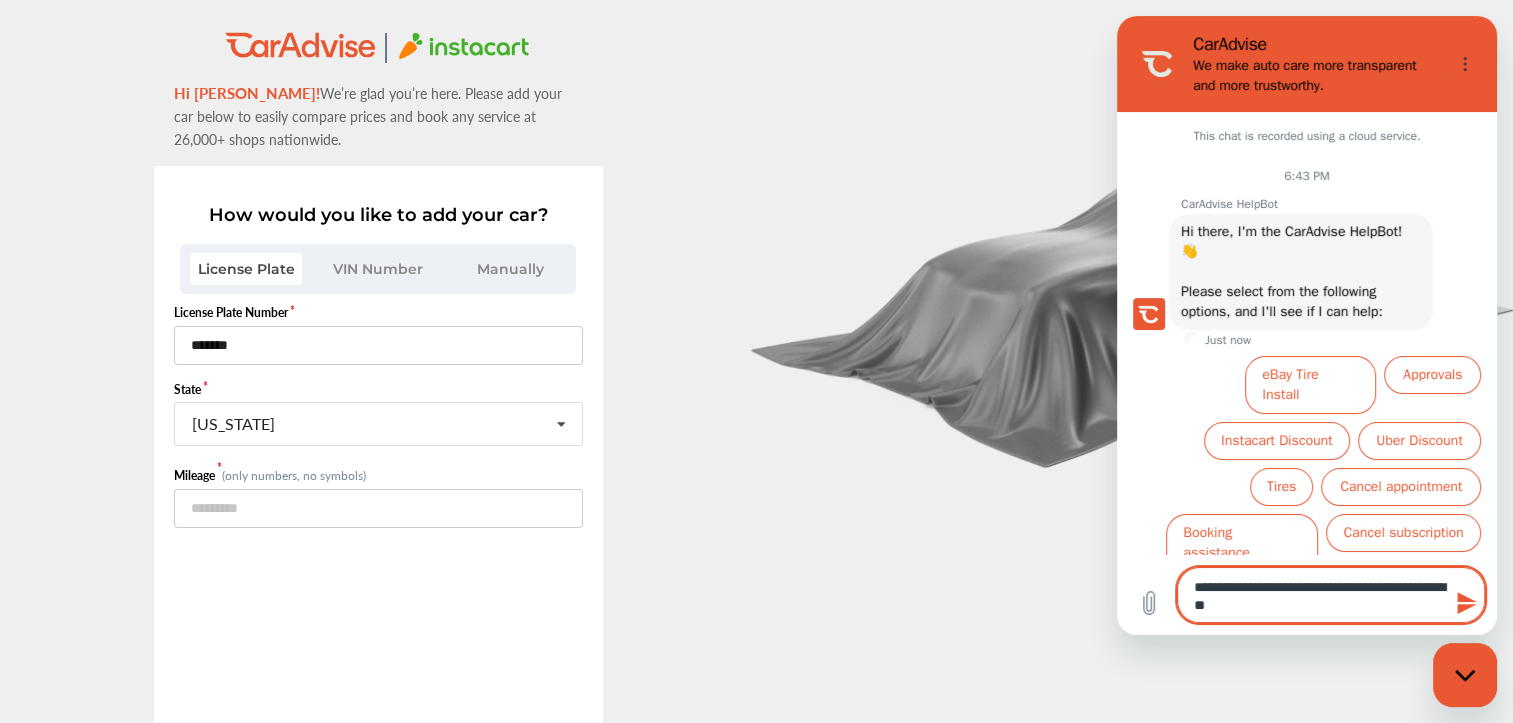 type on "**********" 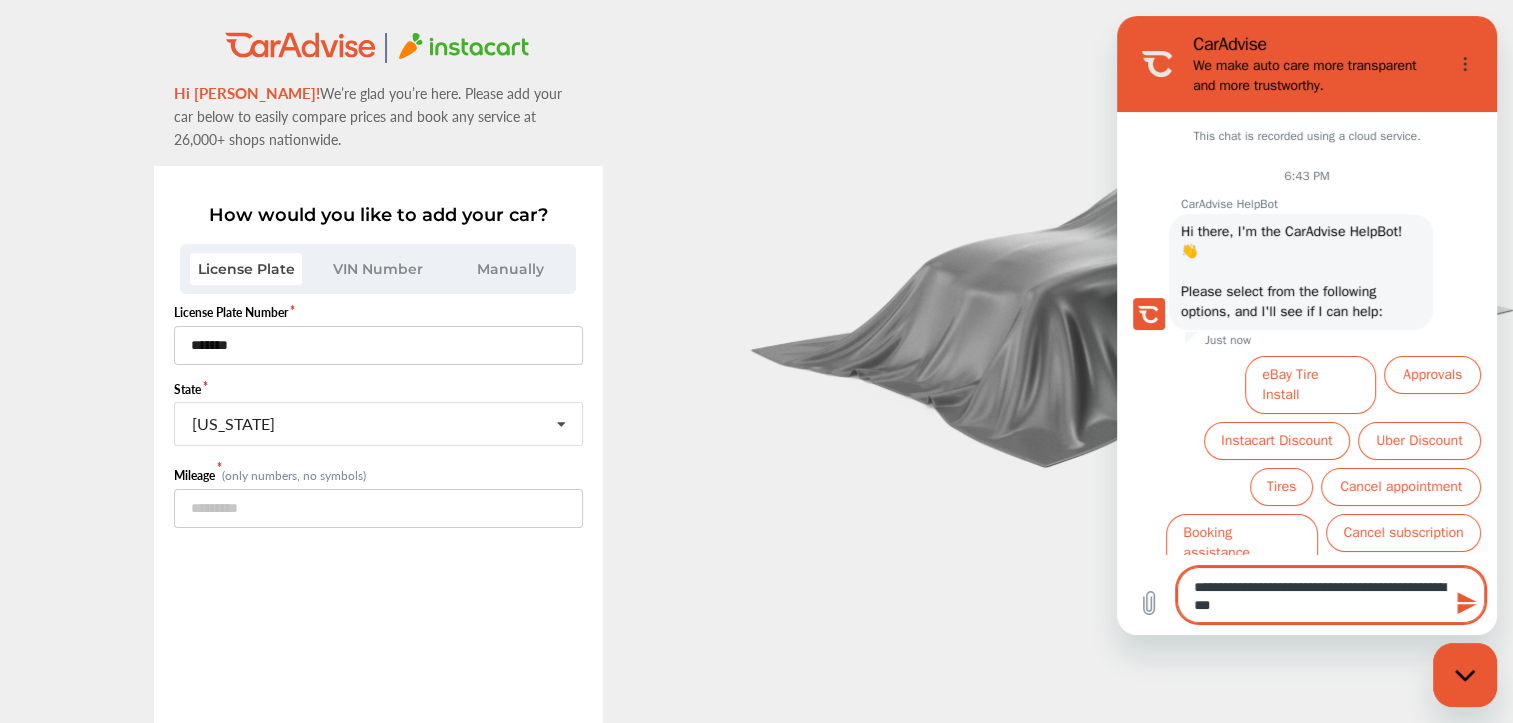 type on "**********" 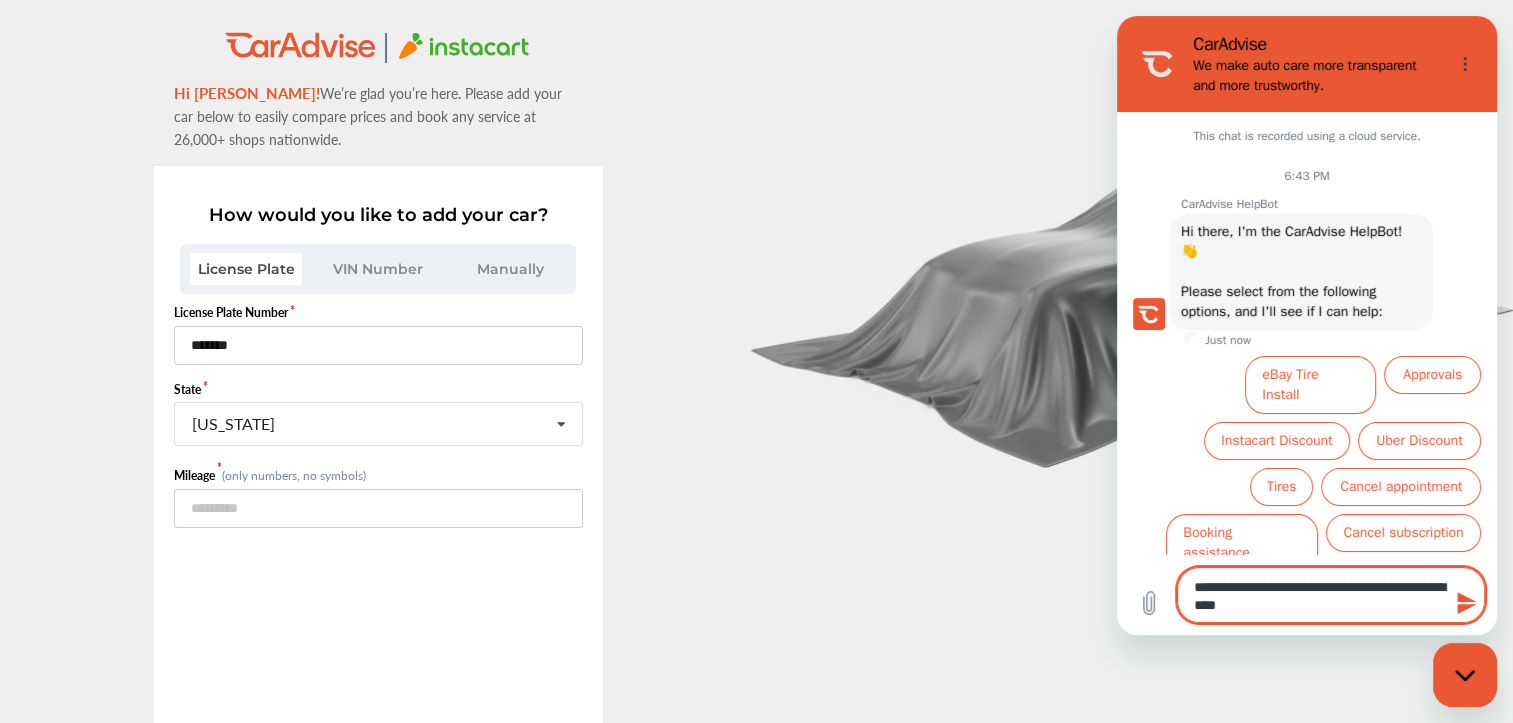 type on "**********" 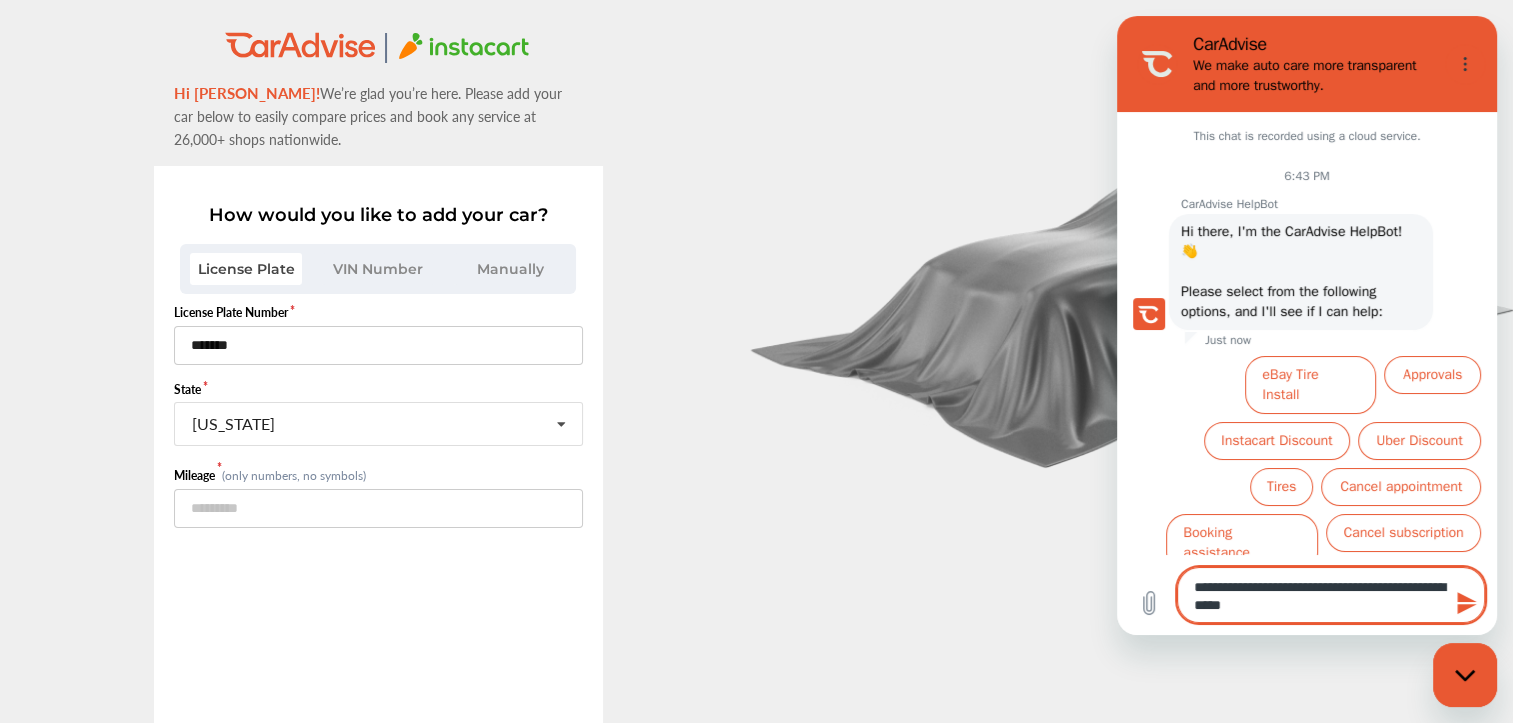 type on "**********" 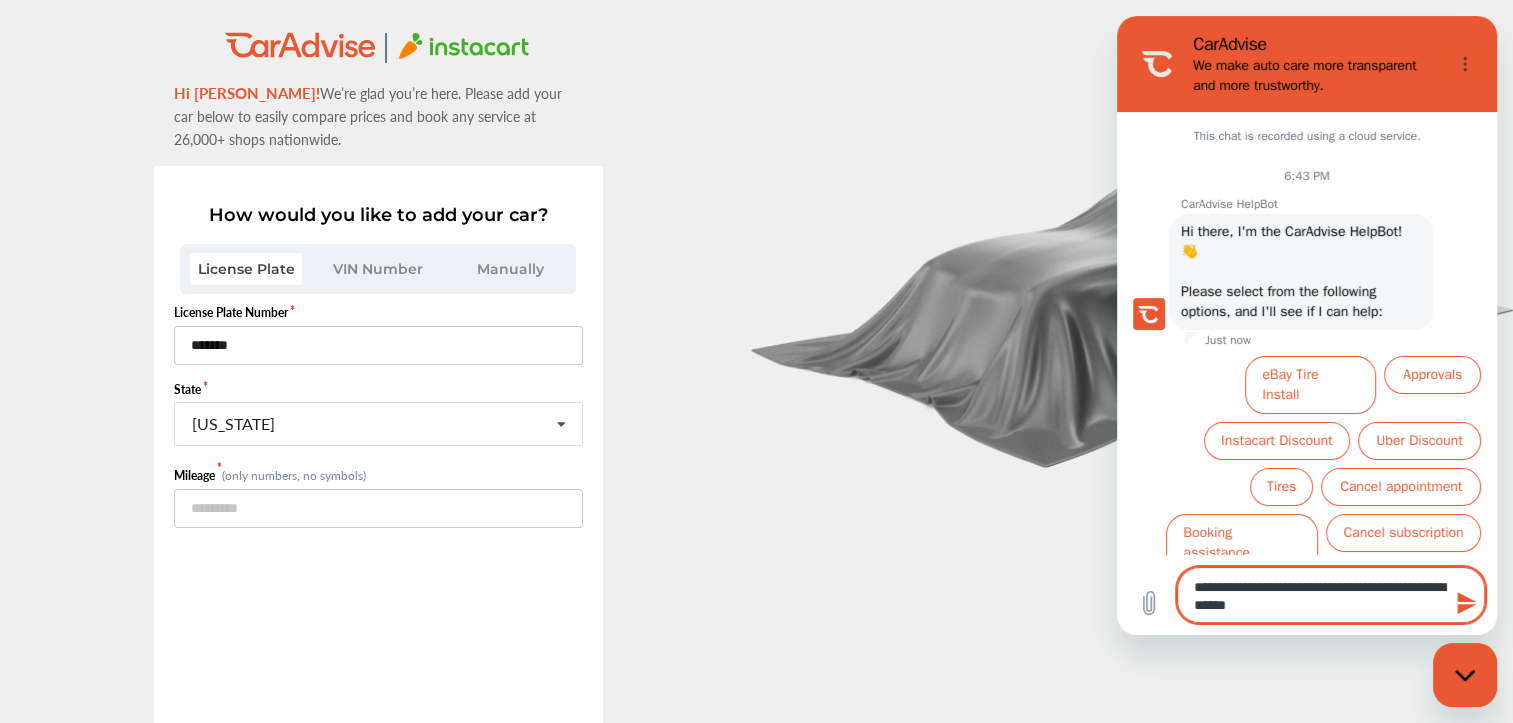 type on "**********" 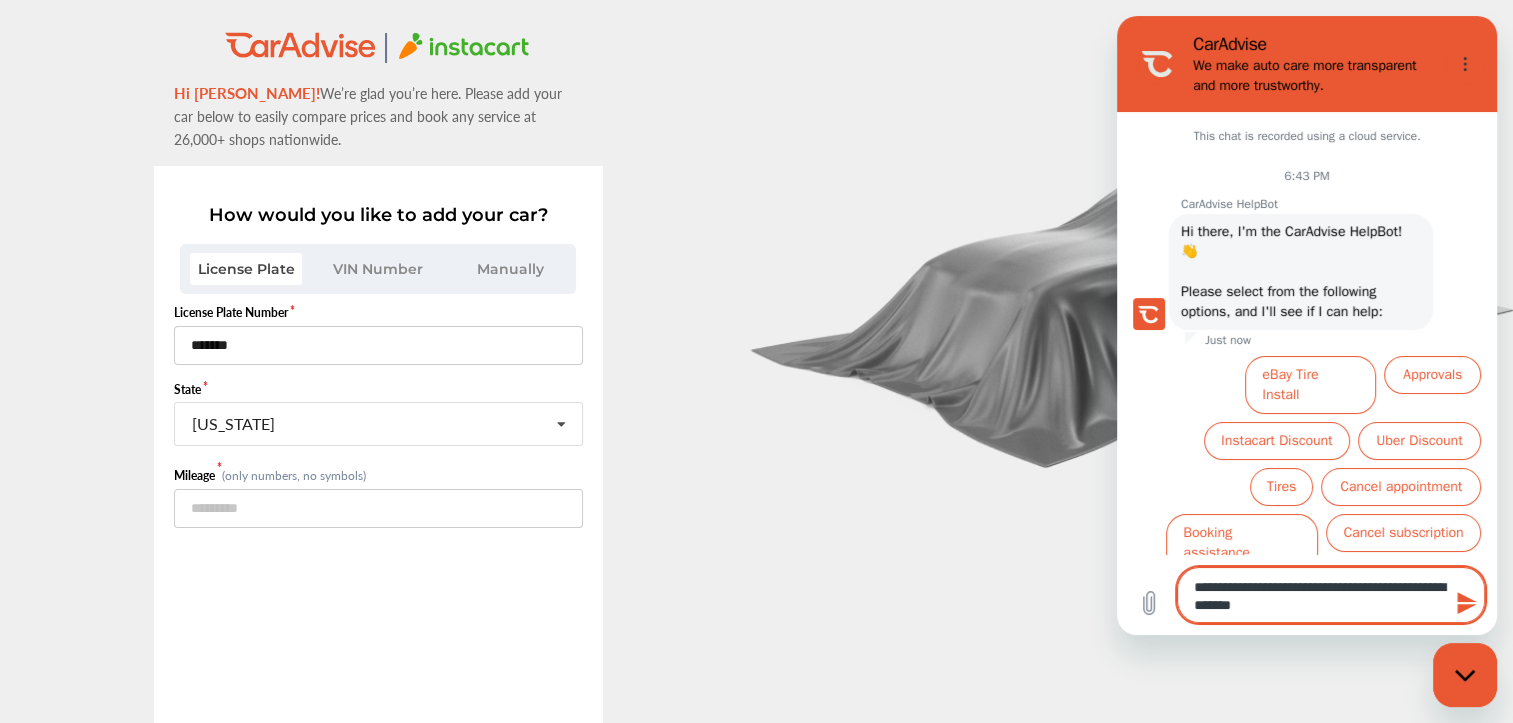 type on "**********" 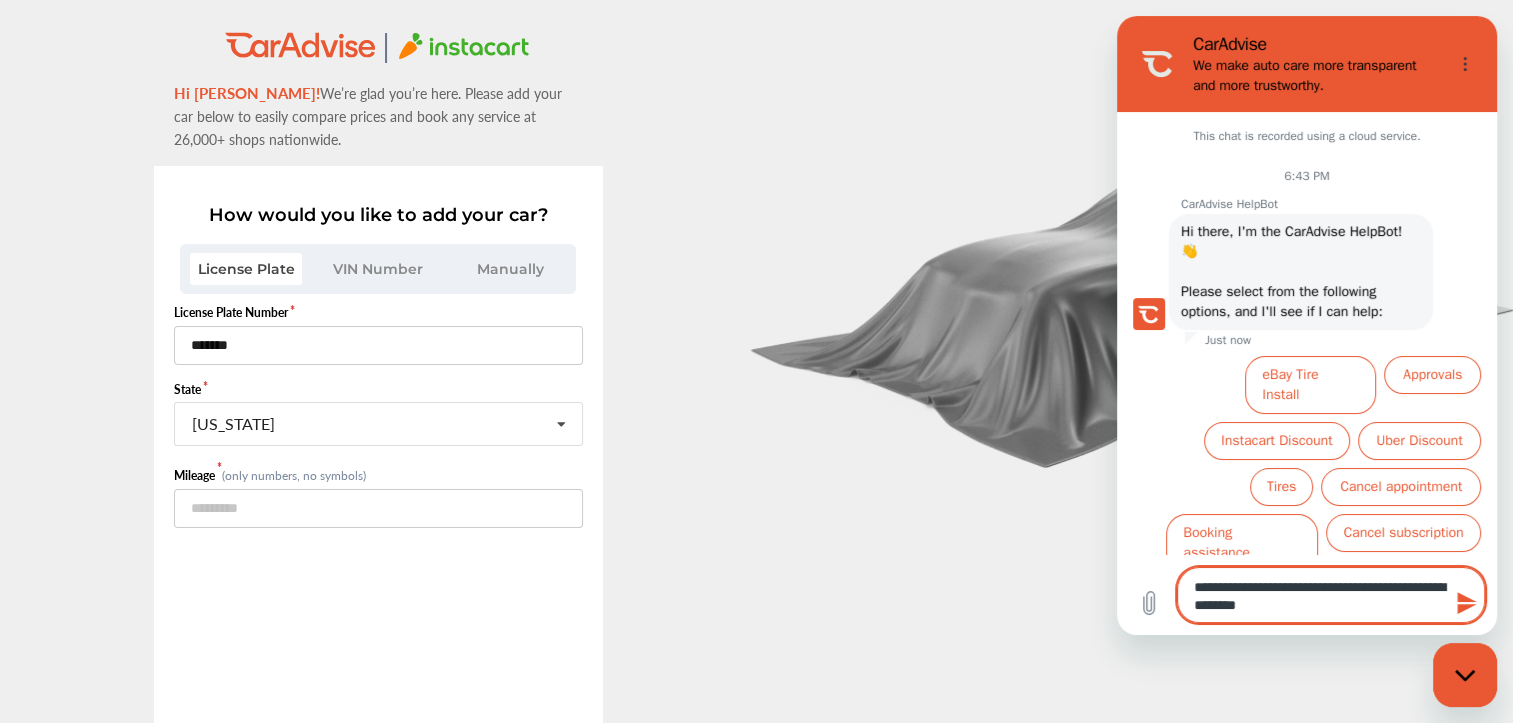type on "**********" 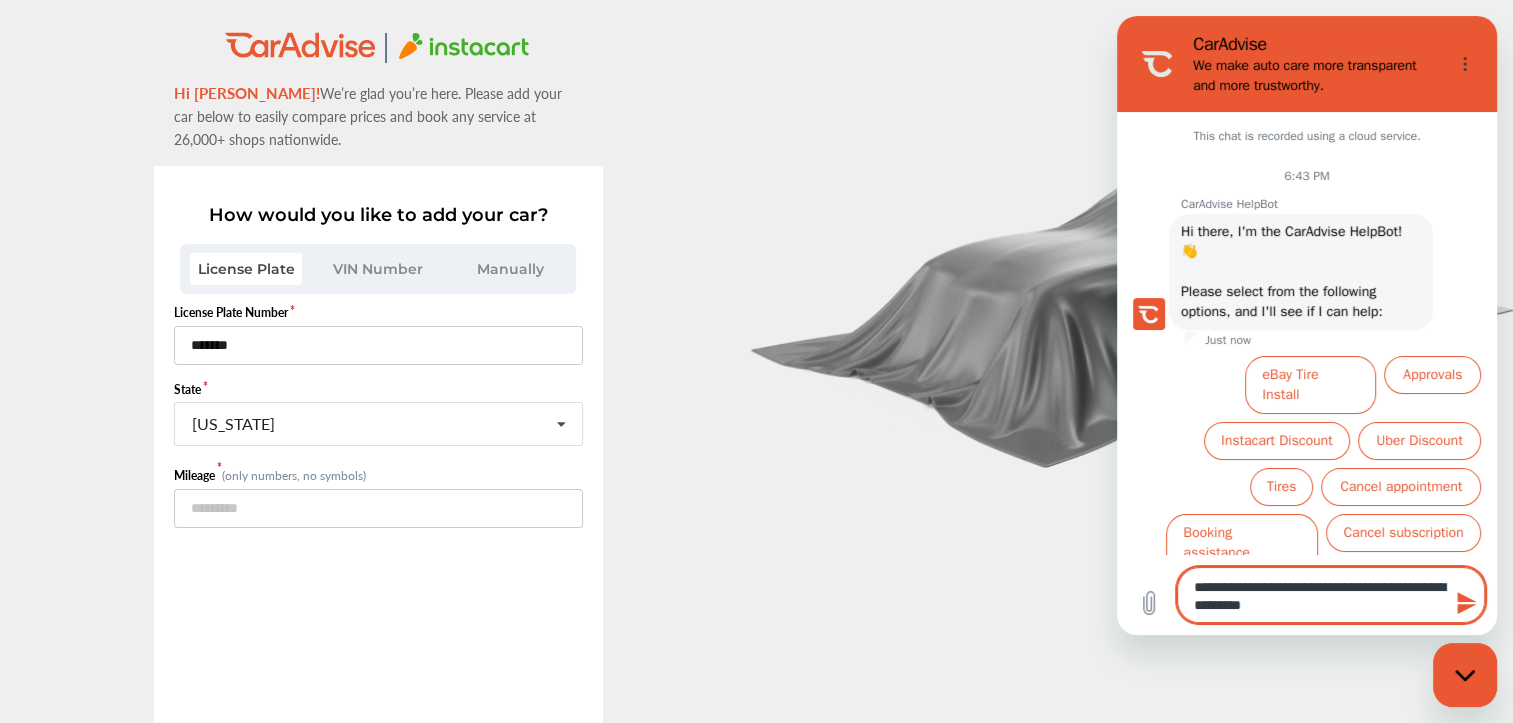 type on "**********" 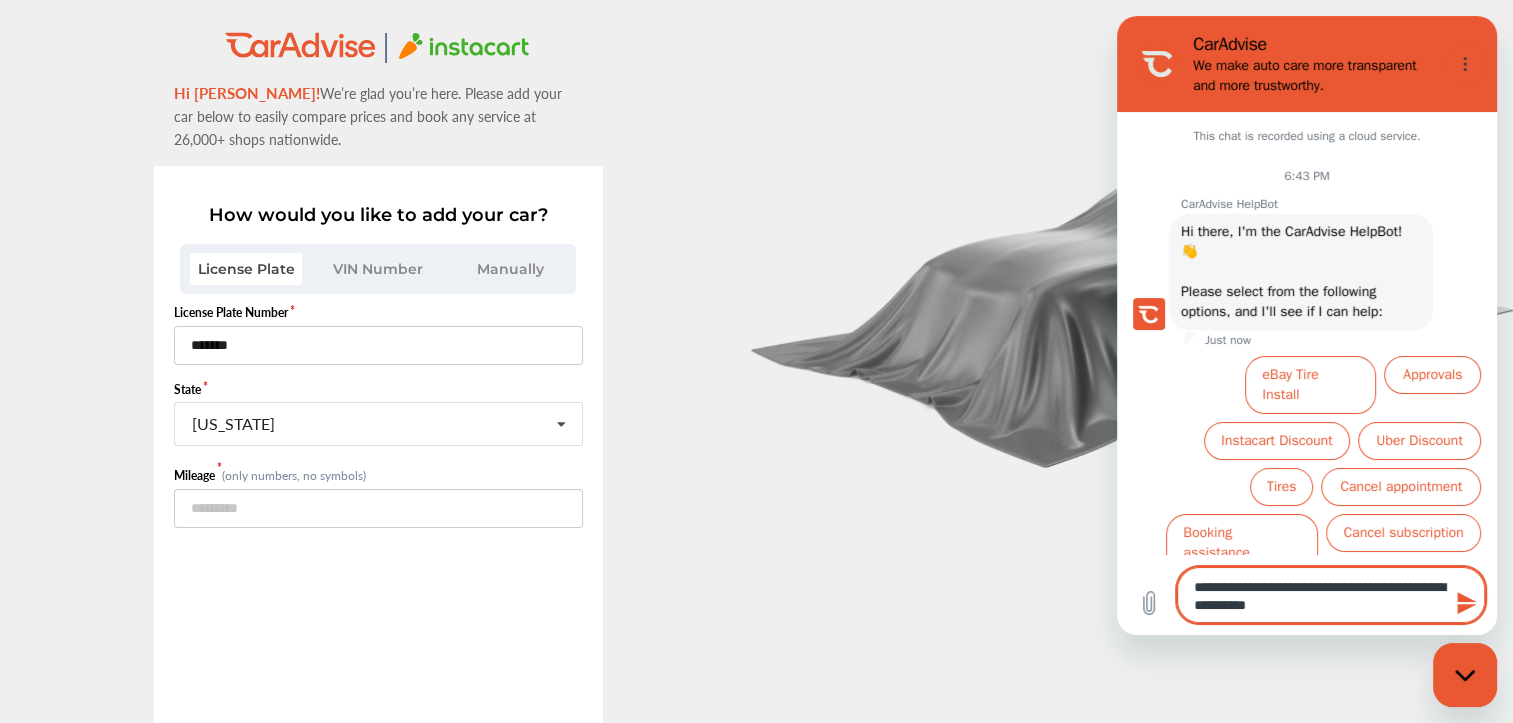 type on "**********" 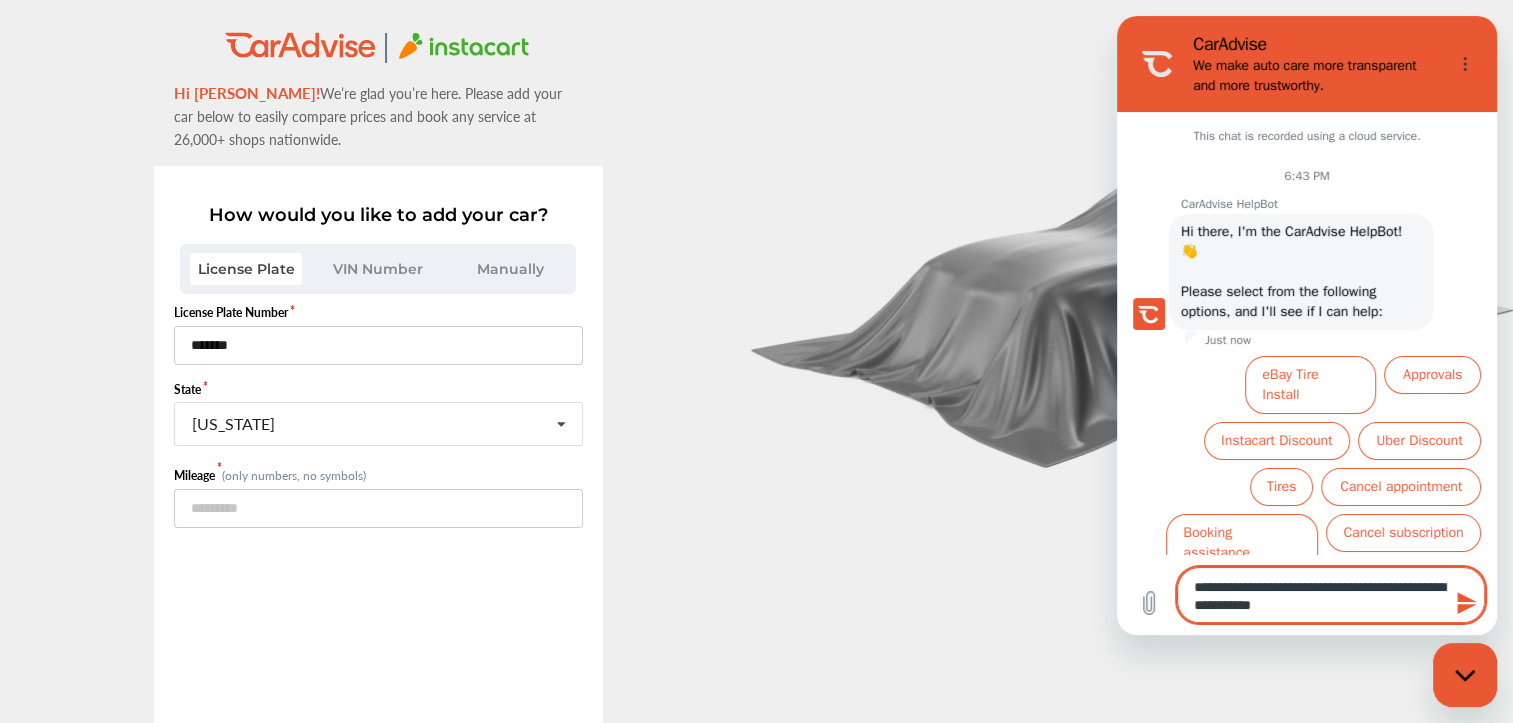 type on "**********" 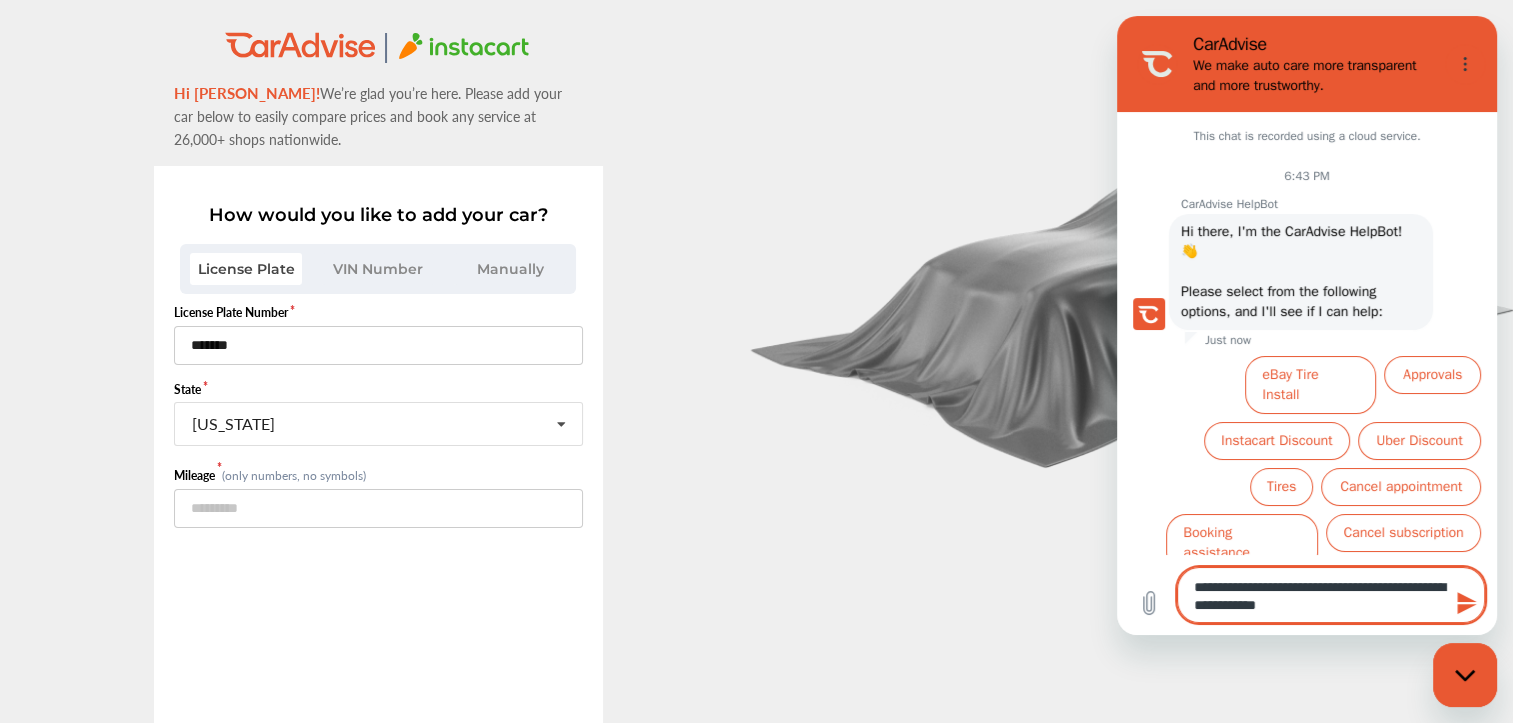 type on "**********" 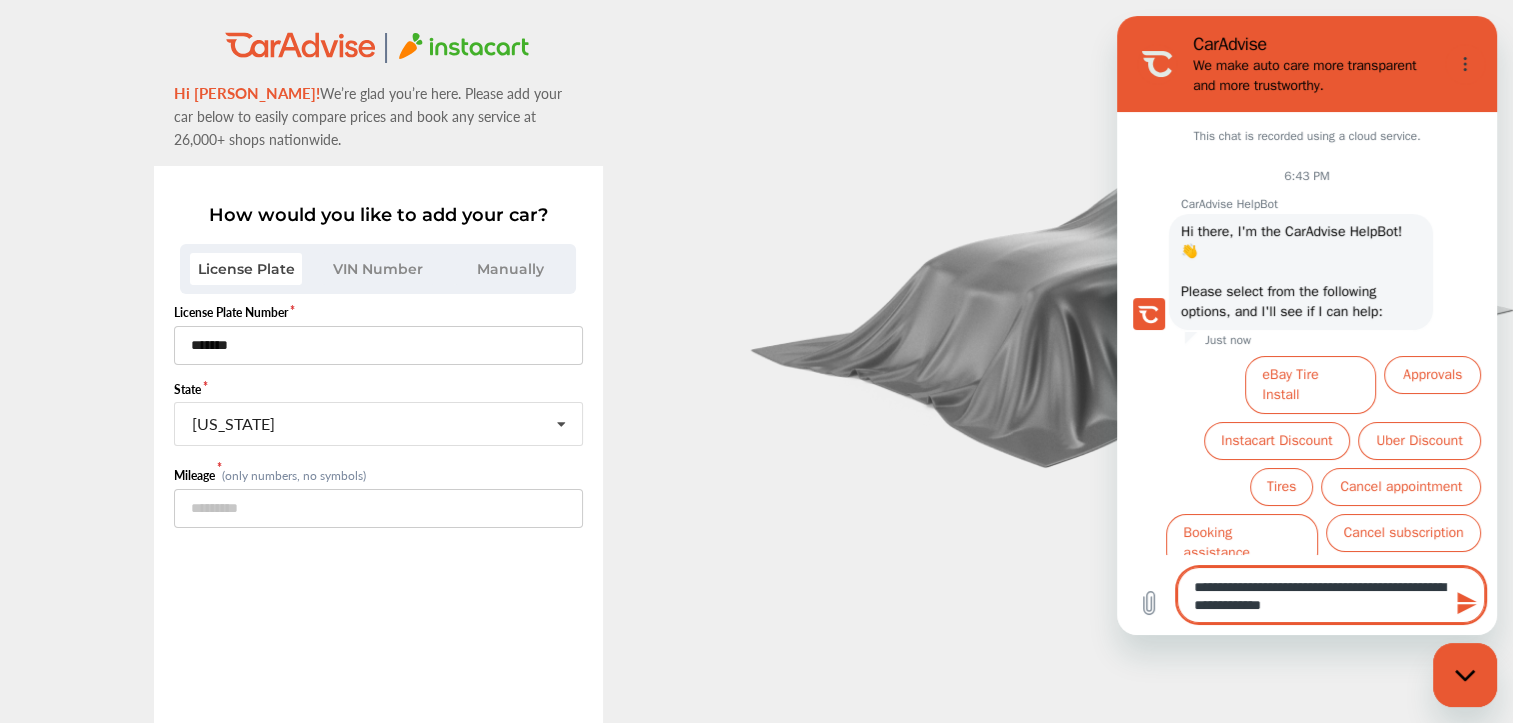 type on "*" 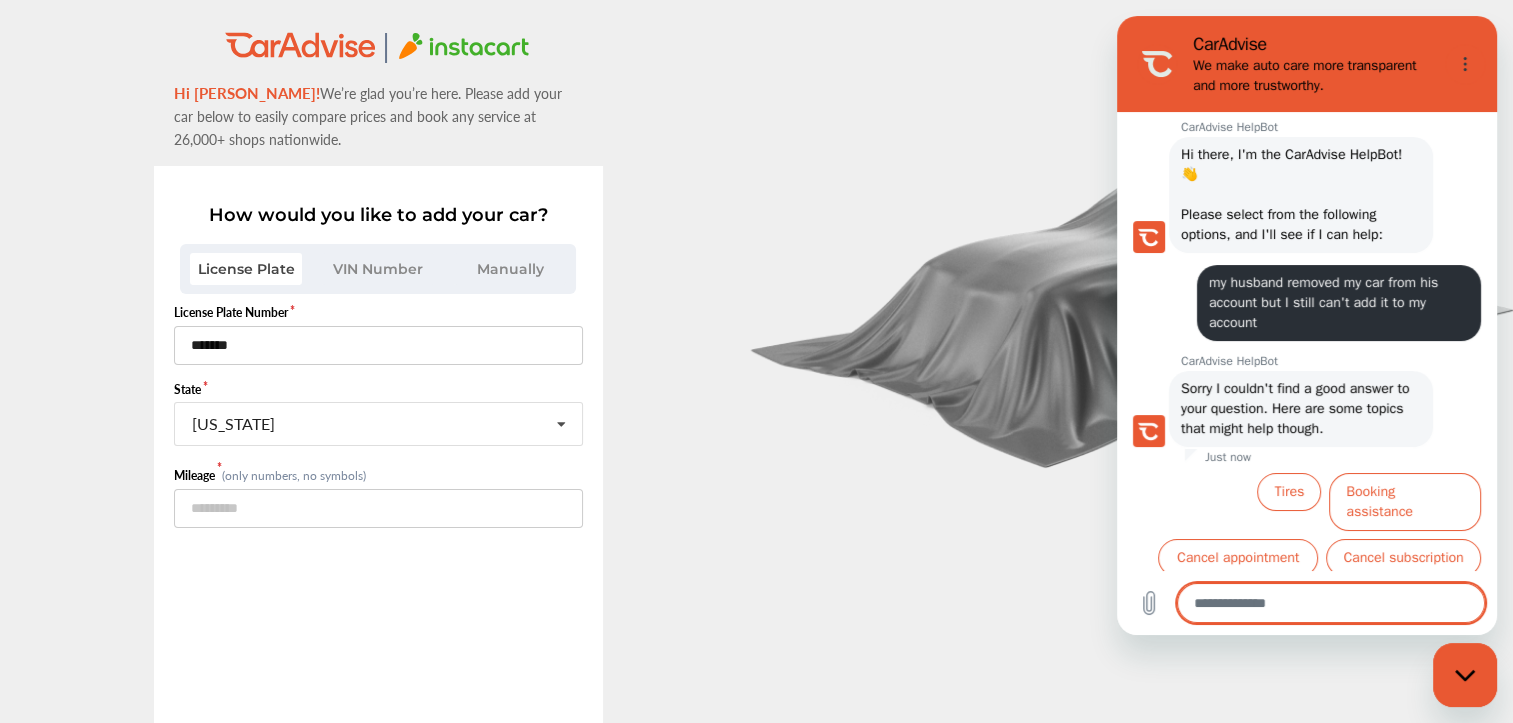 scroll, scrollTop: 143, scrollLeft: 0, axis: vertical 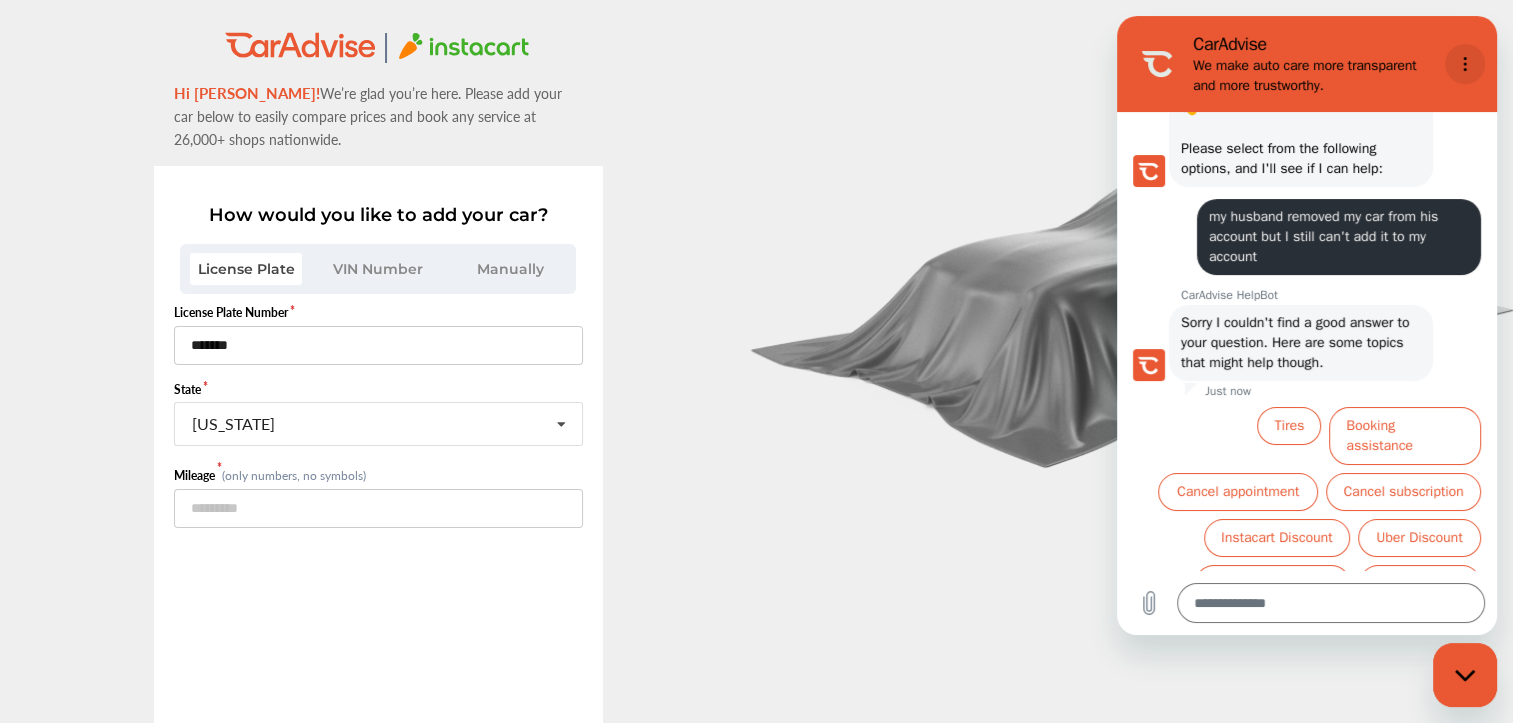 click at bounding box center [1465, 64] 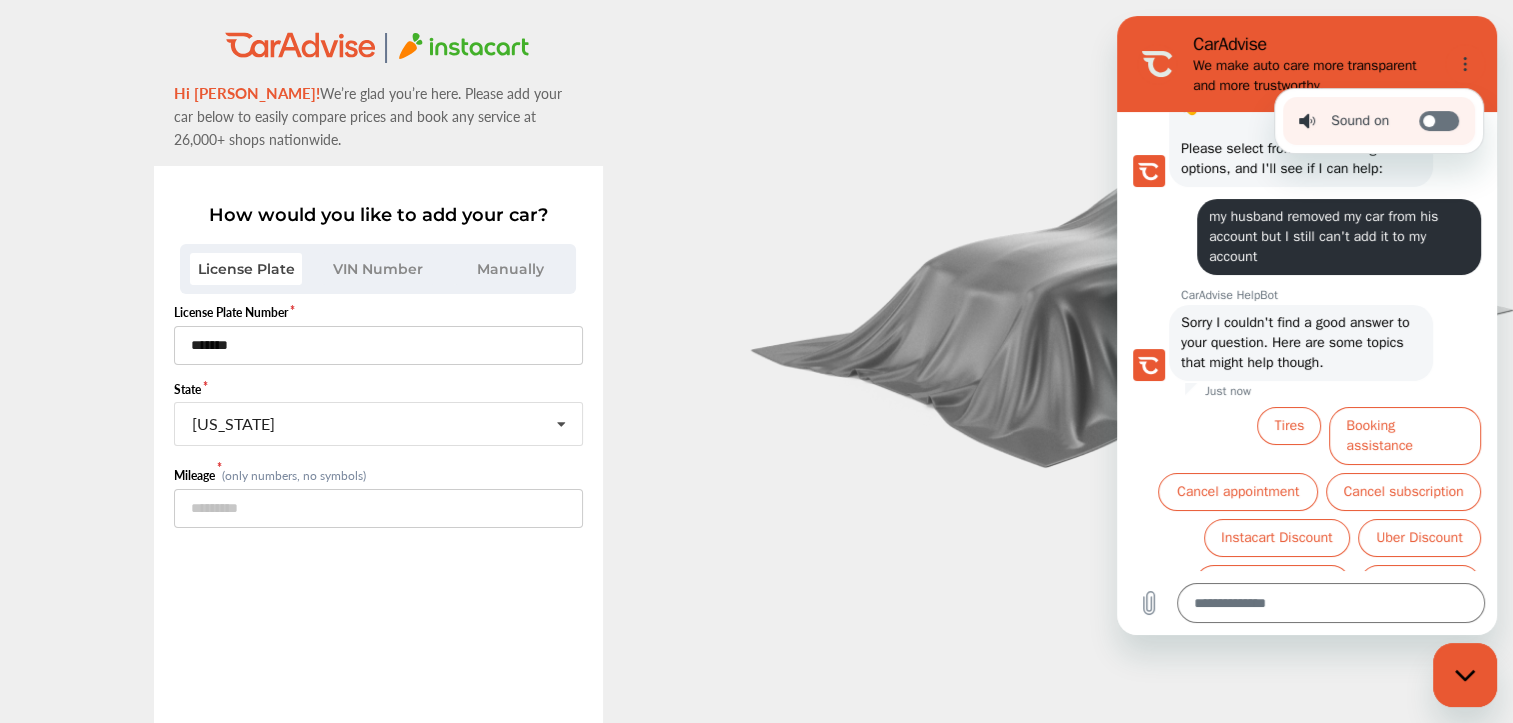 click on "Toggle sound notifications" at bounding box center [1439, 121] 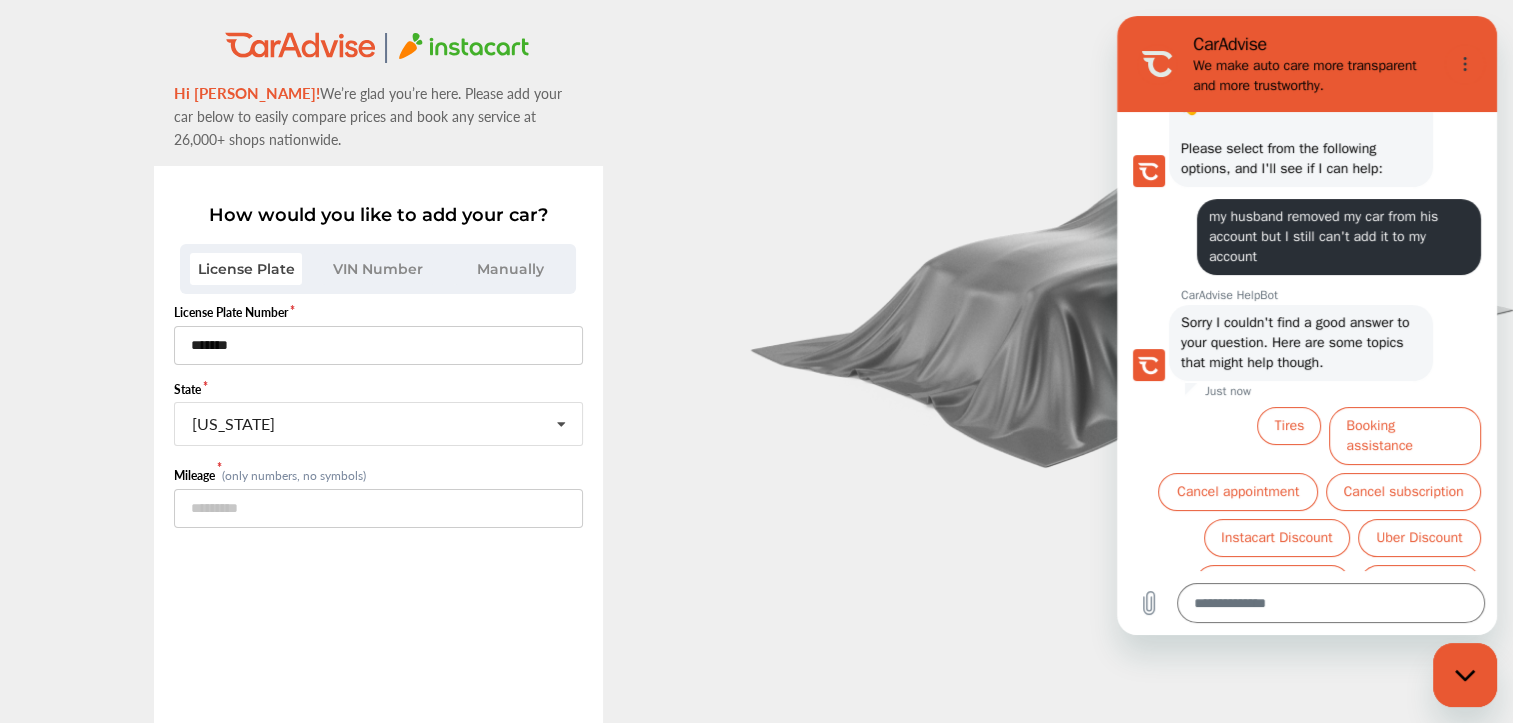click at bounding box center [1465, 675] 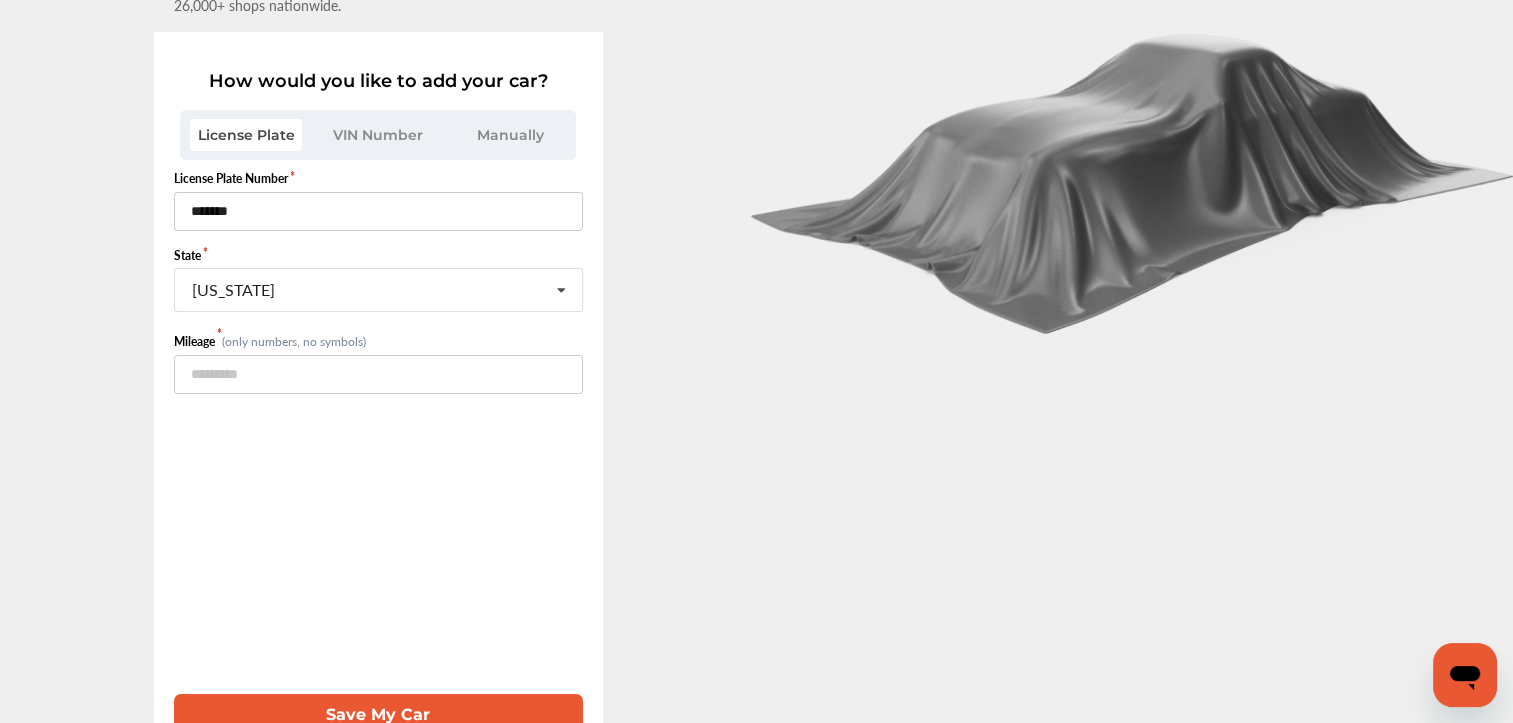 scroll, scrollTop: 0, scrollLeft: 0, axis: both 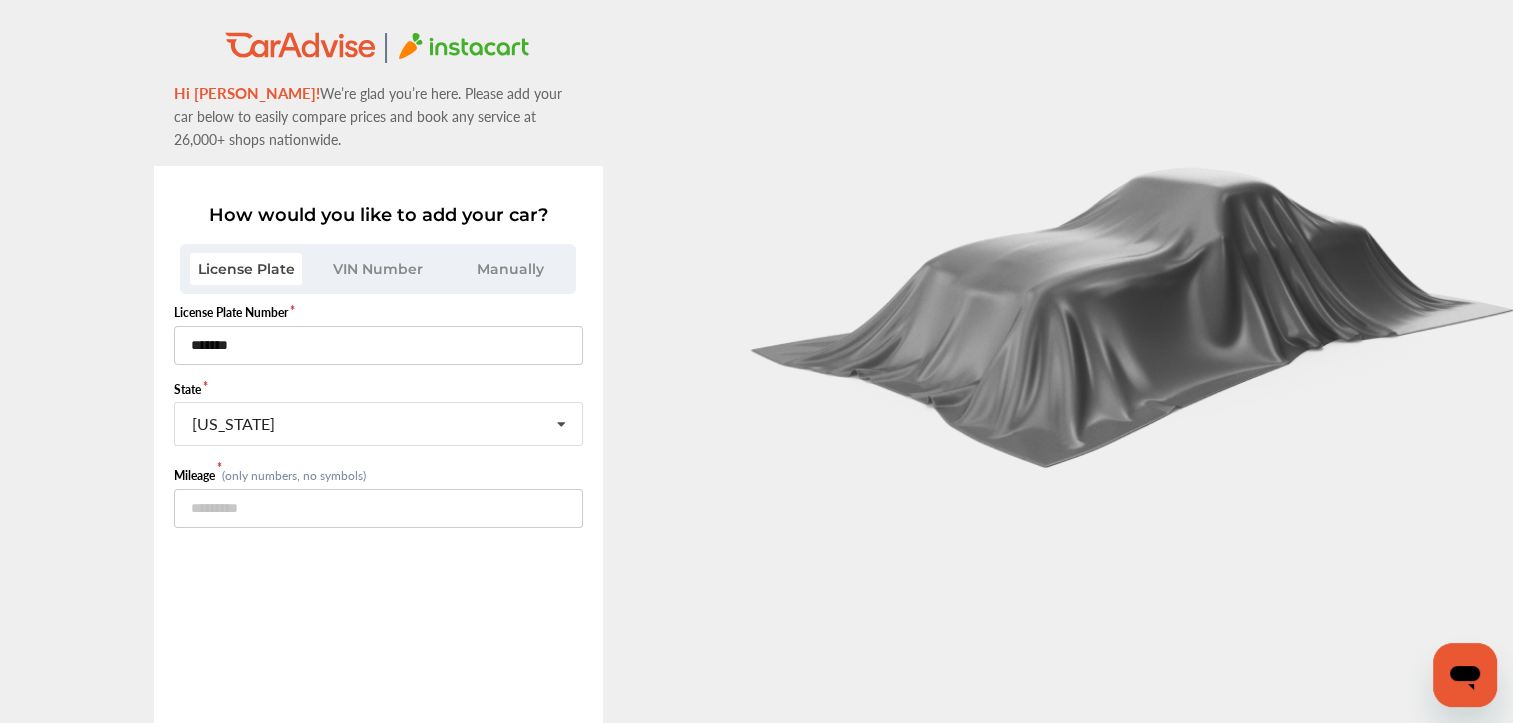 click 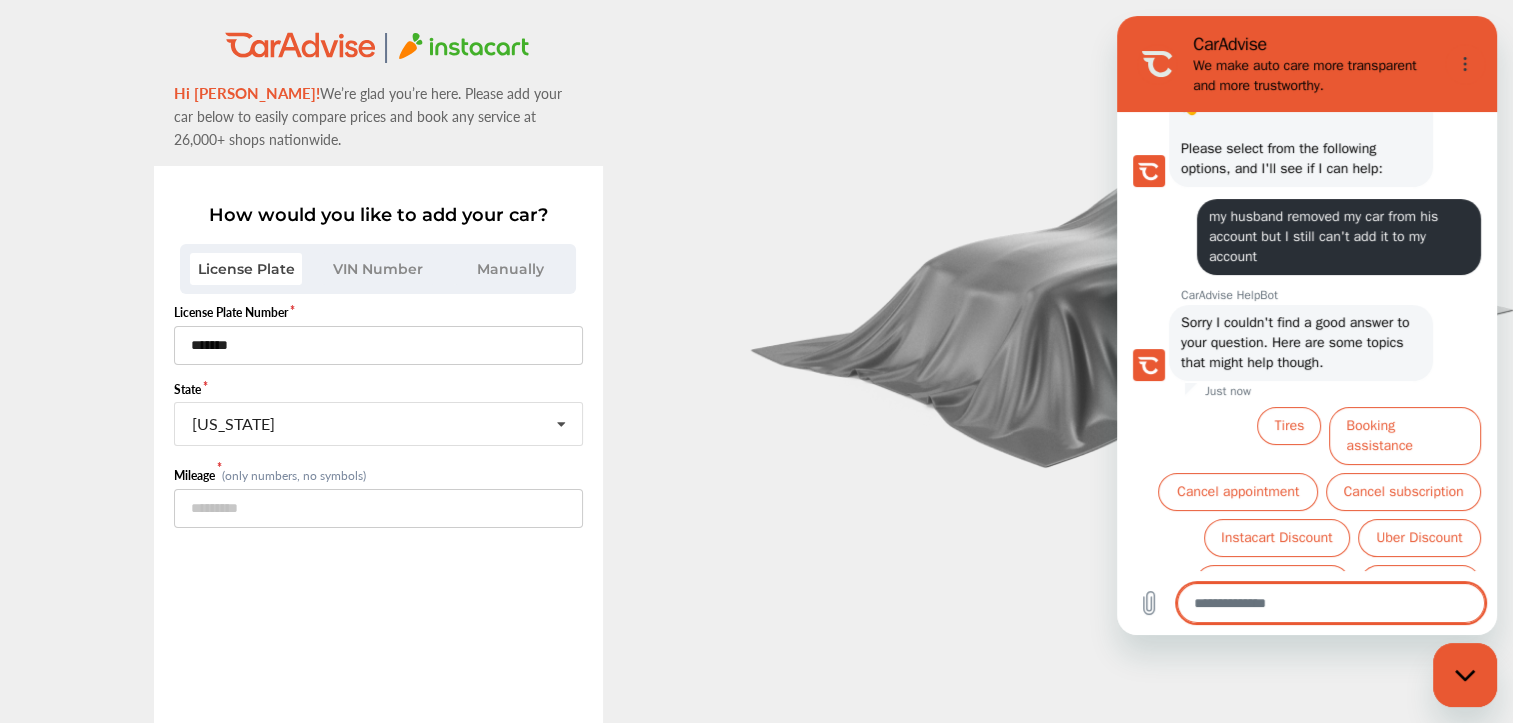 scroll, scrollTop: 0, scrollLeft: 0, axis: both 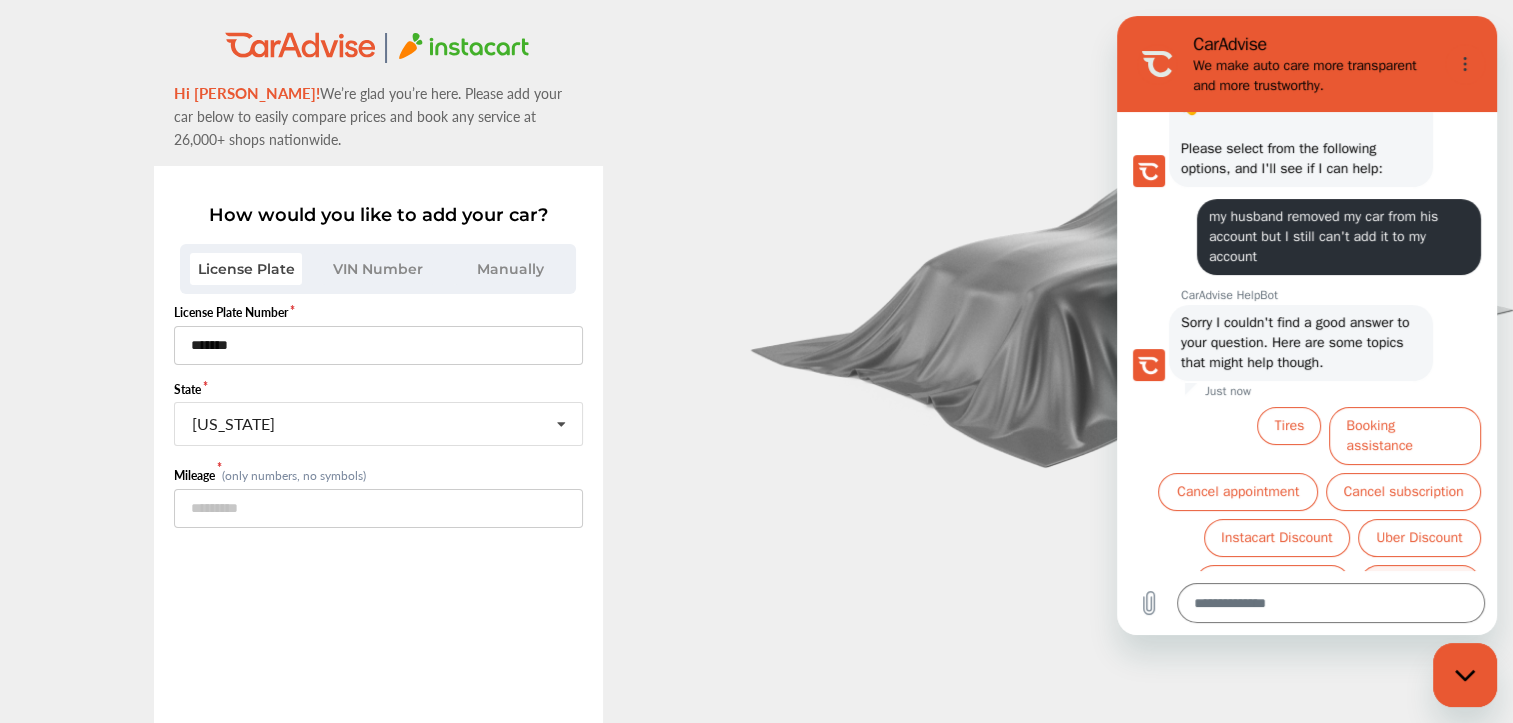 click on "Technical help" at bounding box center (1420, 584) 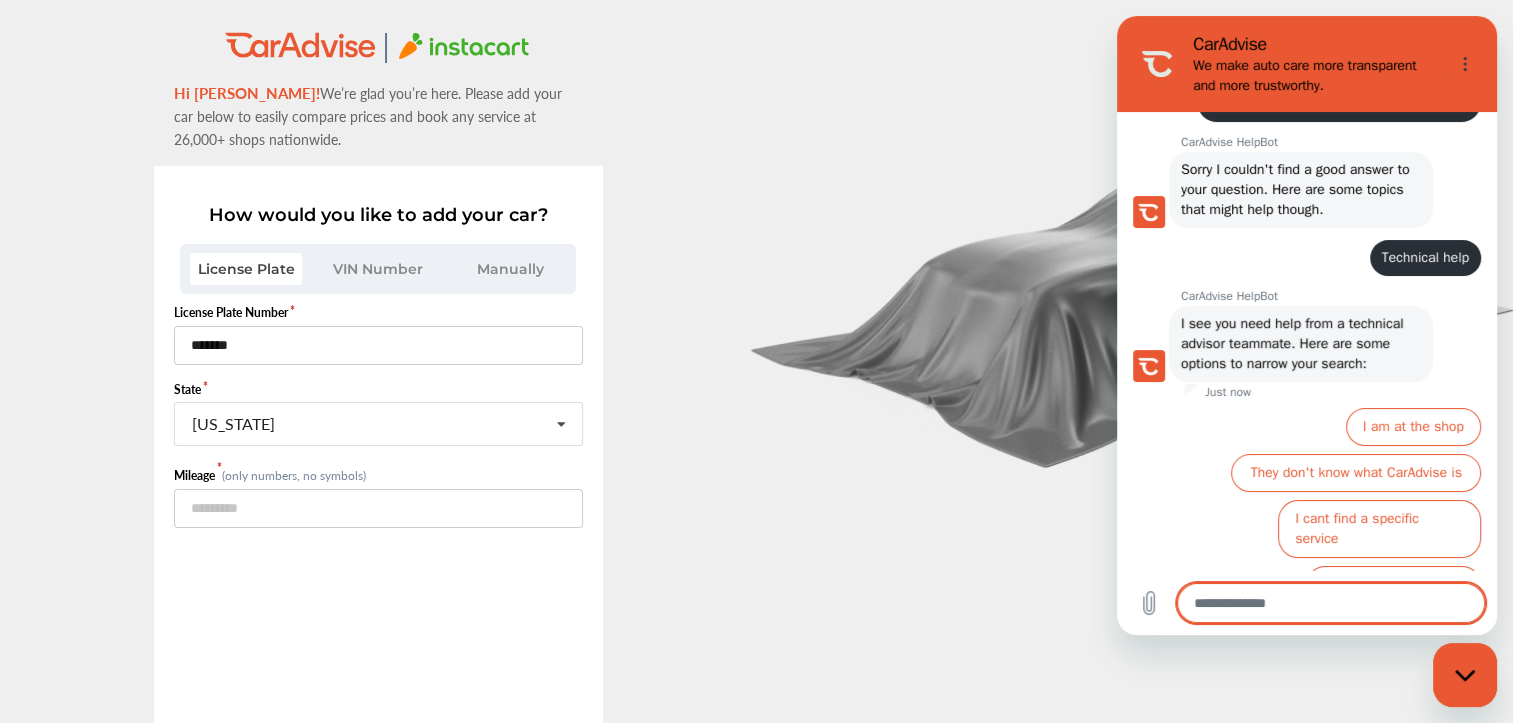 scroll, scrollTop: 296, scrollLeft: 0, axis: vertical 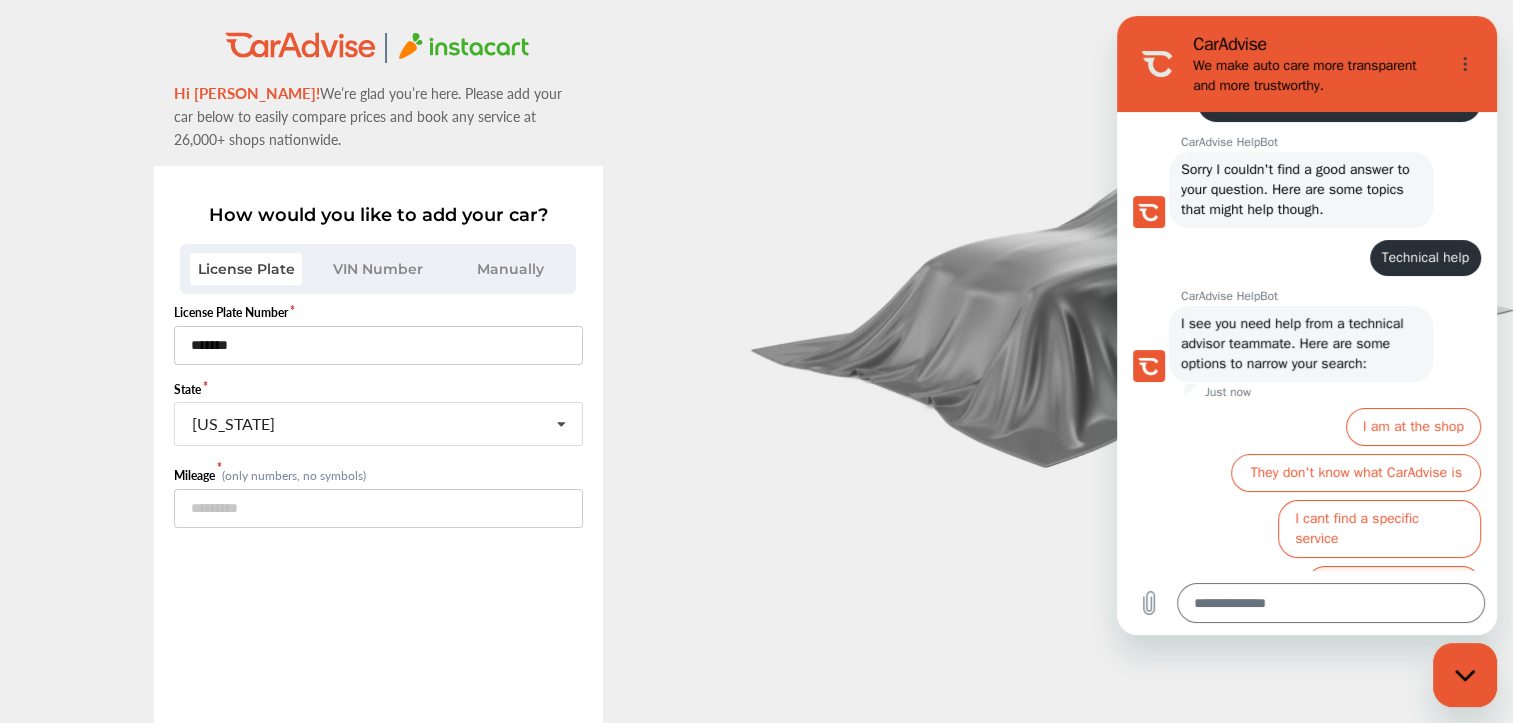 click on "I need technical advice" at bounding box center (1393, 585) 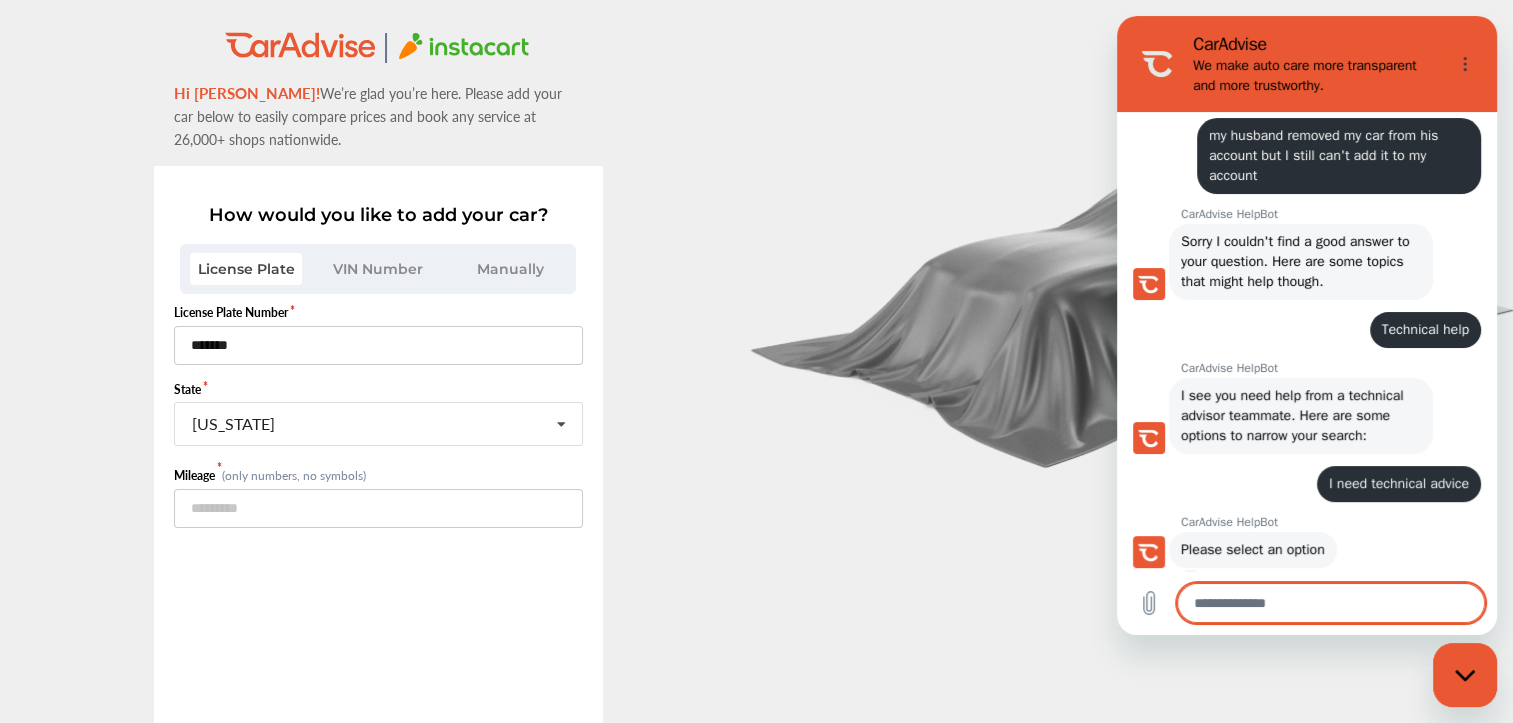 scroll, scrollTop: 365, scrollLeft: 0, axis: vertical 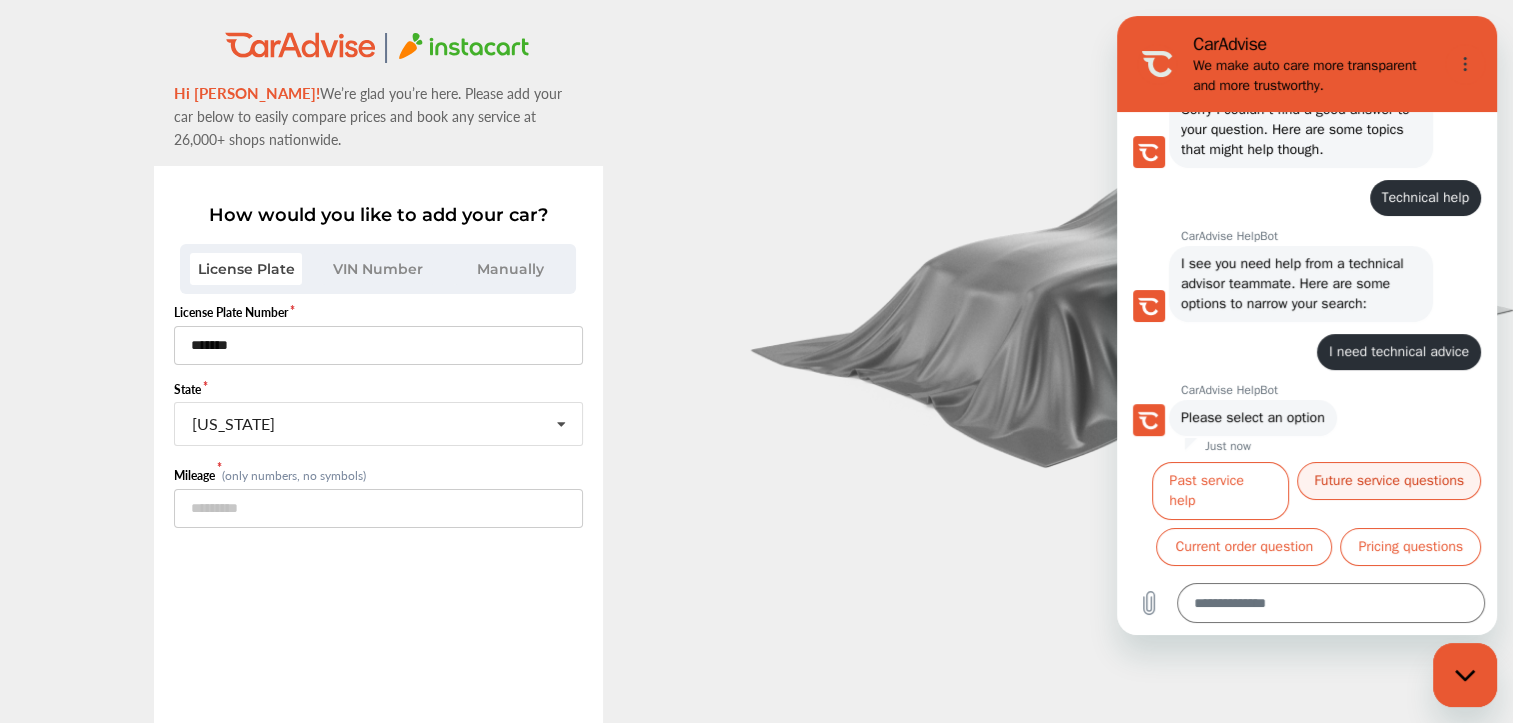 click on "Future service questions" at bounding box center [1389, 481] 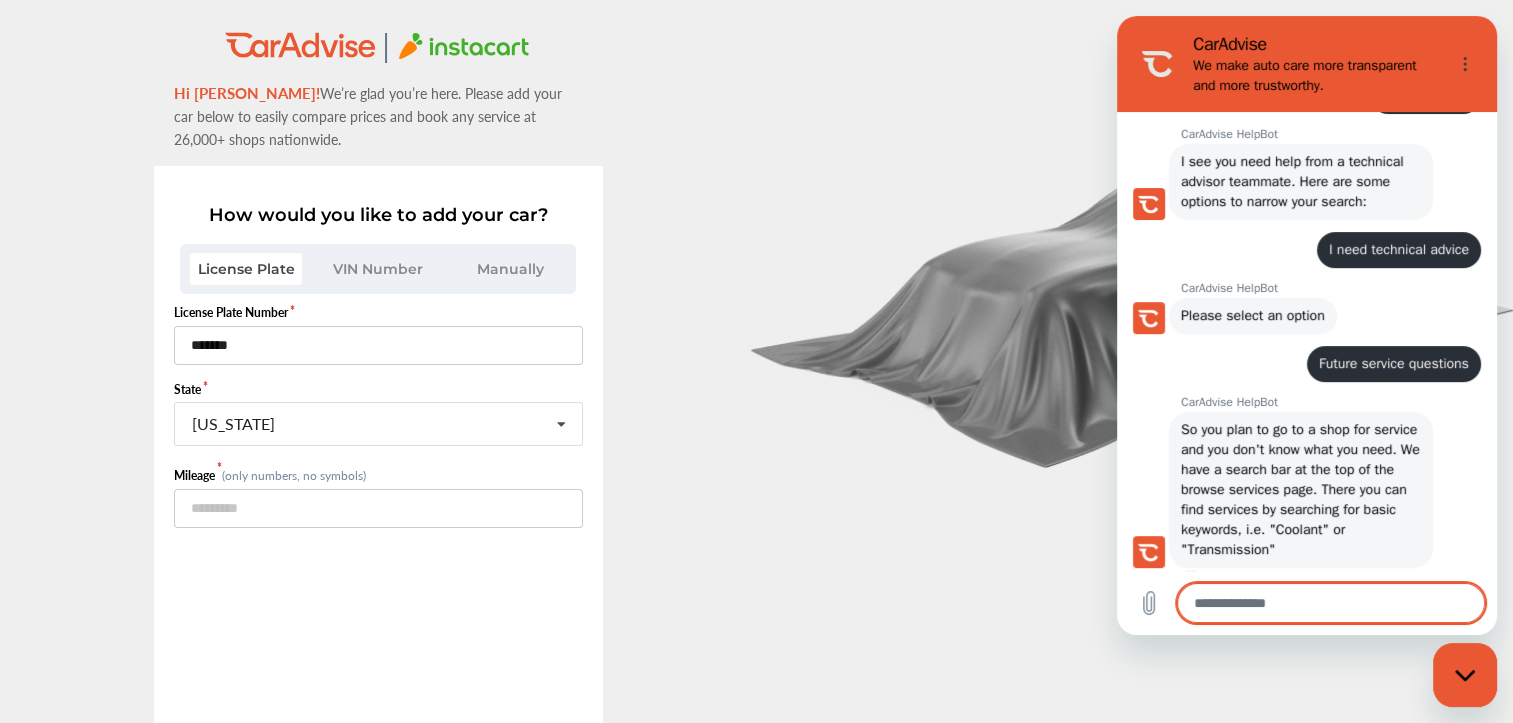 scroll, scrollTop: 462, scrollLeft: 0, axis: vertical 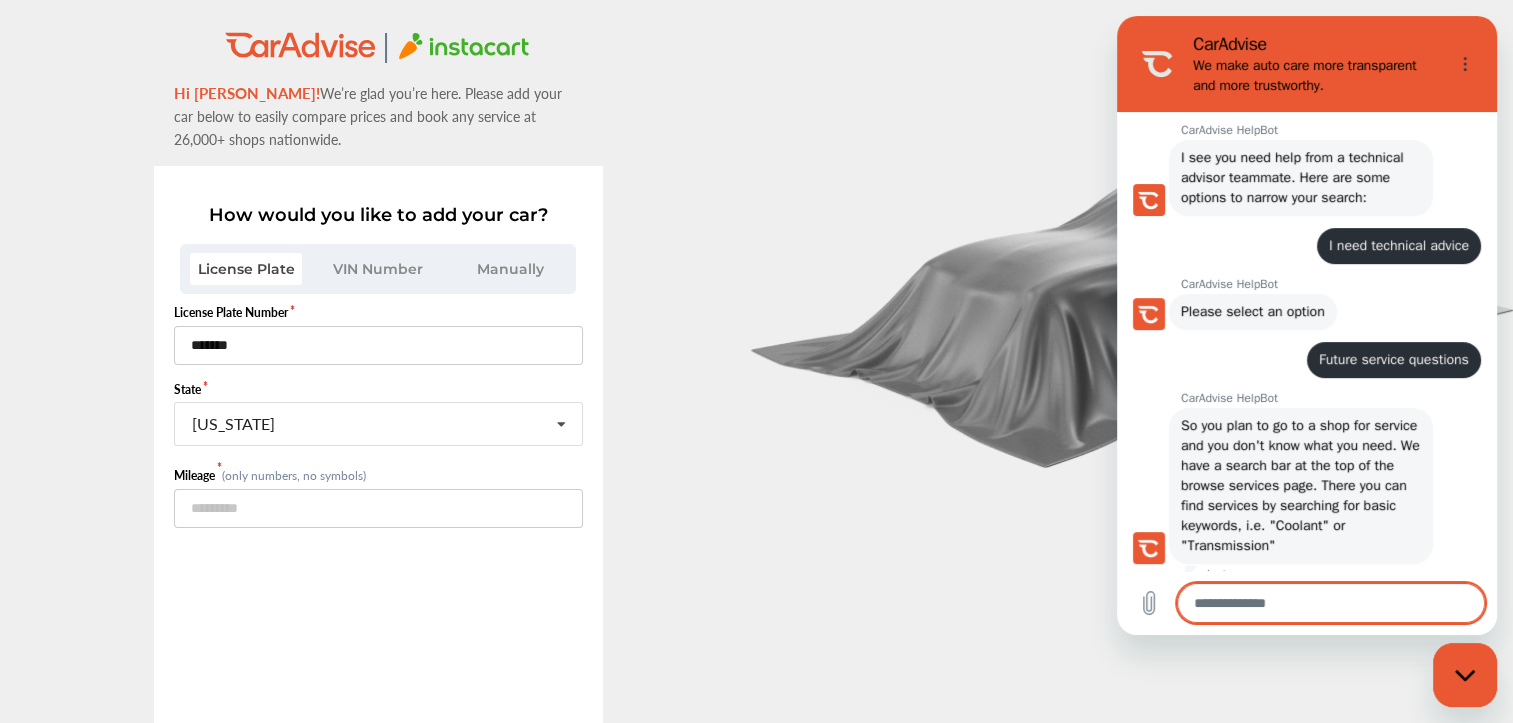 click at bounding box center (1331, 603) 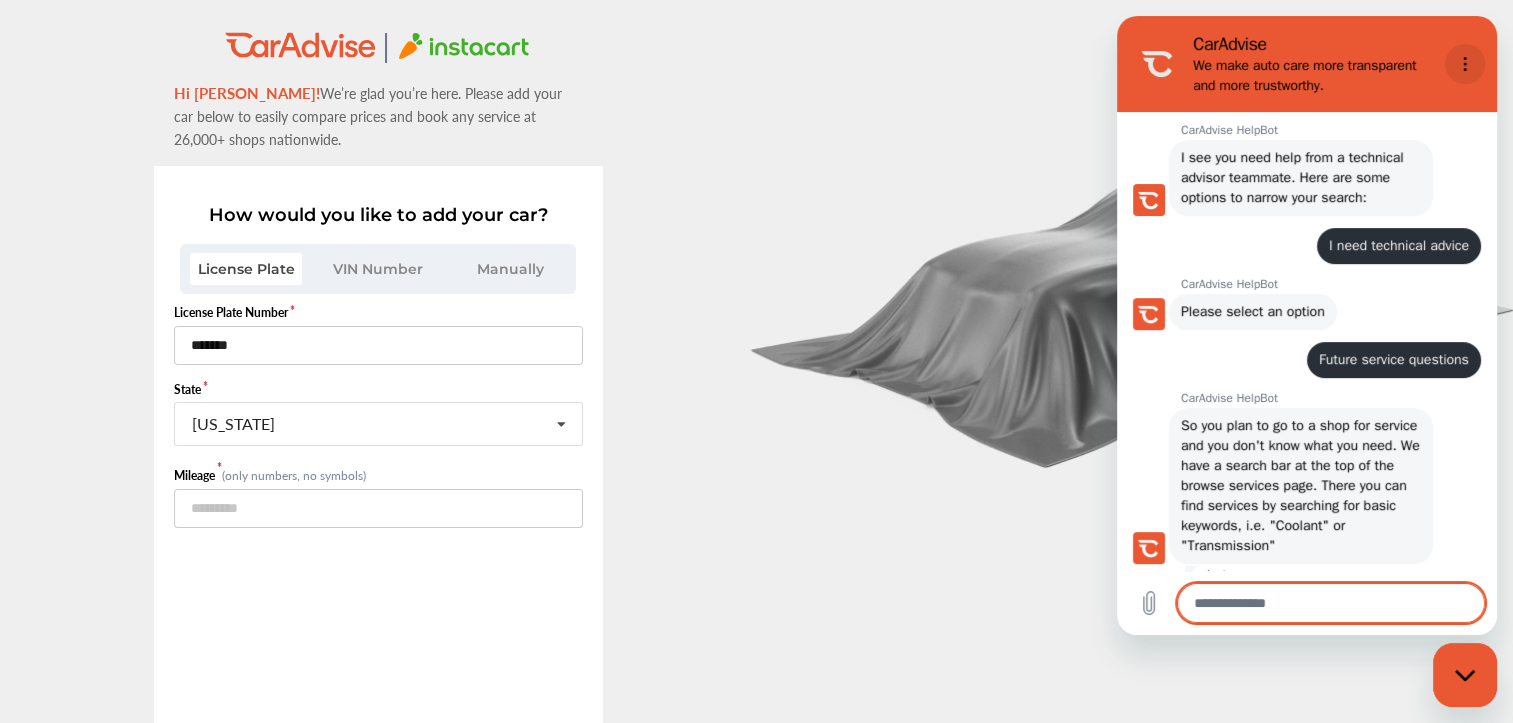 click 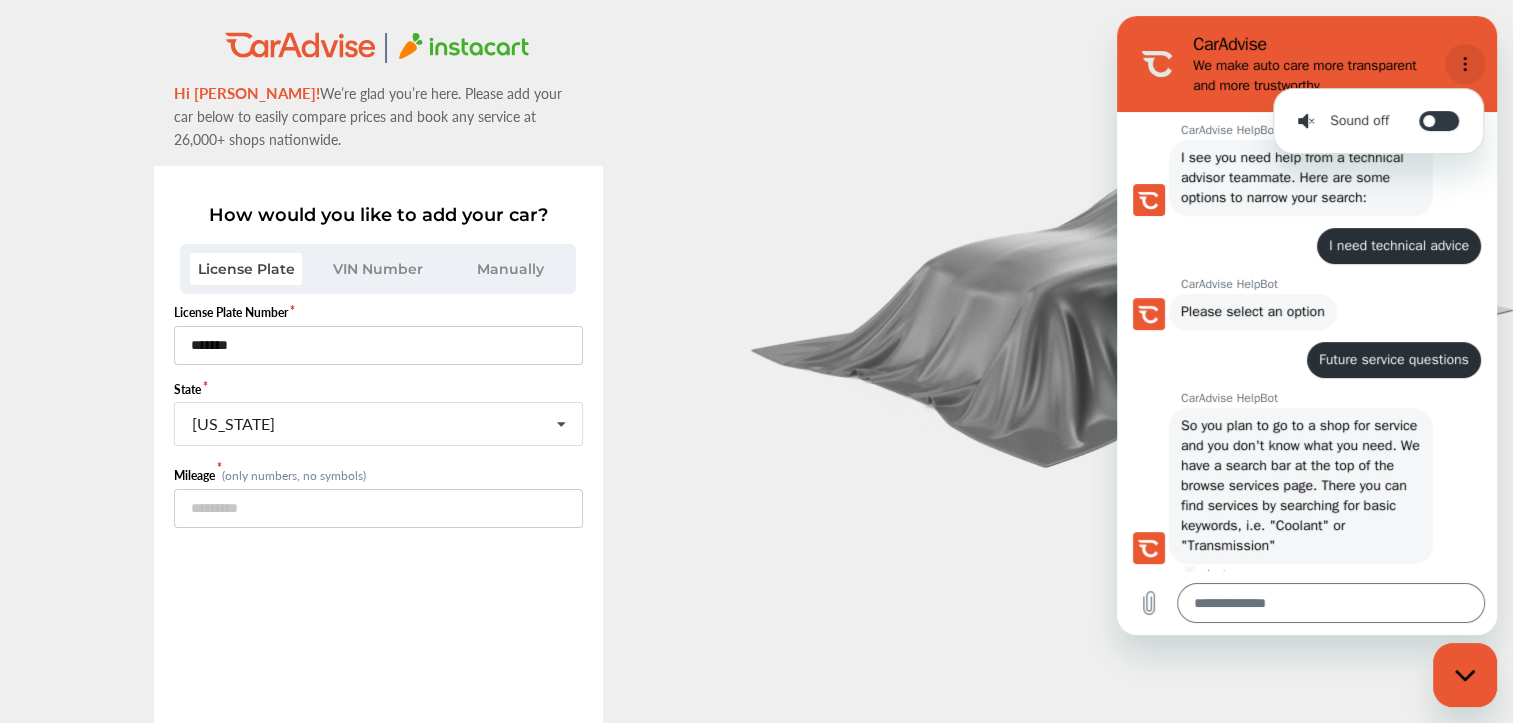 click 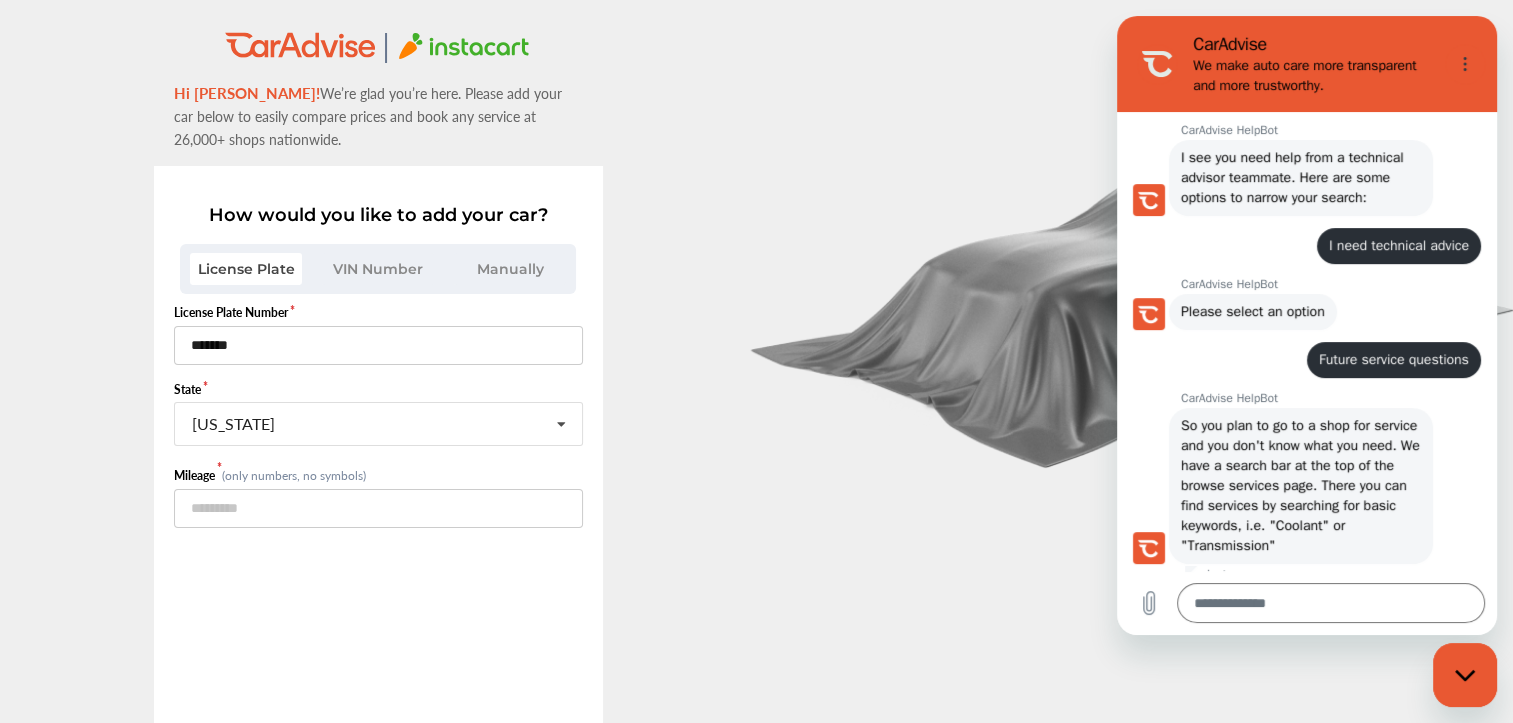 click at bounding box center [1135, 428] 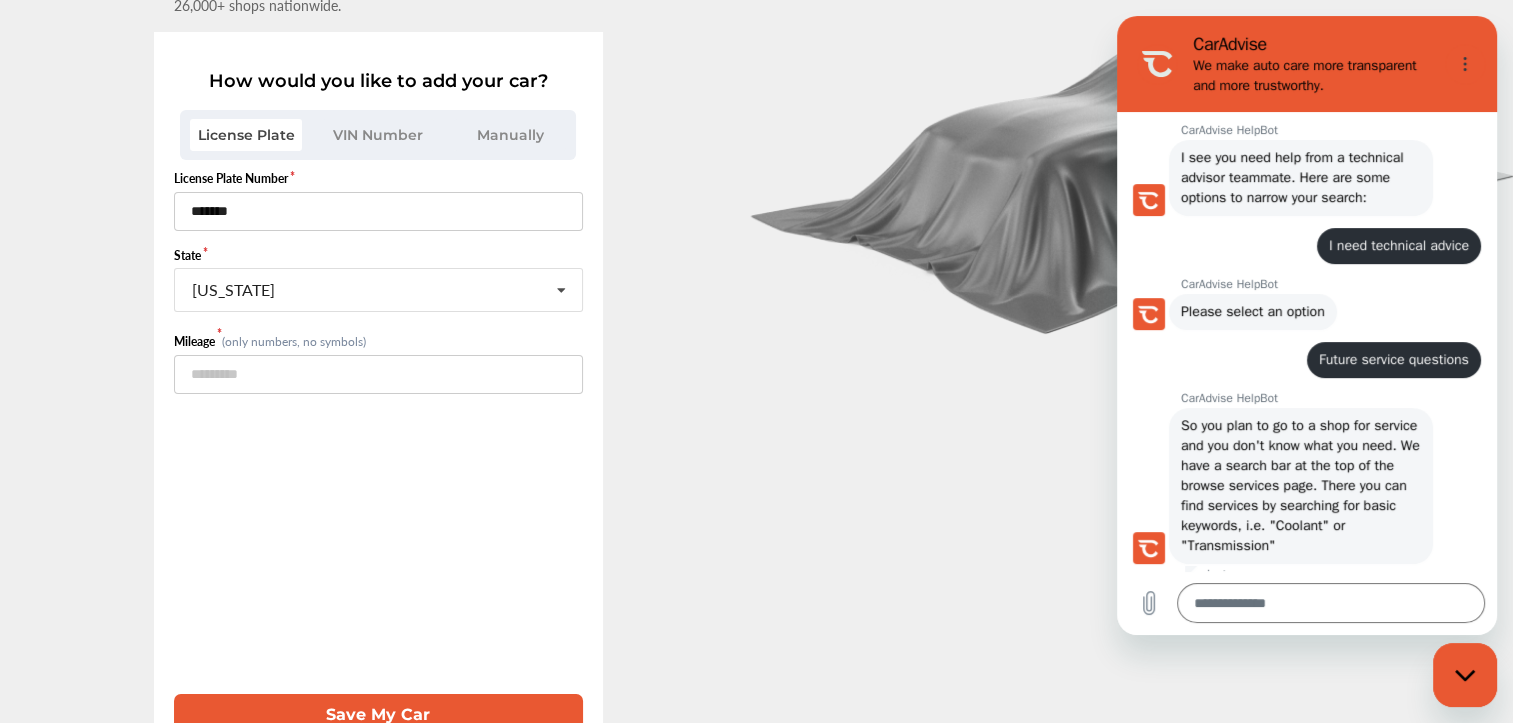 scroll, scrollTop: 0, scrollLeft: 0, axis: both 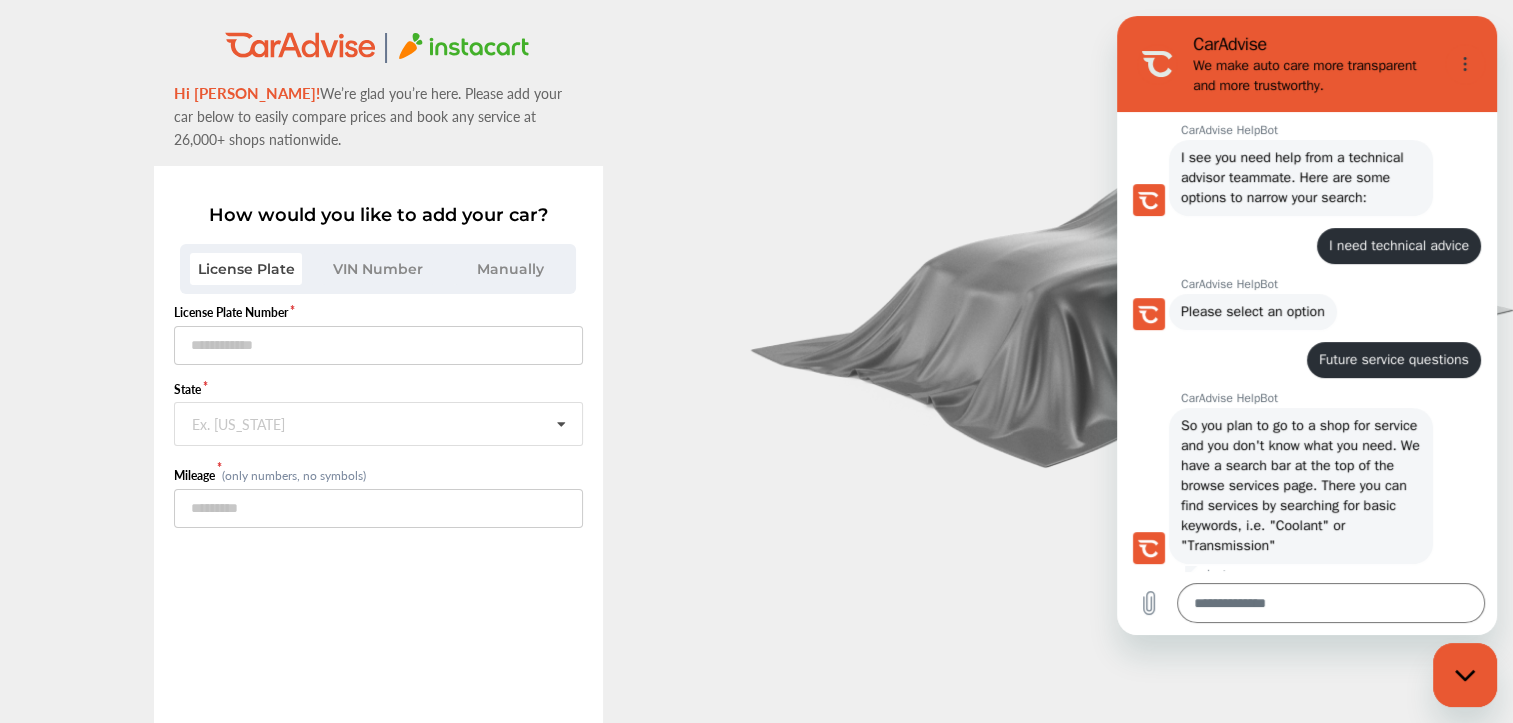 click 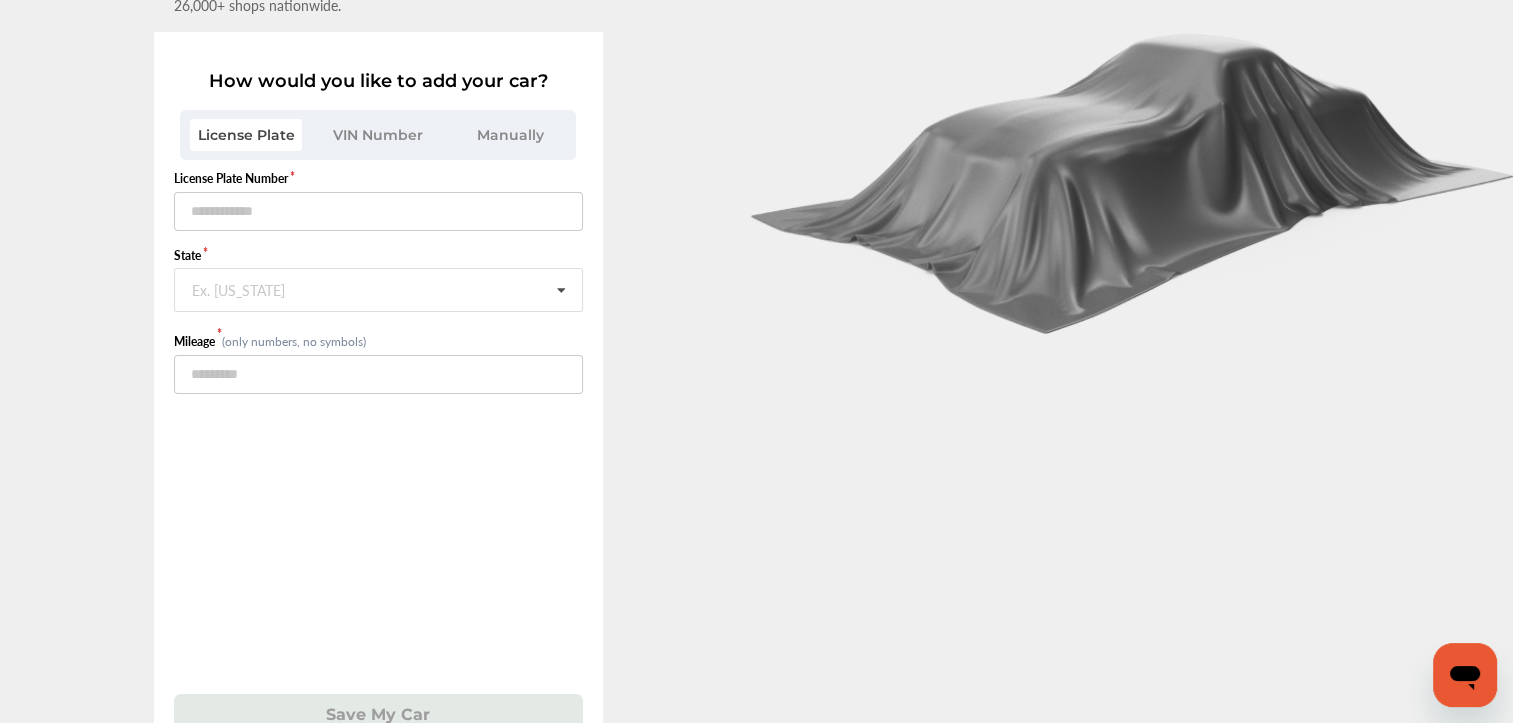 scroll, scrollTop: 0, scrollLeft: 0, axis: both 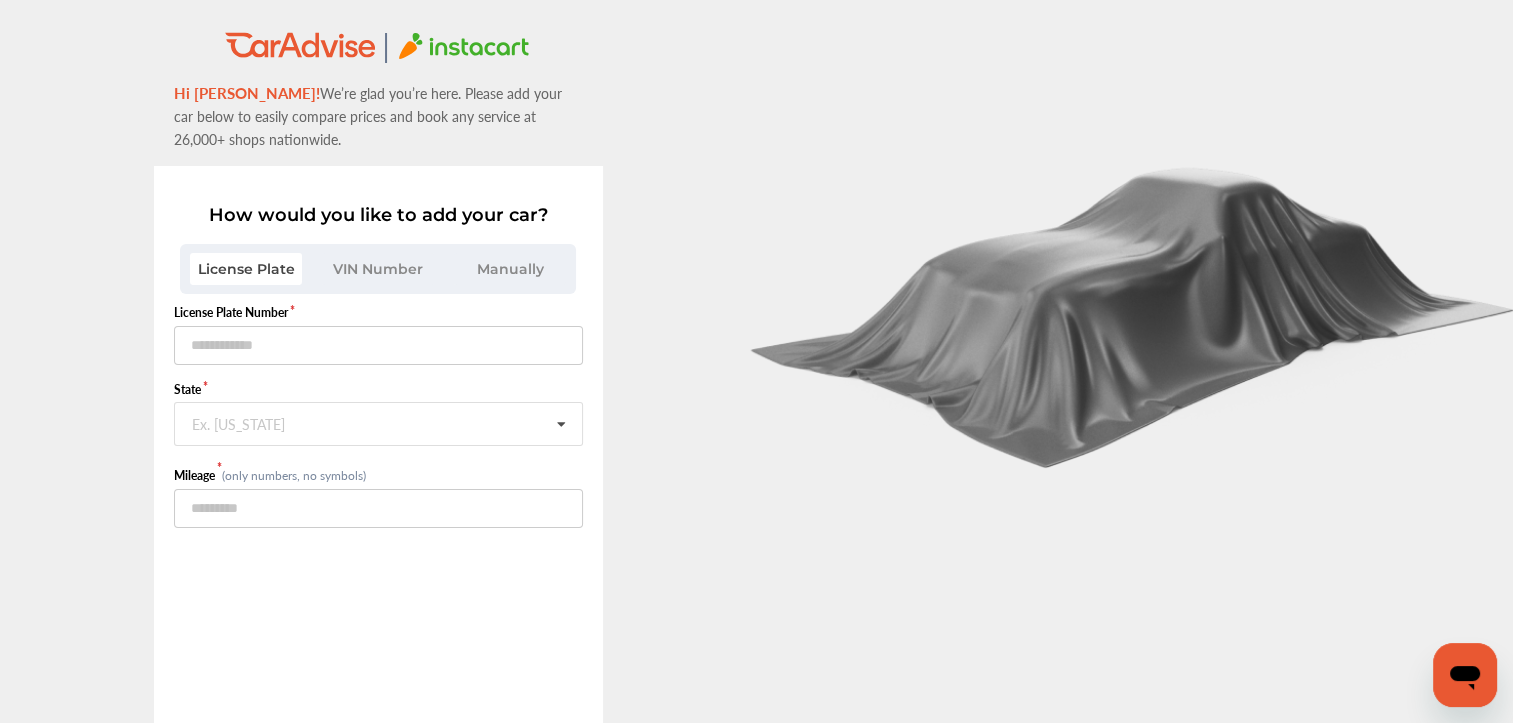 click on "Manually" at bounding box center [510, 269] 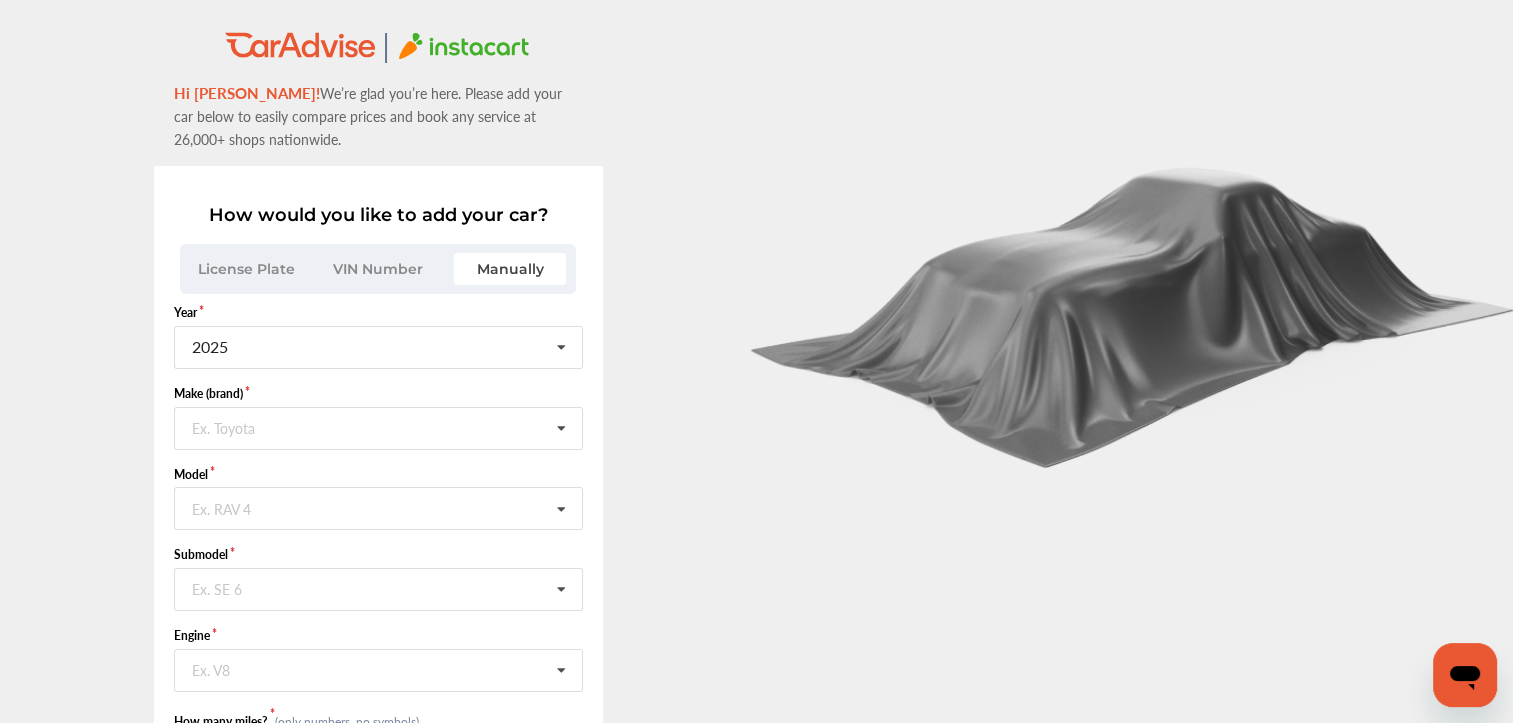 click on "License Plate" at bounding box center [246, 269] 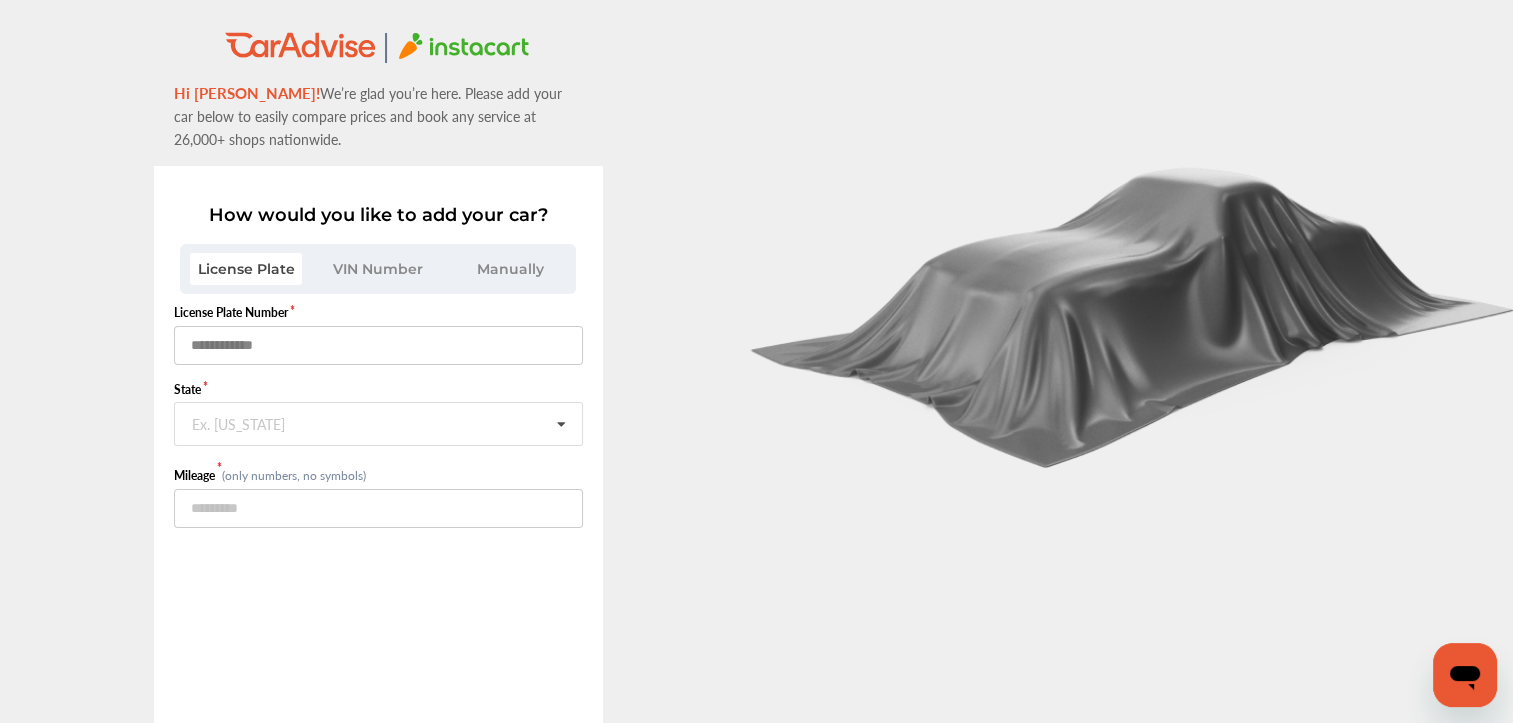 click at bounding box center [378, 345] 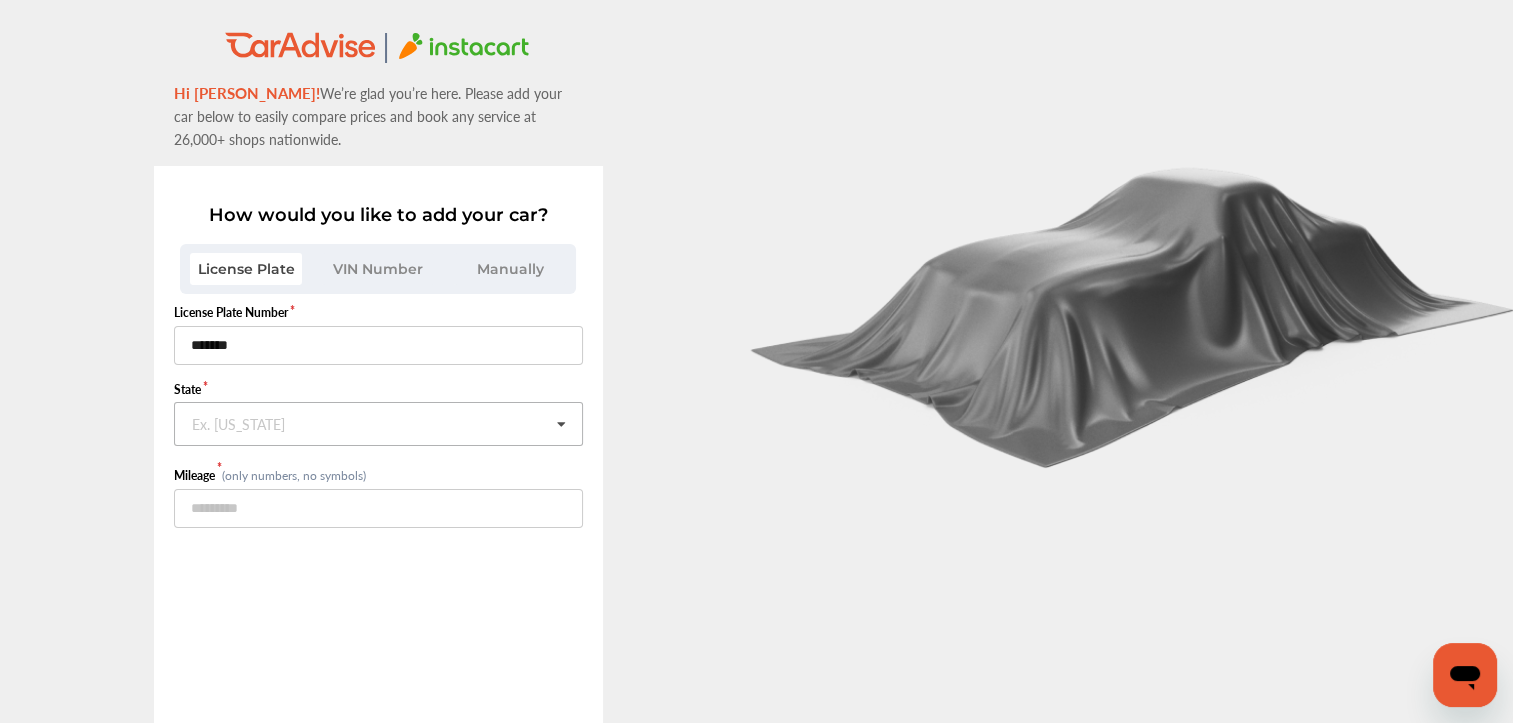 click on "Ex. New York" at bounding box center [238, 422] 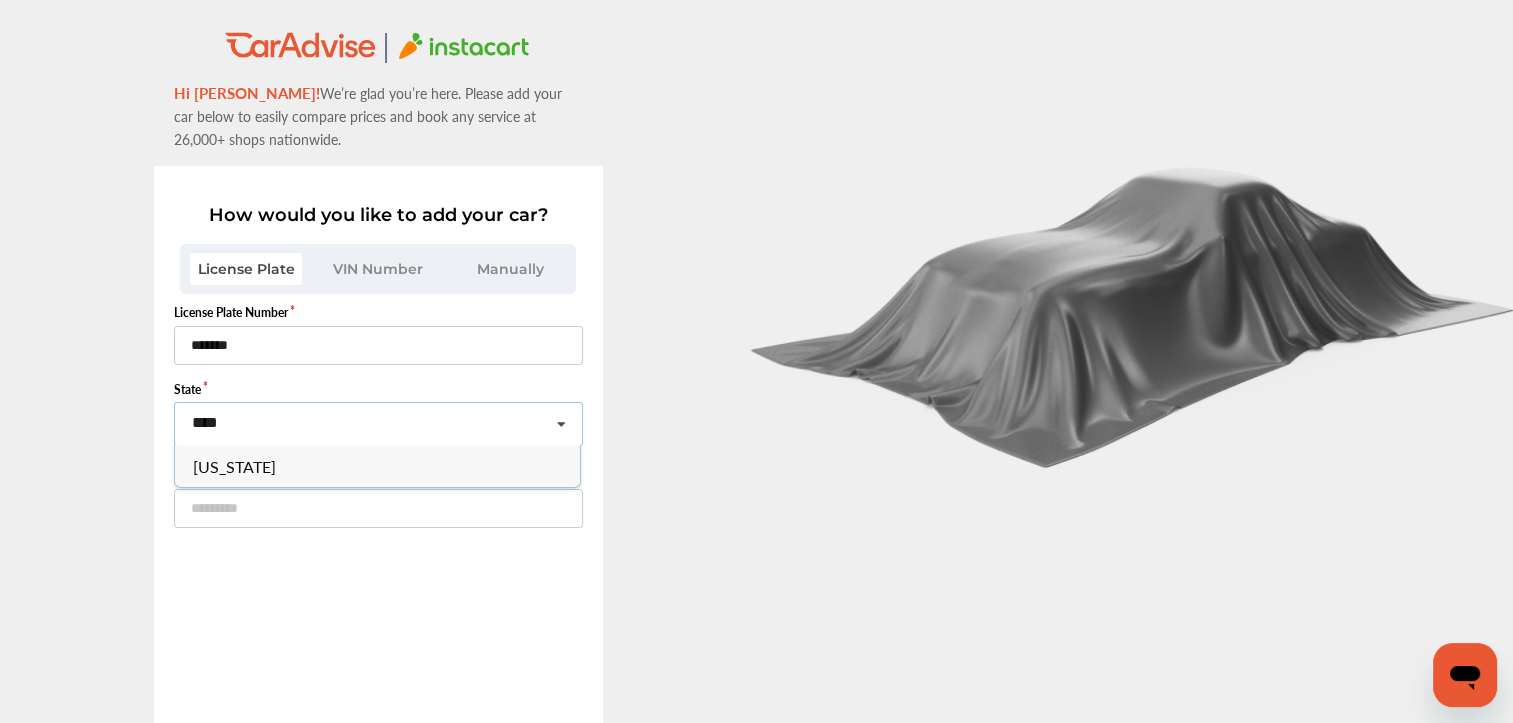 click on "Washington" at bounding box center (234, 465) 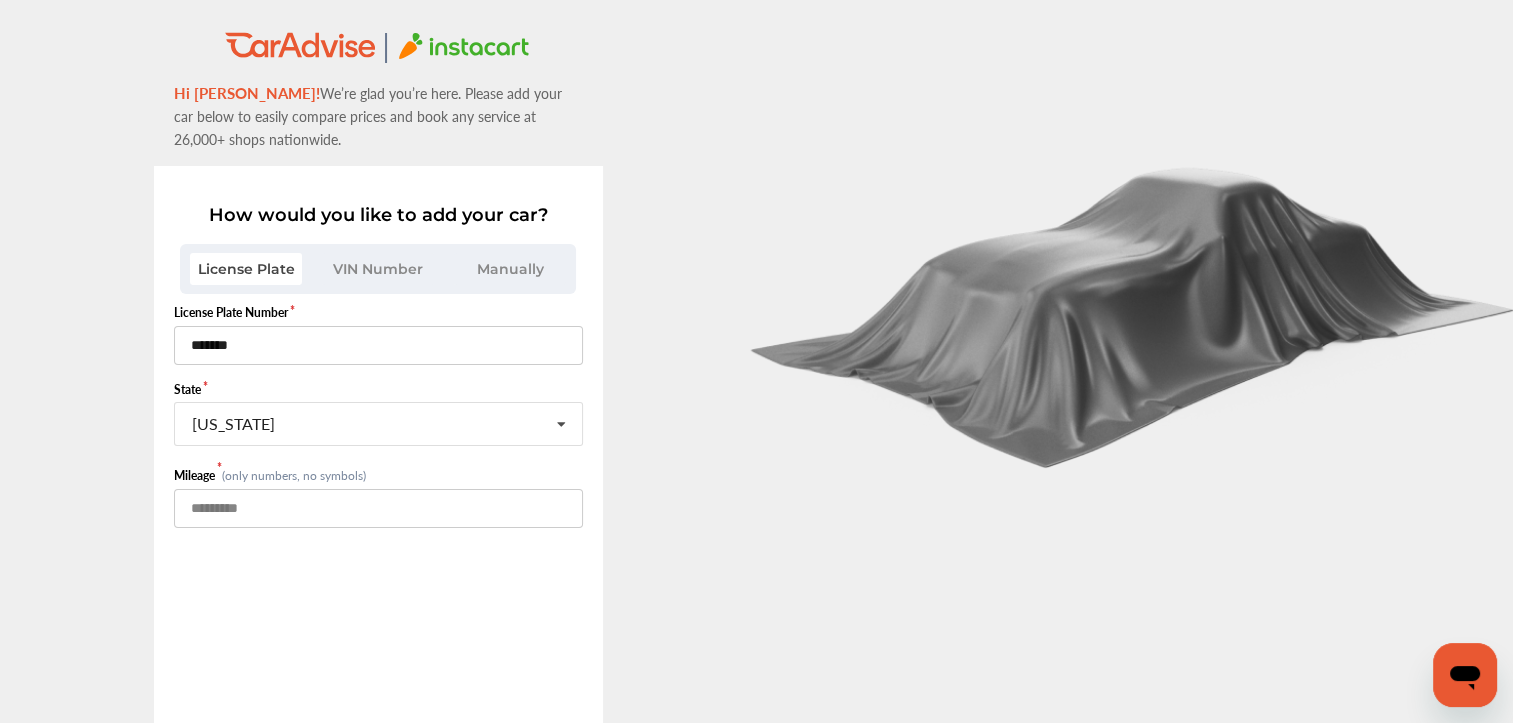 click at bounding box center [378, 508] 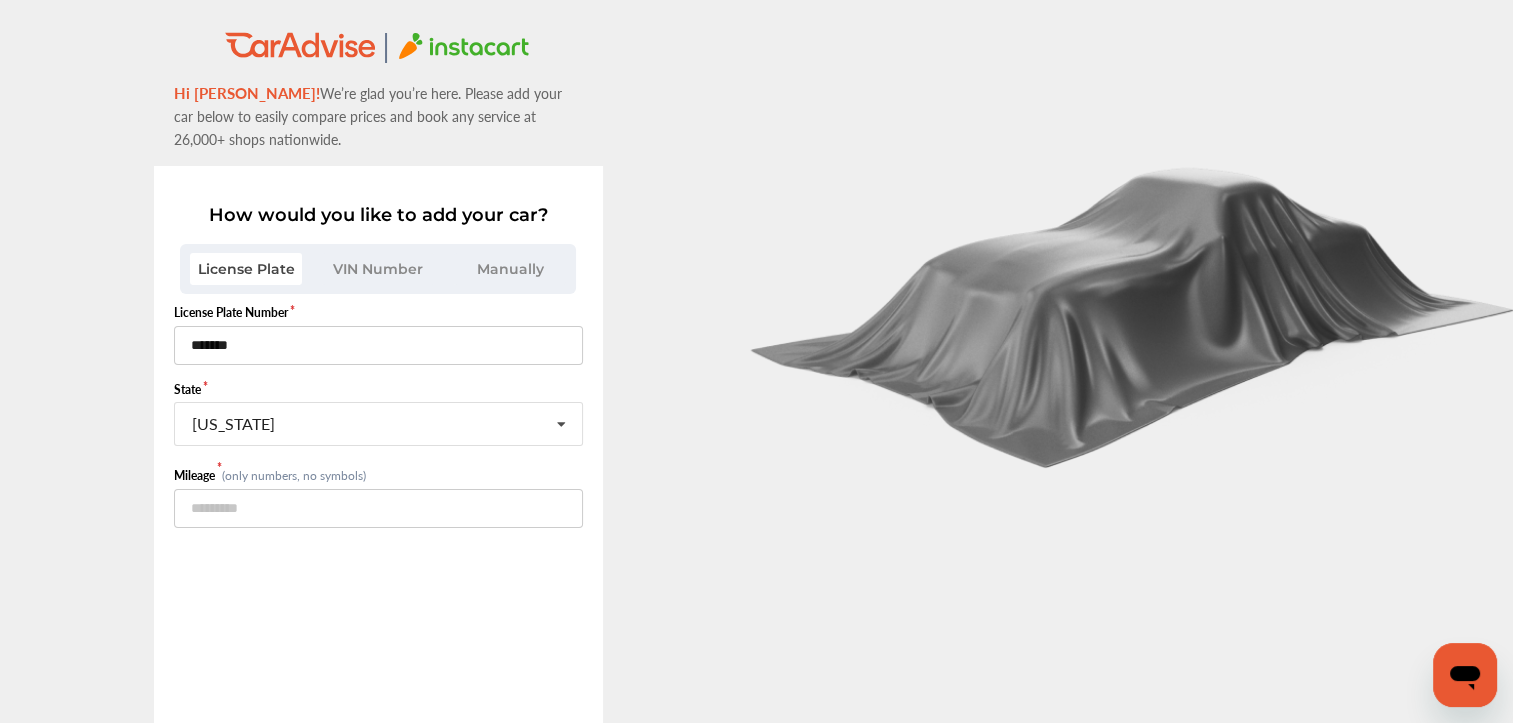 click on "License Plate Number ******* State Washington Alabama Alaska American Samoa Arizona Arkansas California Colorado Connecticut Delaware District Of Columbia Federated States Of Micronesia Florida Georgia Guam Hawaii Idaho Illinois Indiana Iowa Kansas Kentucky Louisiana Maine Marshall Islands Maryland Massachusetts Michigan Minnesota Mississippi Missouri Montana Nebraska Nevada New Hampshire New Jersey New Mexico New York North Carolina North Dakota Northern Mariana Islands Ohio Oklahoma Oregon Palau Pennsylvania Puerto Rico Rhode Island South Carolina South Dakota Tennessee Texas Utah Vermont Virgin Islands Virginia Washington West Virginia Wisconsin Wyoming Mileage (only numbers, no symbols) ****** Save My Car" at bounding box center (378, 581) 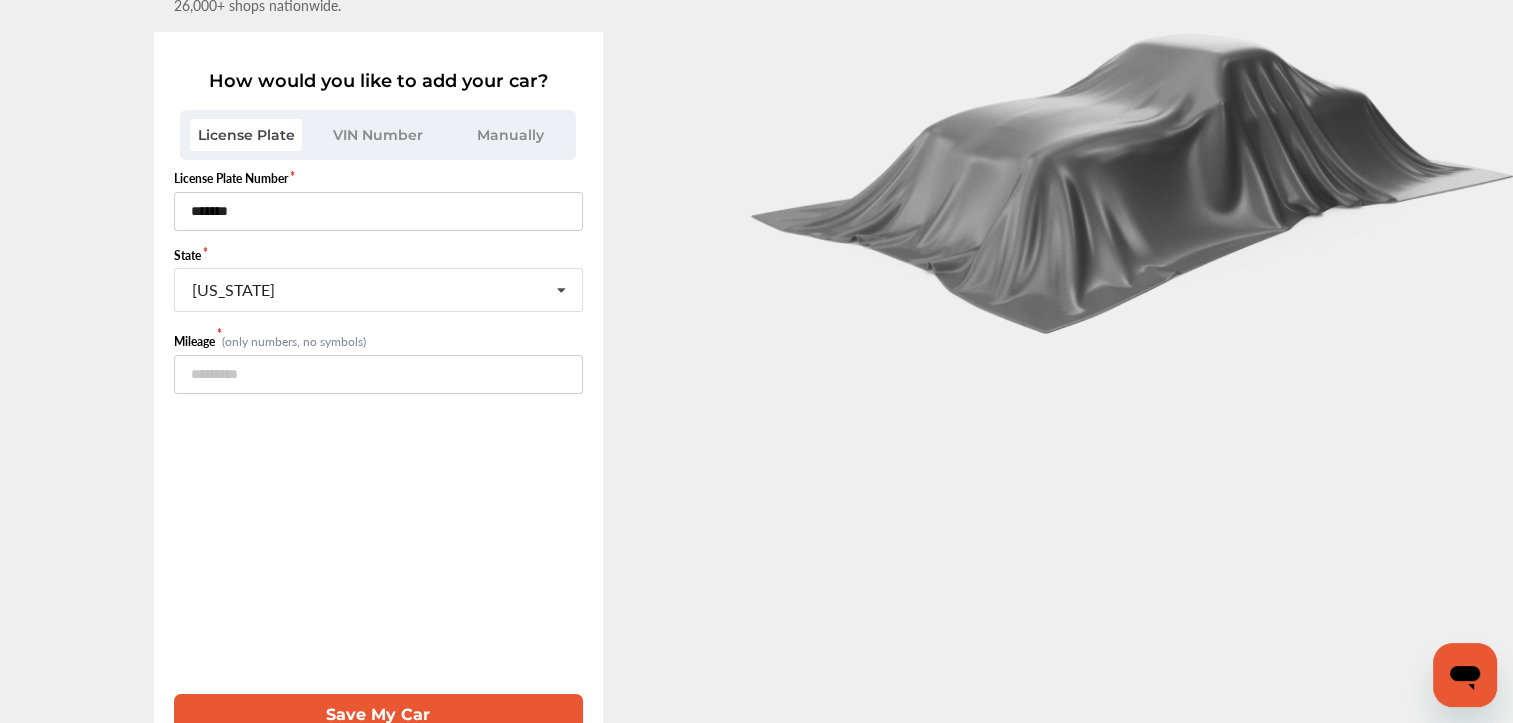 click on "Save My Car" at bounding box center (378, 714) 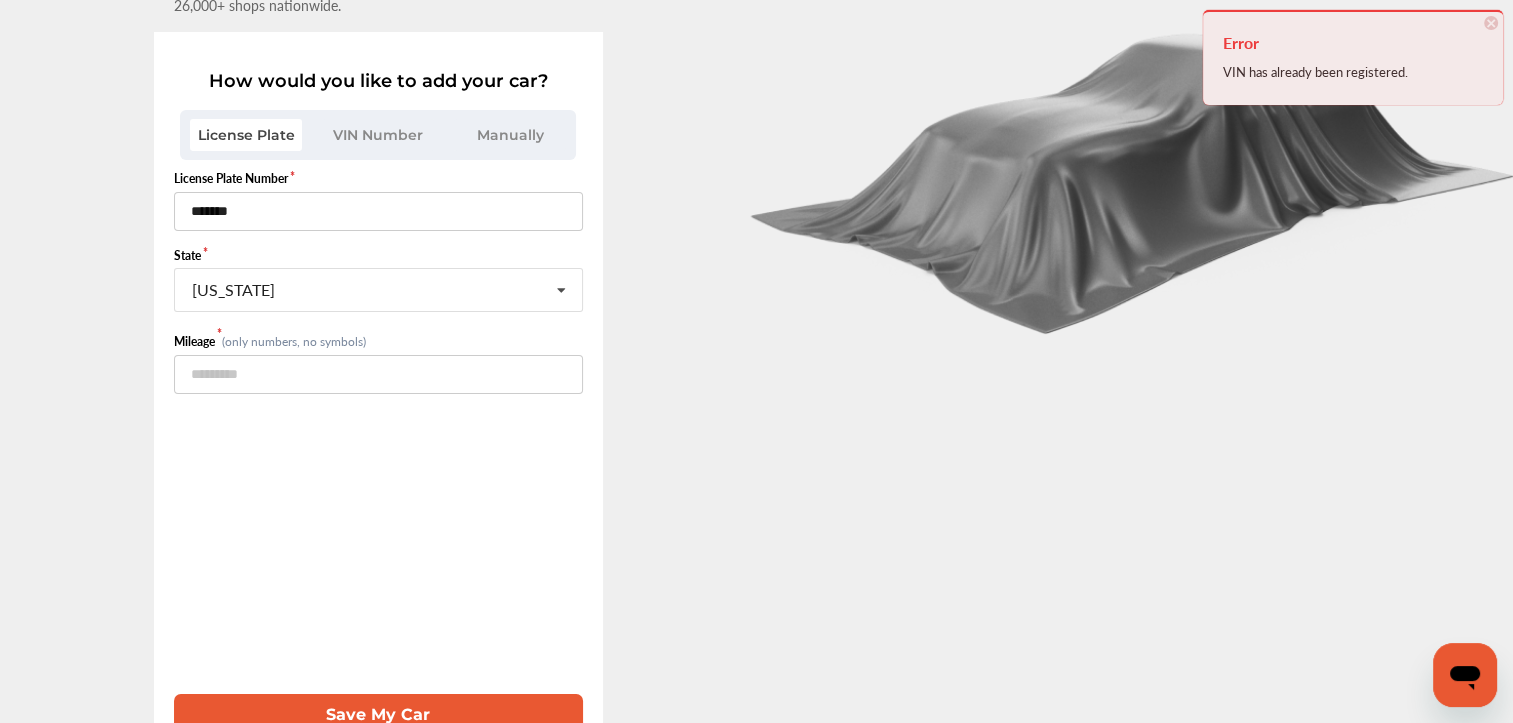 click on "×" at bounding box center [1491, 23] 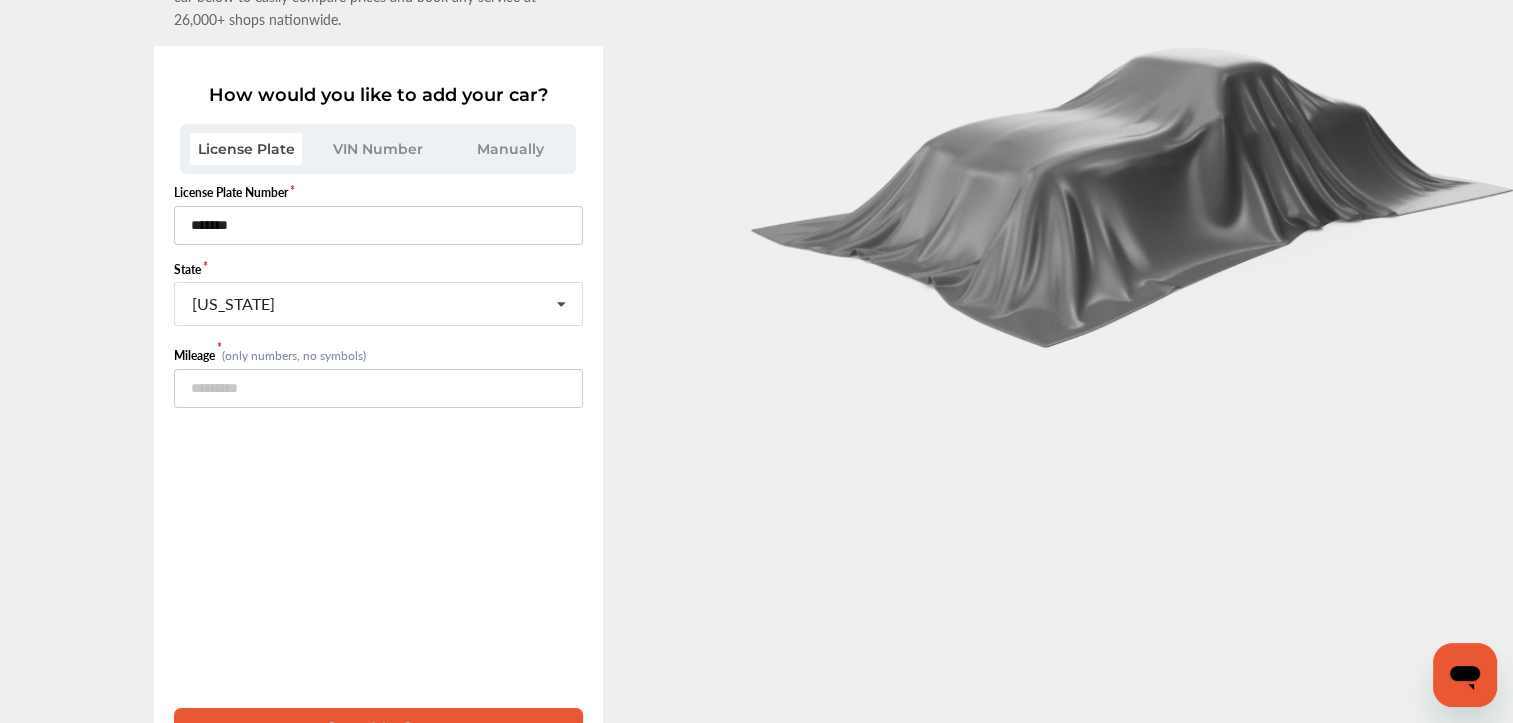 scroll, scrollTop: 145, scrollLeft: 0, axis: vertical 